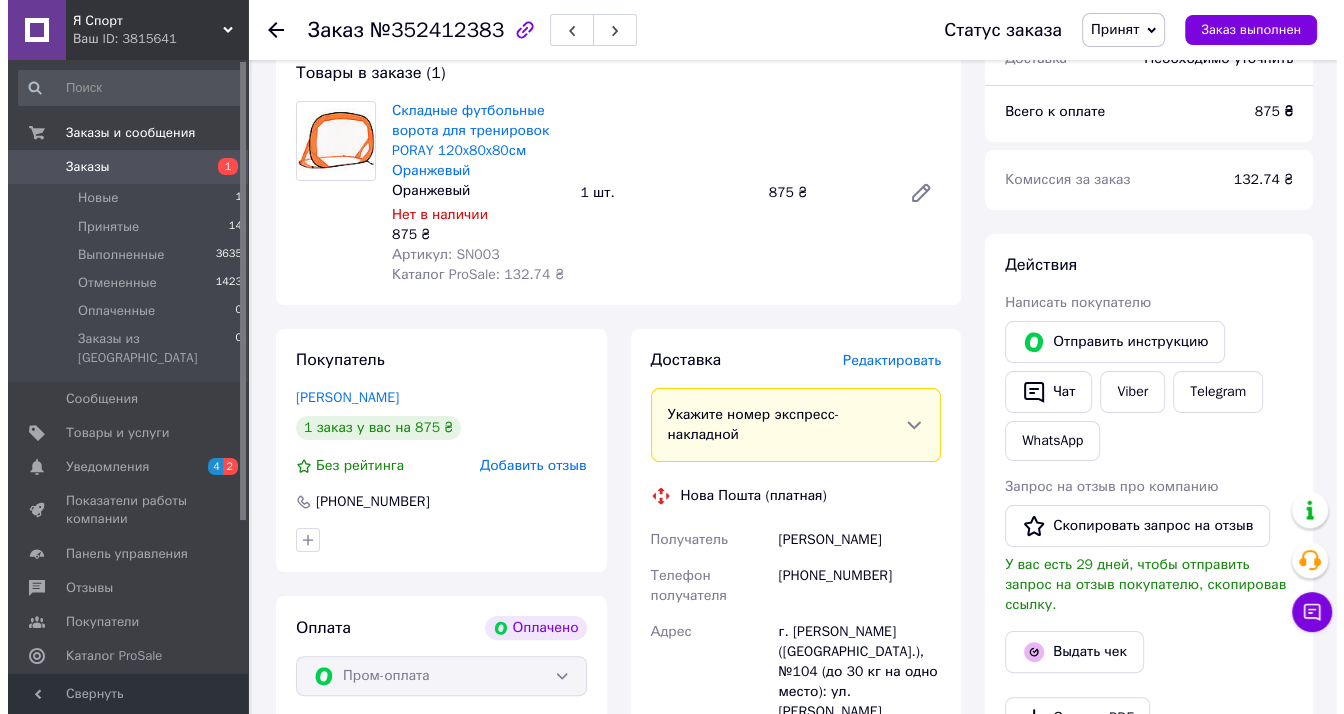 scroll, scrollTop: 400, scrollLeft: 0, axis: vertical 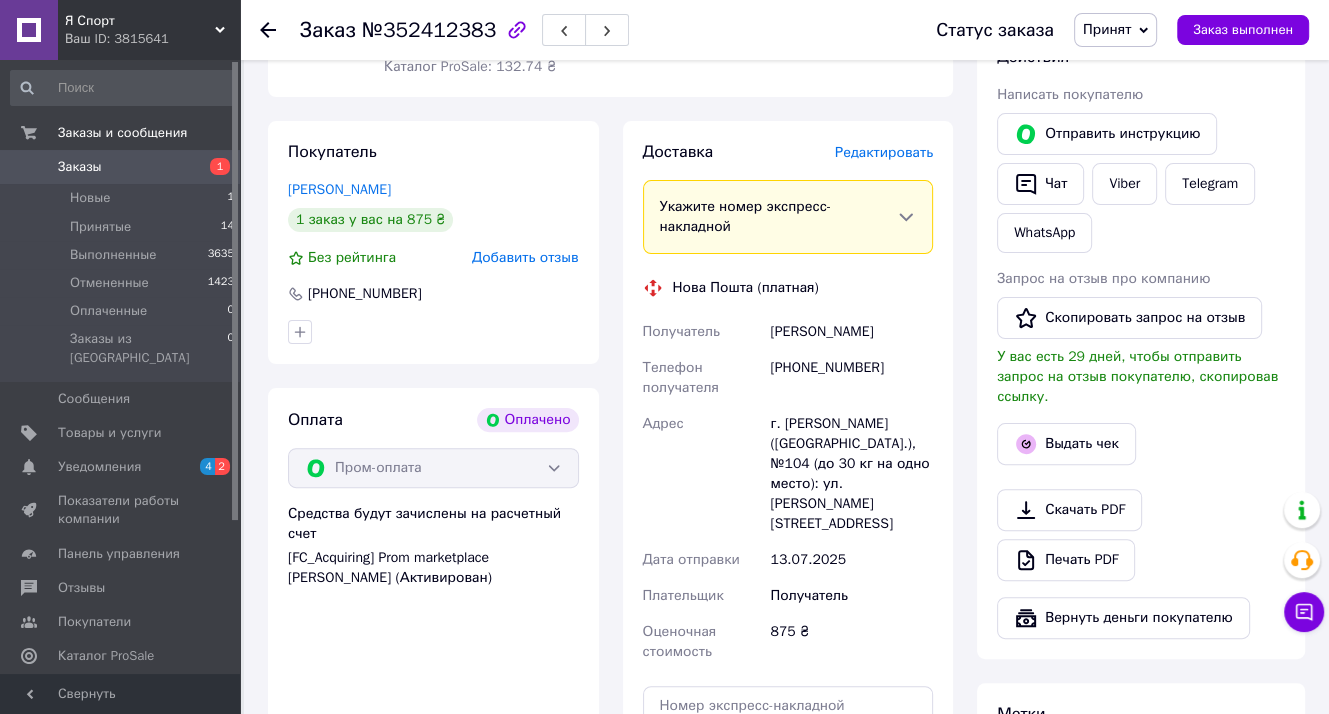 click on "Редактировать" at bounding box center [884, 152] 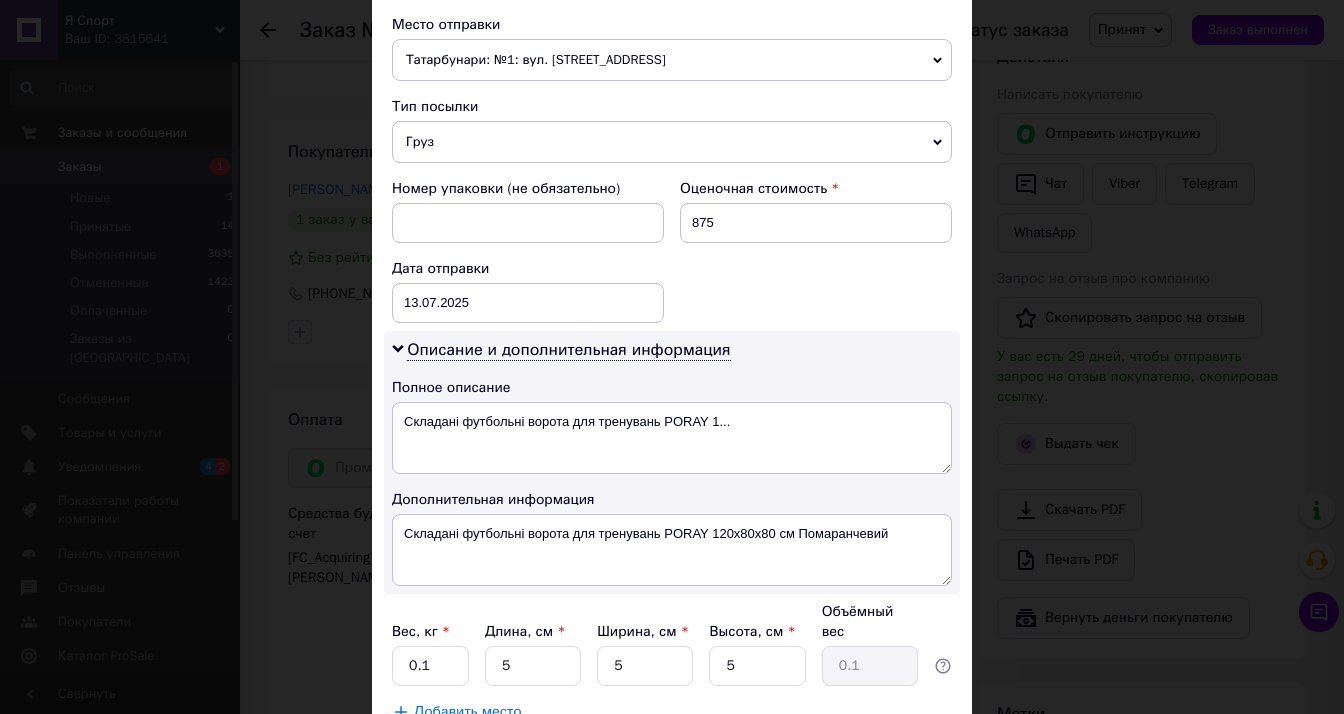 scroll, scrollTop: 800, scrollLeft: 0, axis: vertical 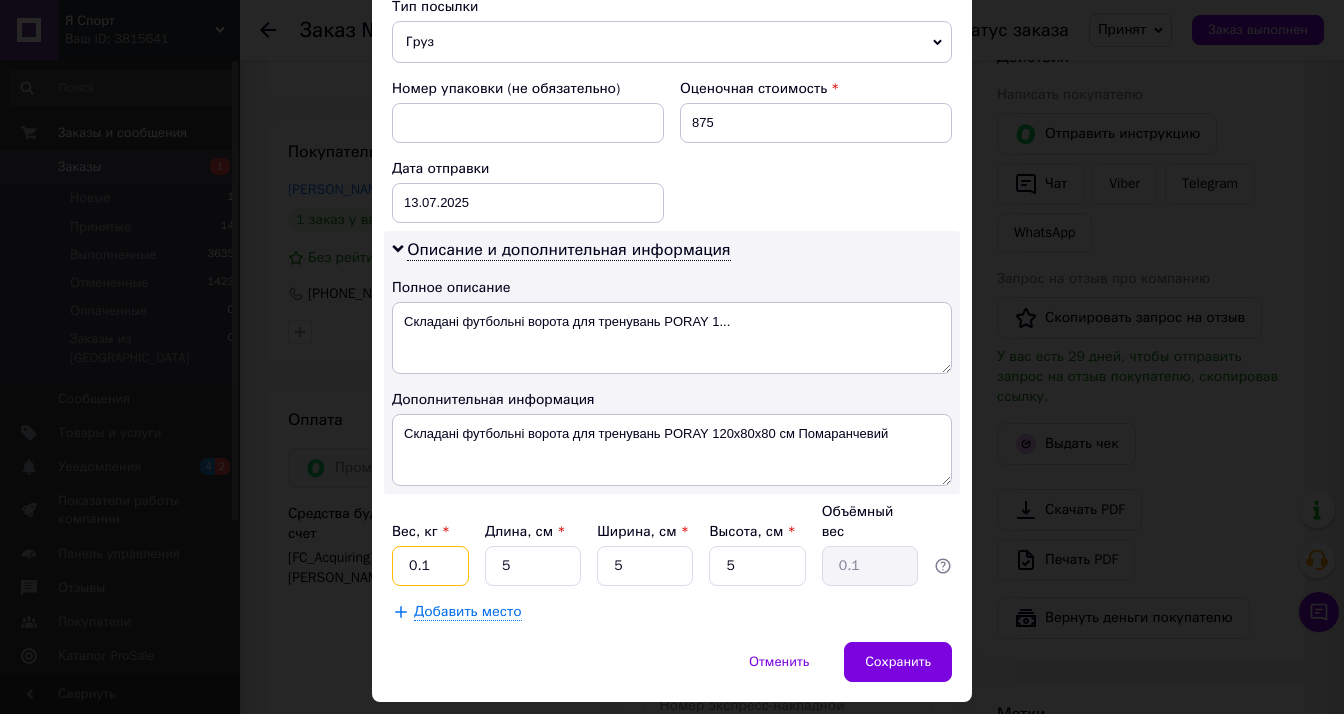click on "0.1" at bounding box center (430, 566) 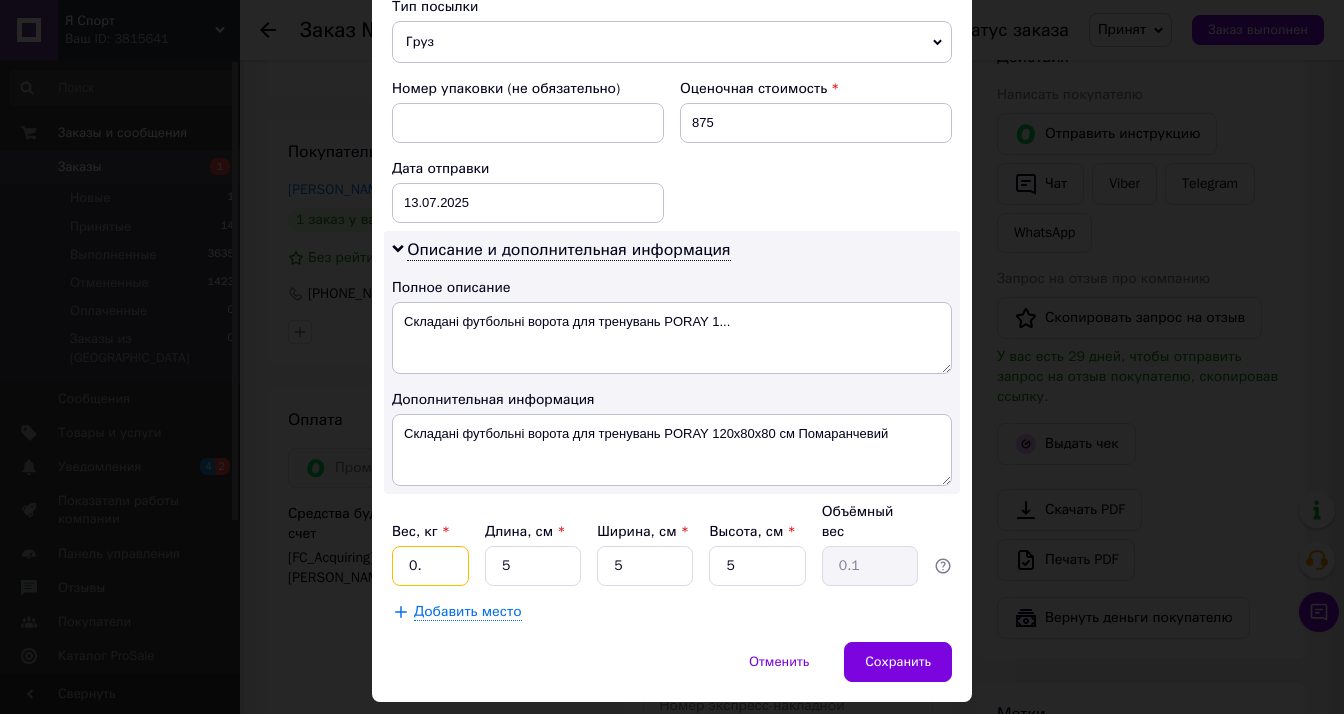 type on "0" 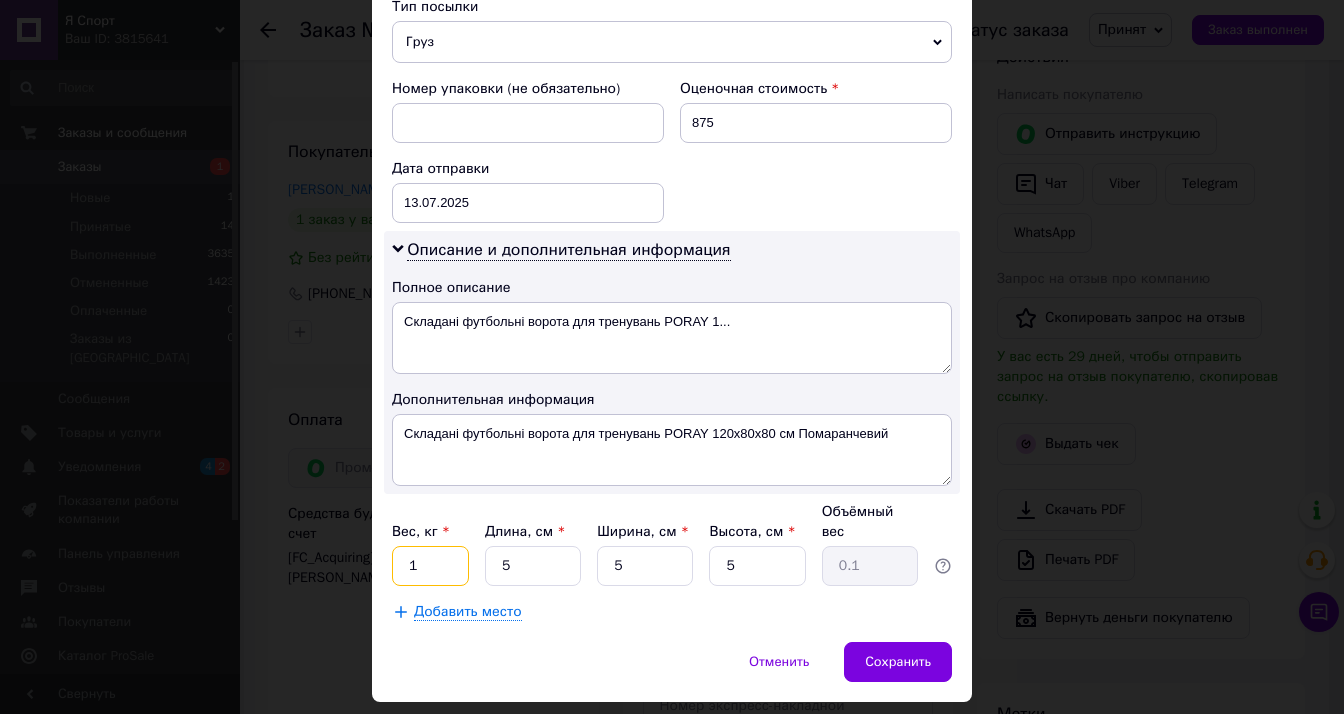 type on "1" 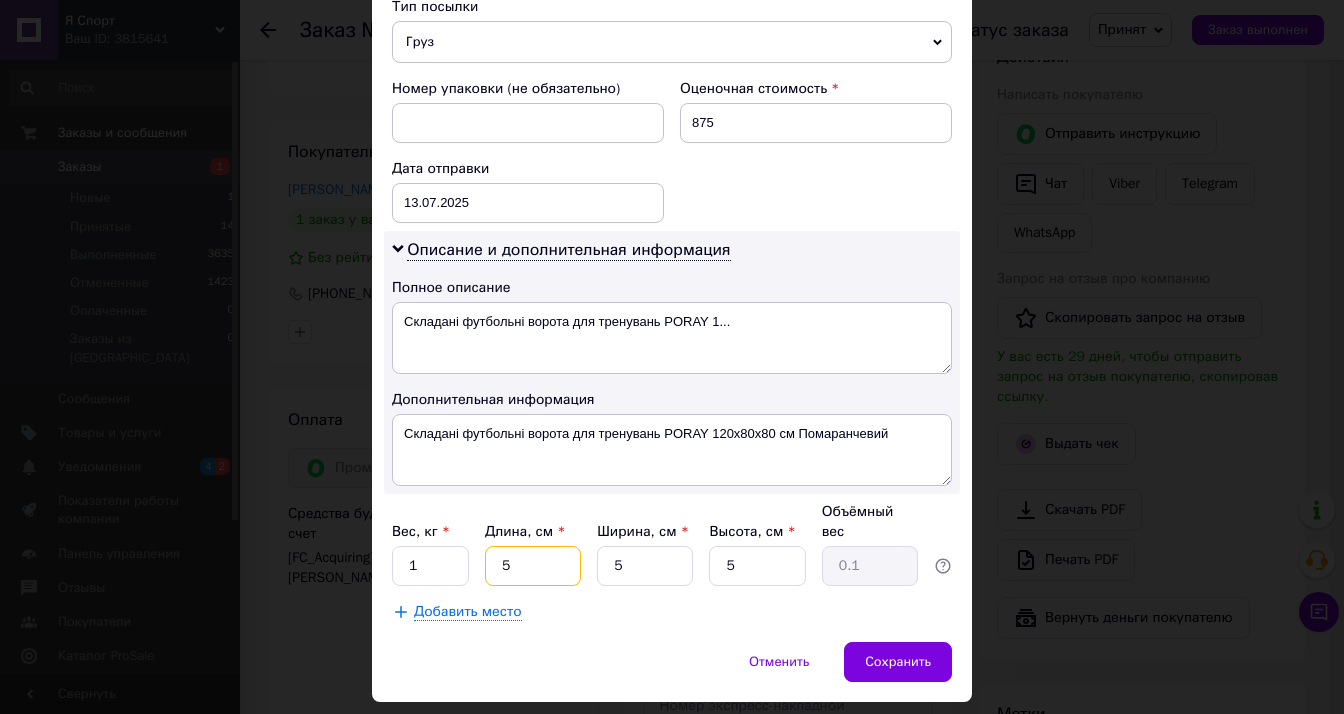 drag, startPoint x: 526, startPoint y: 549, endPoint x: 481, endPoint y: 529, distance: 49.24429 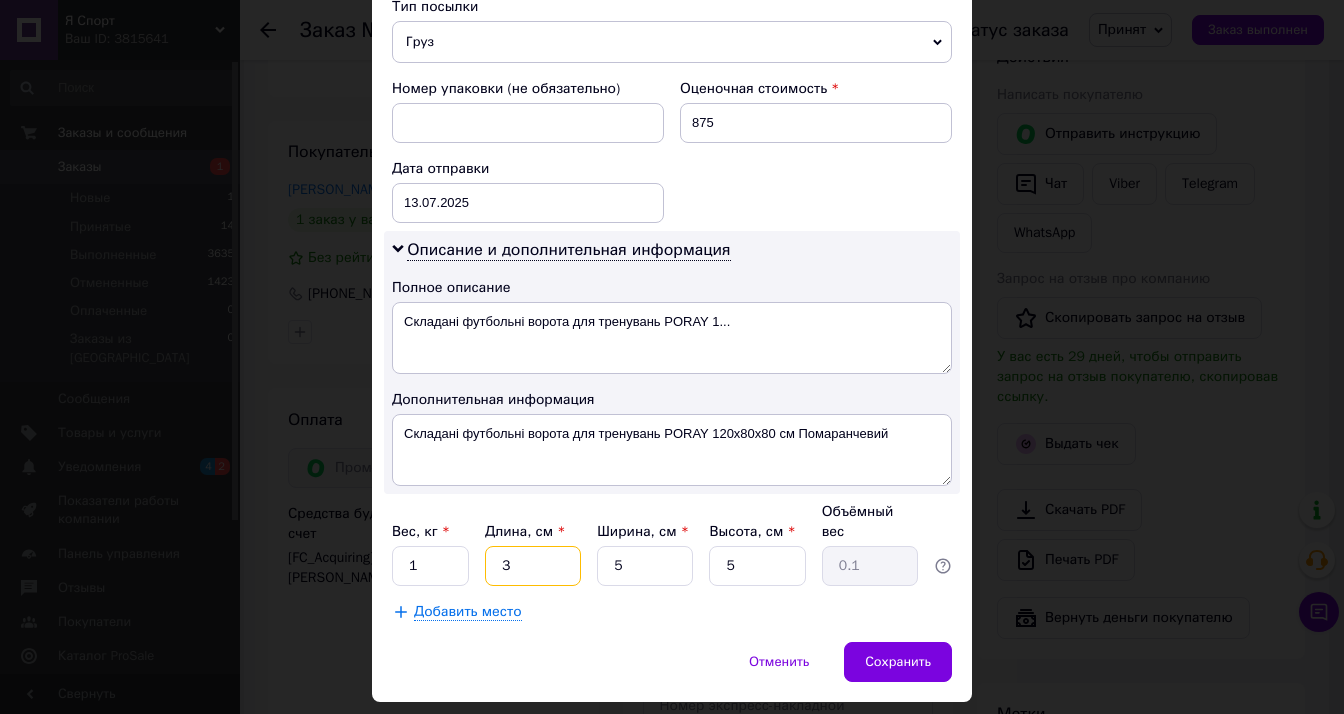type on "35" 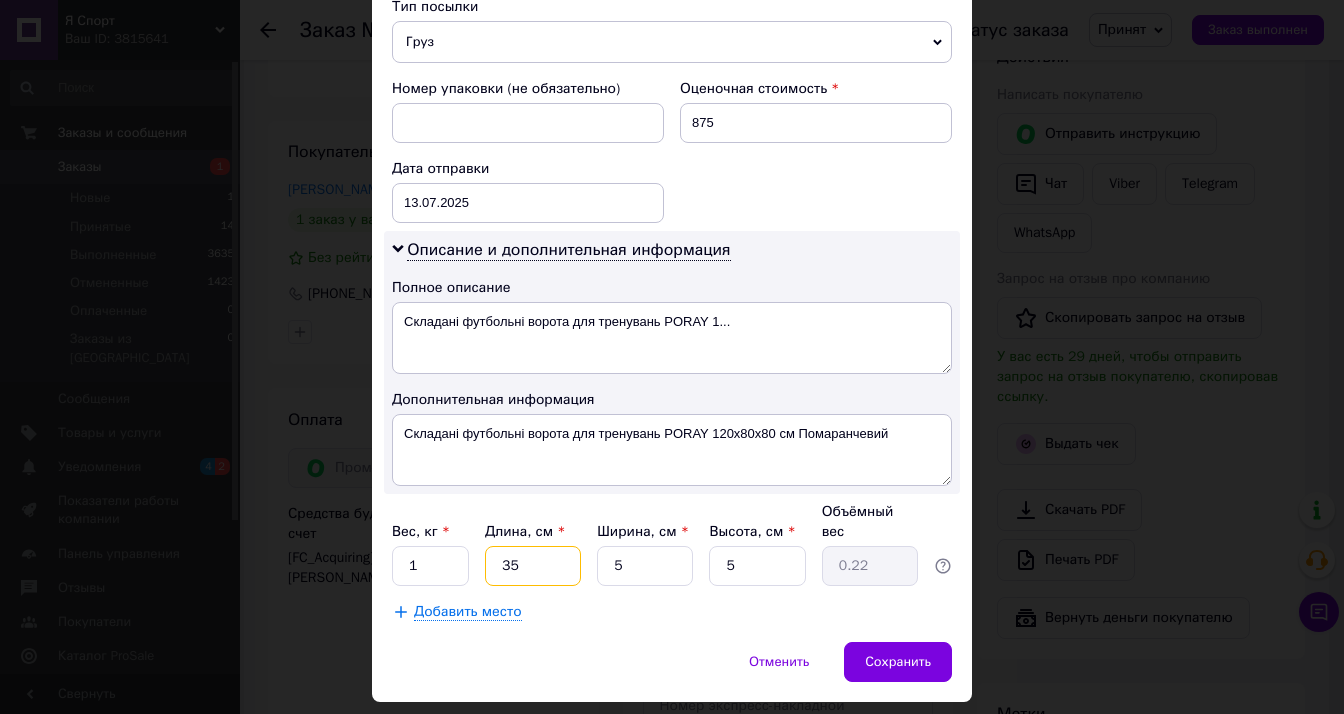 type on "35" 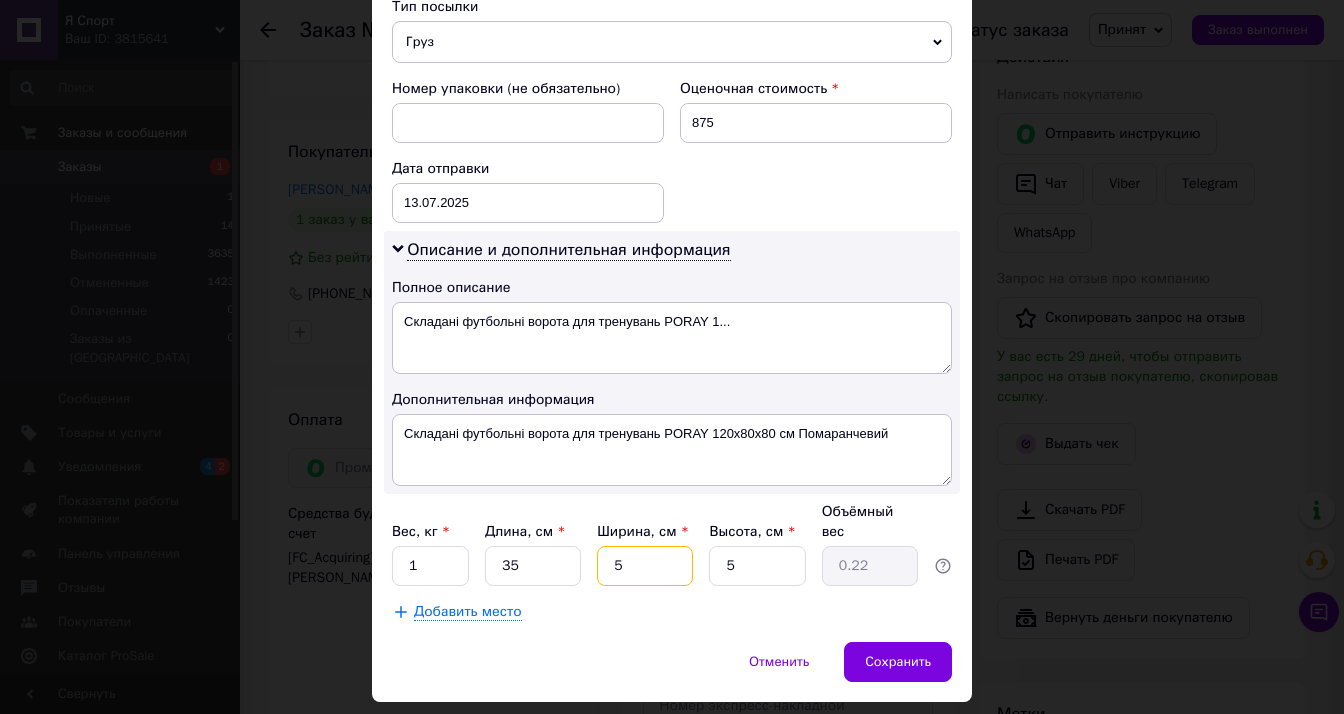 drag, startPoint x: 612, startPoint y: 537, endPoint x: 623, endPoint y: 541, distance: 11.7046995 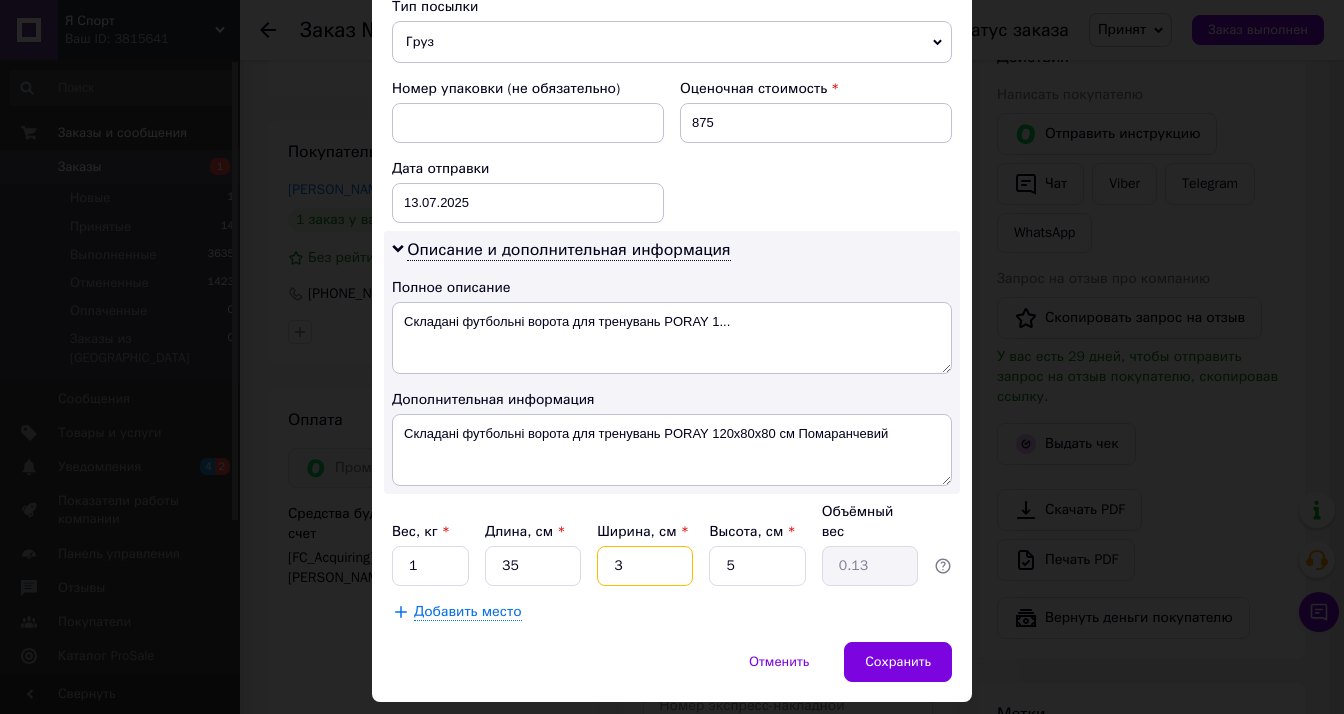 type on "35" 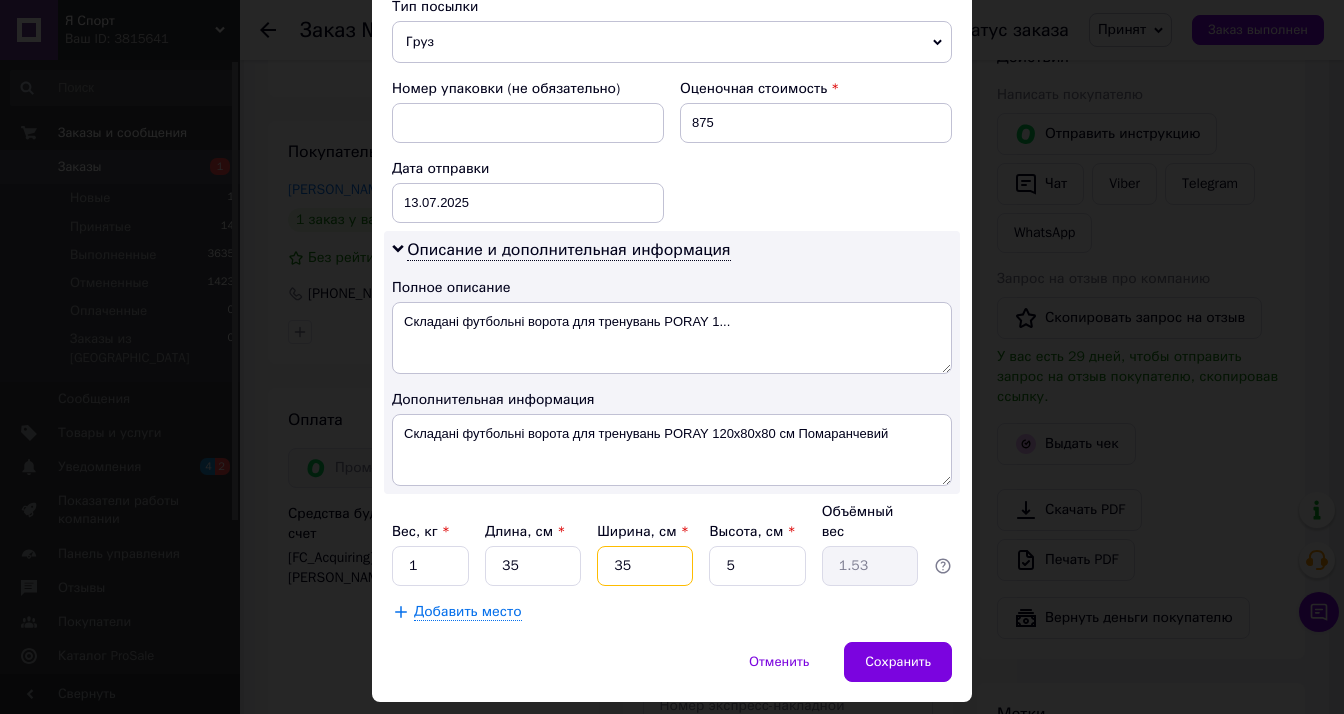 type on "35" 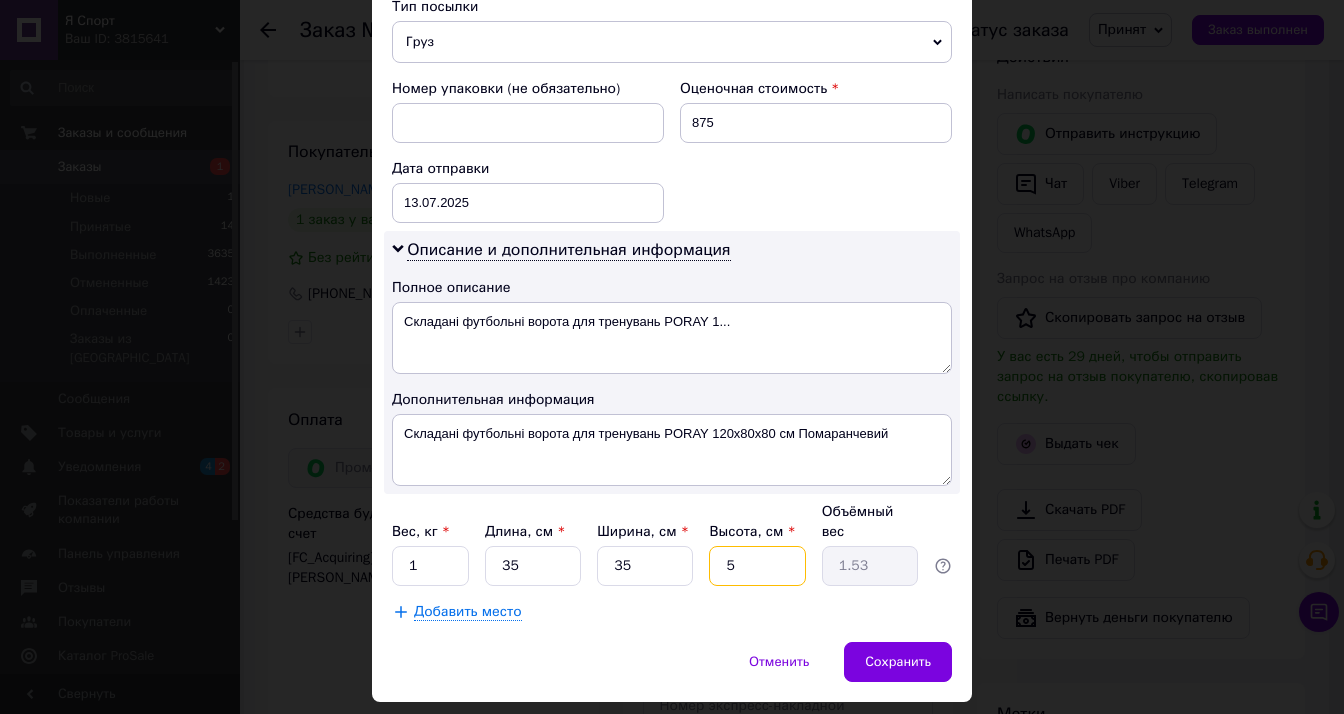 drag, startPoint x: 761, startPoint y: 545, endPoint x: 715, endPoint y: 536, distance: 46.872166 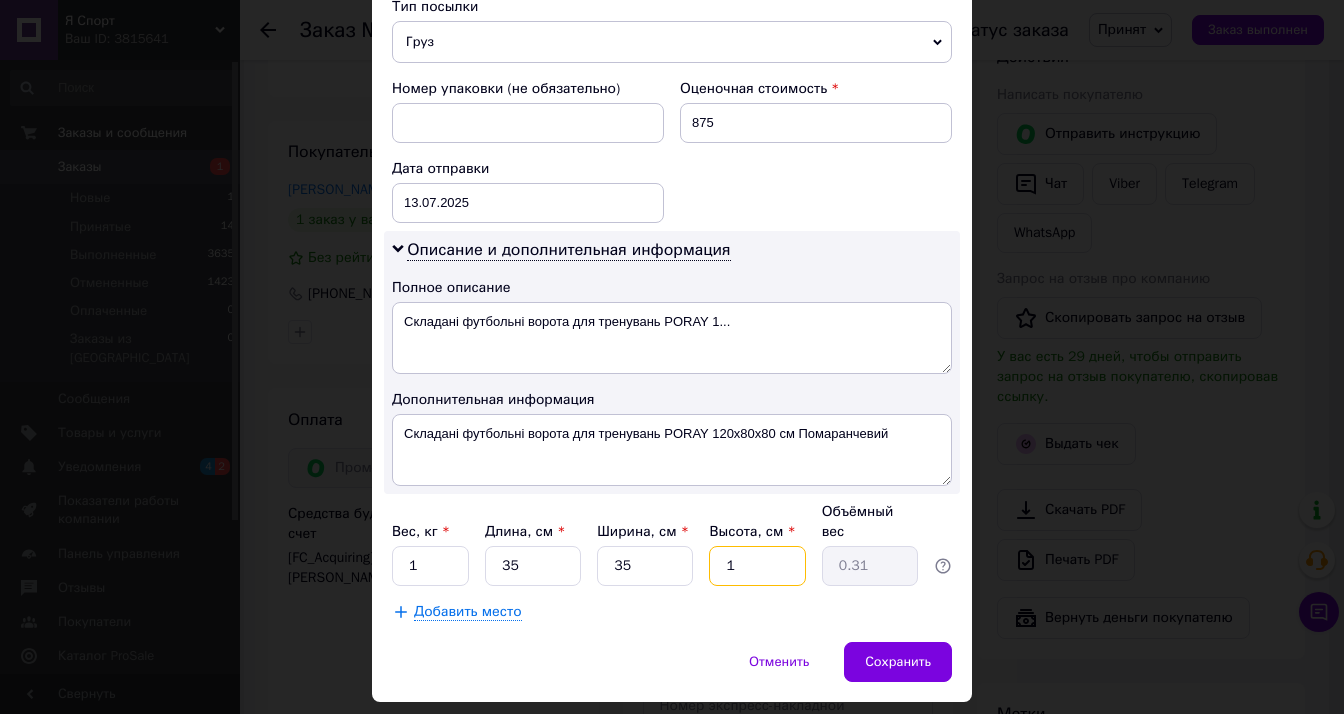 type on "15" 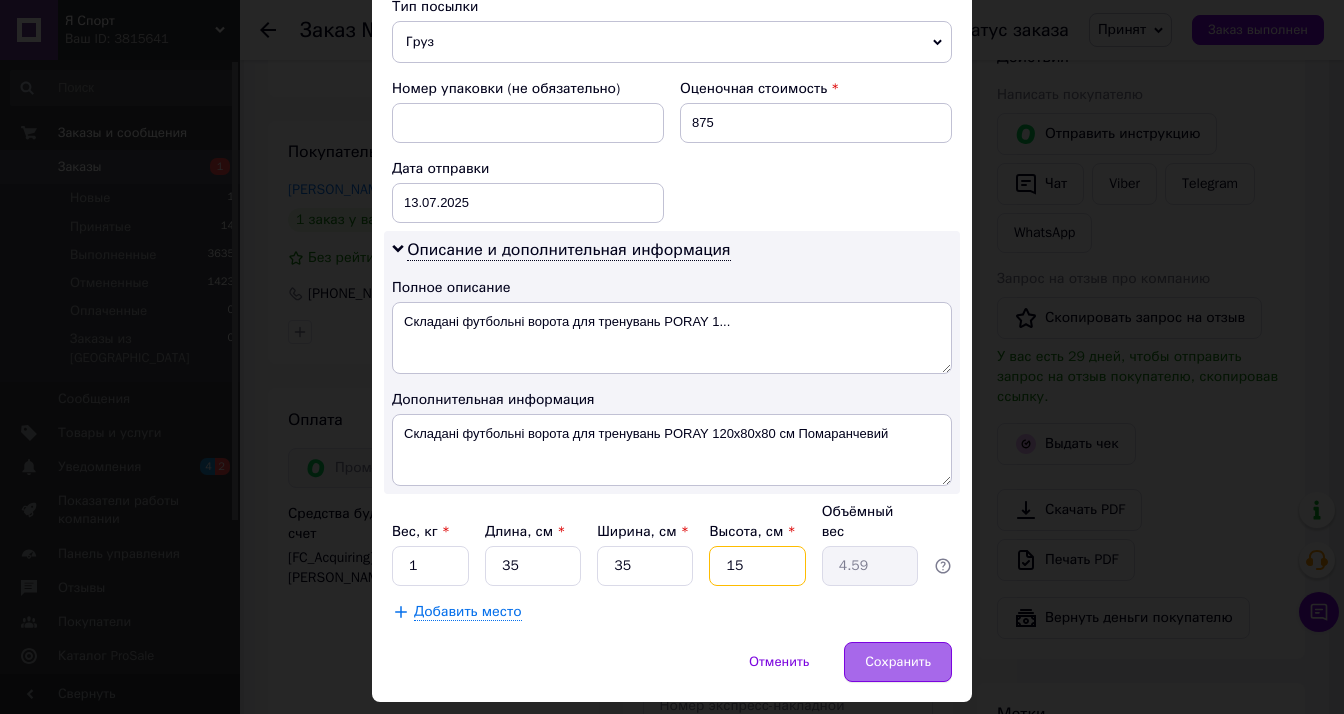 type on "15" 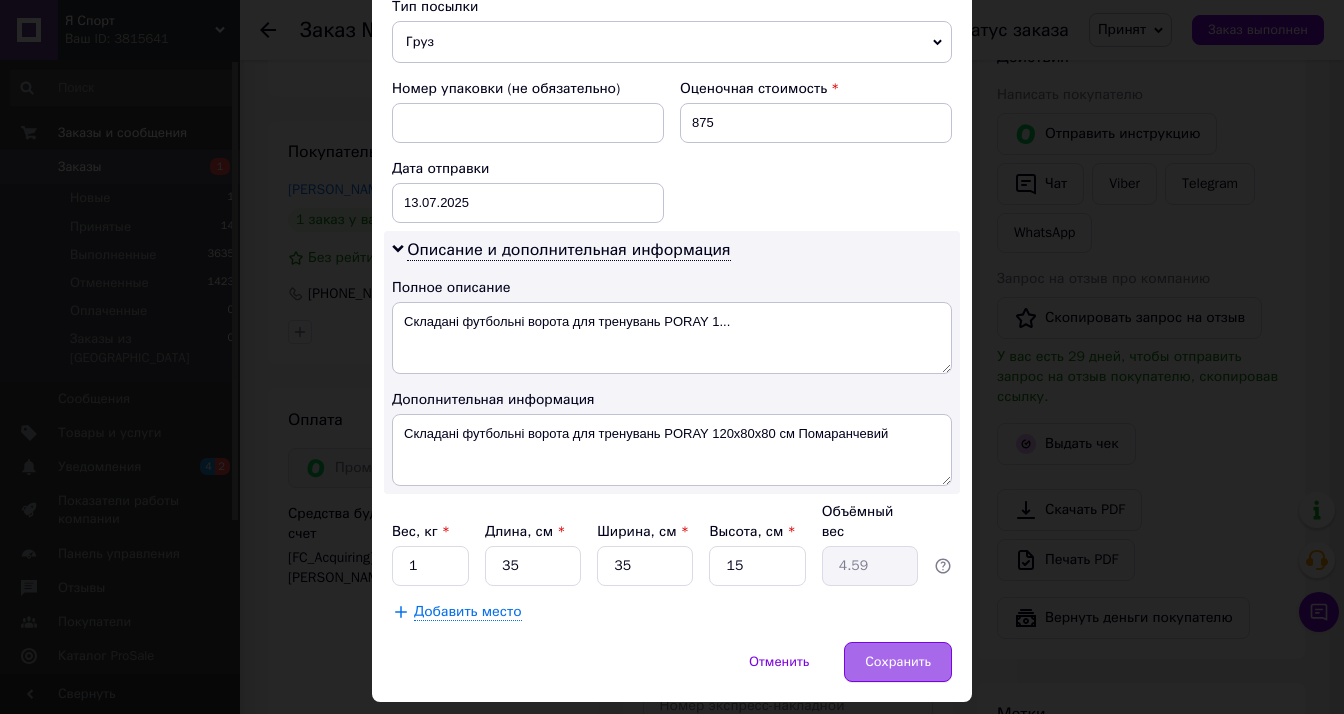 click on "Сохранить" at bounding box center [898, 662] 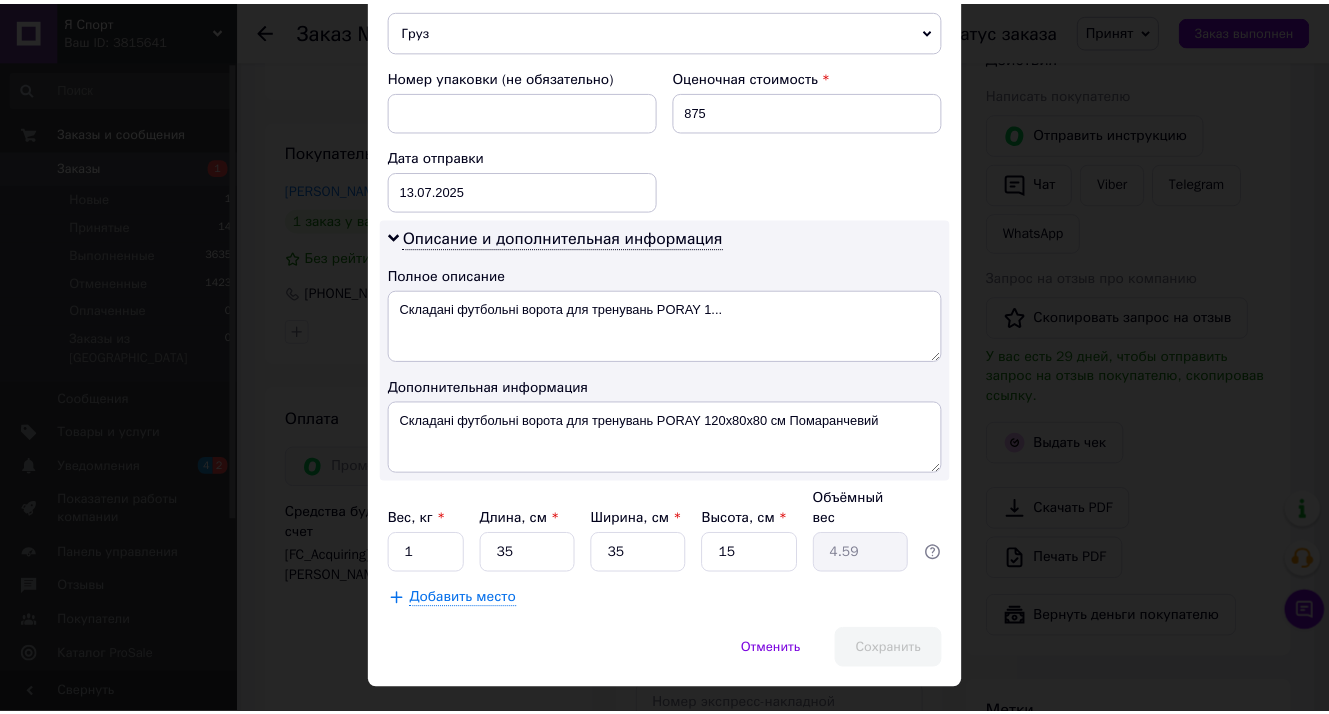 scroll, scrollTop: 0, scrollLeft: 0, axis: both 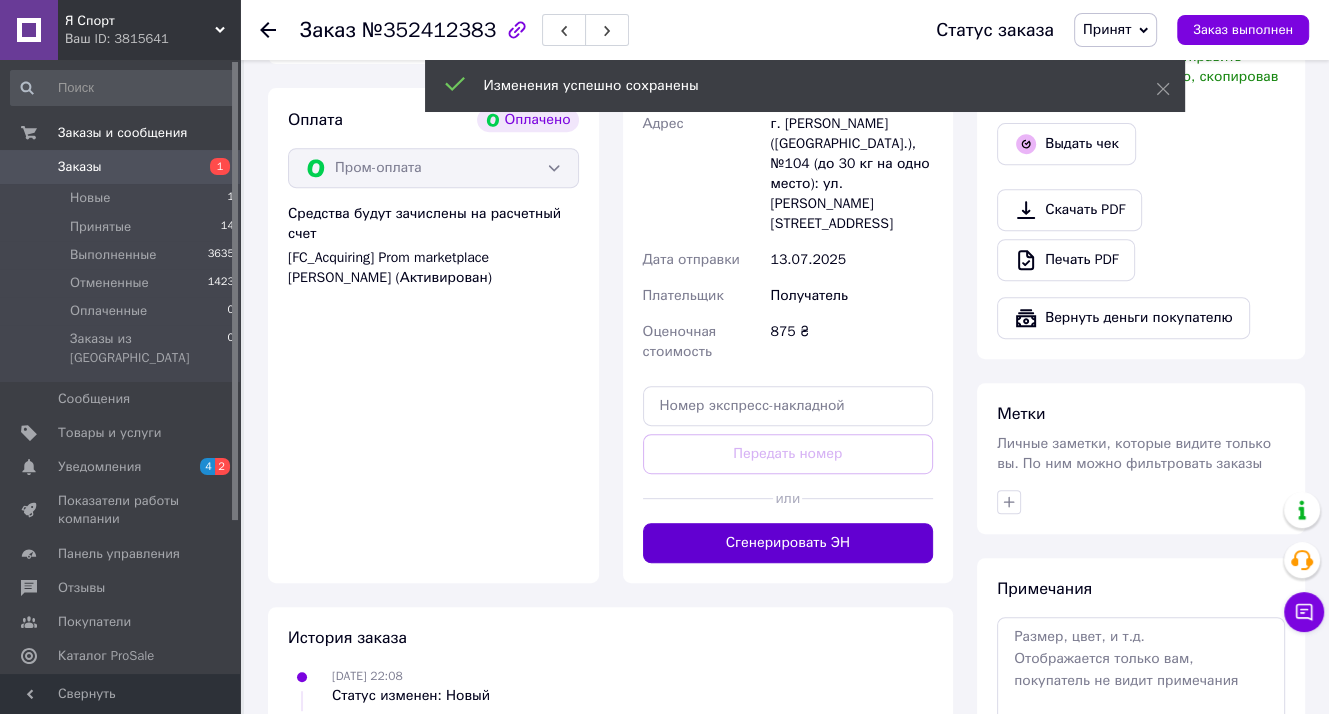 click on "Сгенерировать ЭН" at bounding box center [788, 543] 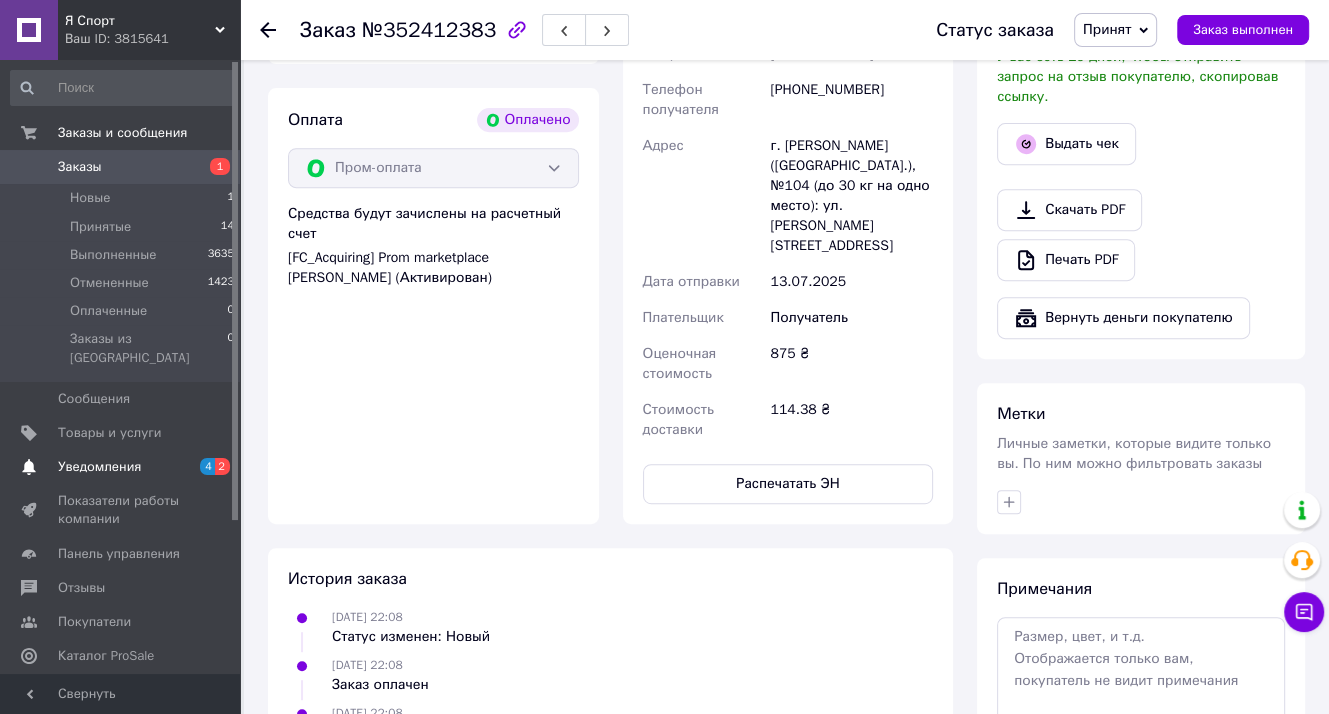 click on "Уведомления" at bounding box center (99, 467) 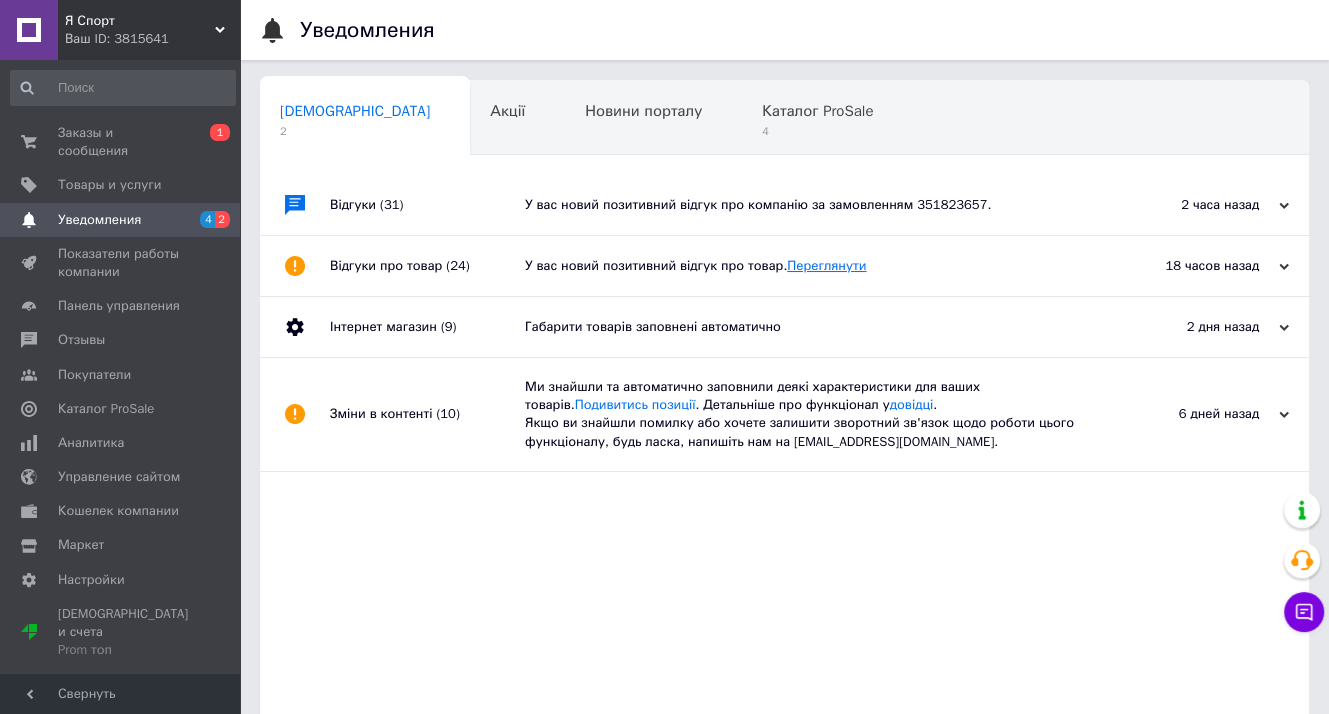 click on "Переглянути" at bounding box center (826, 265) 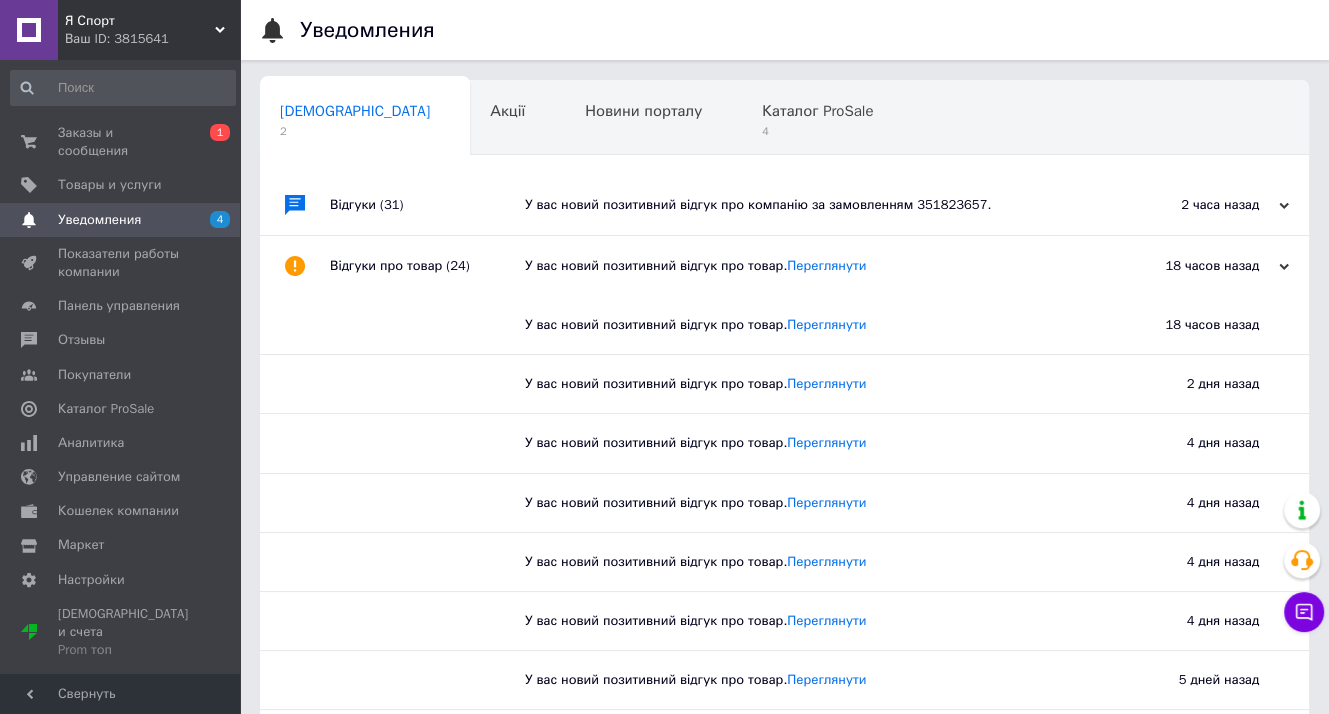 click on "У вас новий позитивний відгук про компанію за замовленням 351823657." at bounding box center [807, 205] 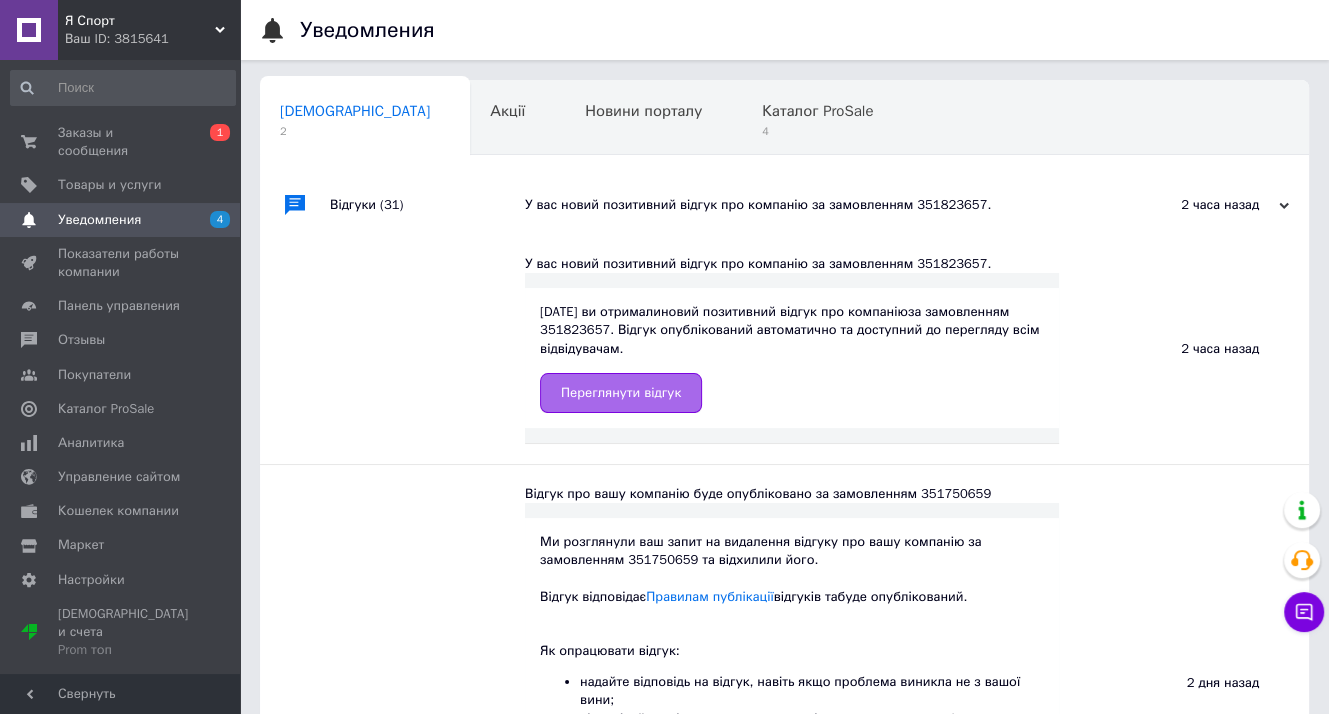 click on "Переглянути відгук" at bounding box center (621, 393) 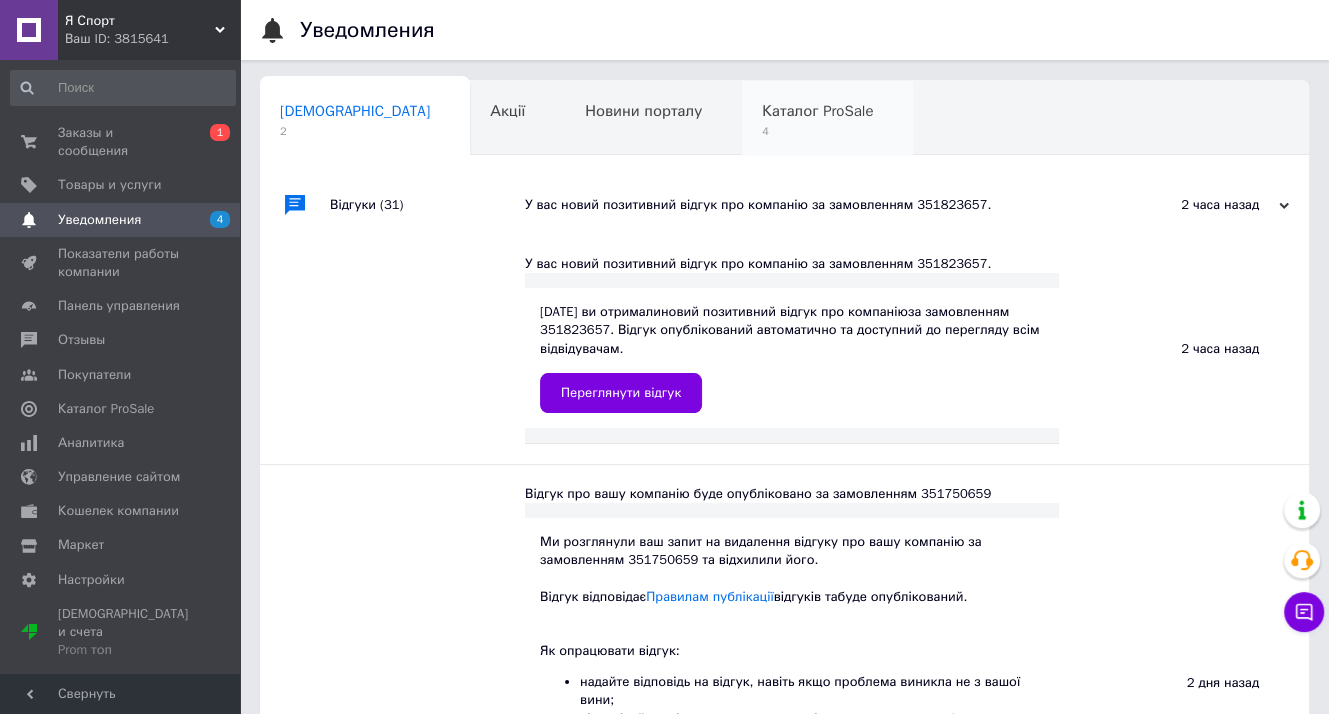 click on "4" at bounding box center (817, 131) 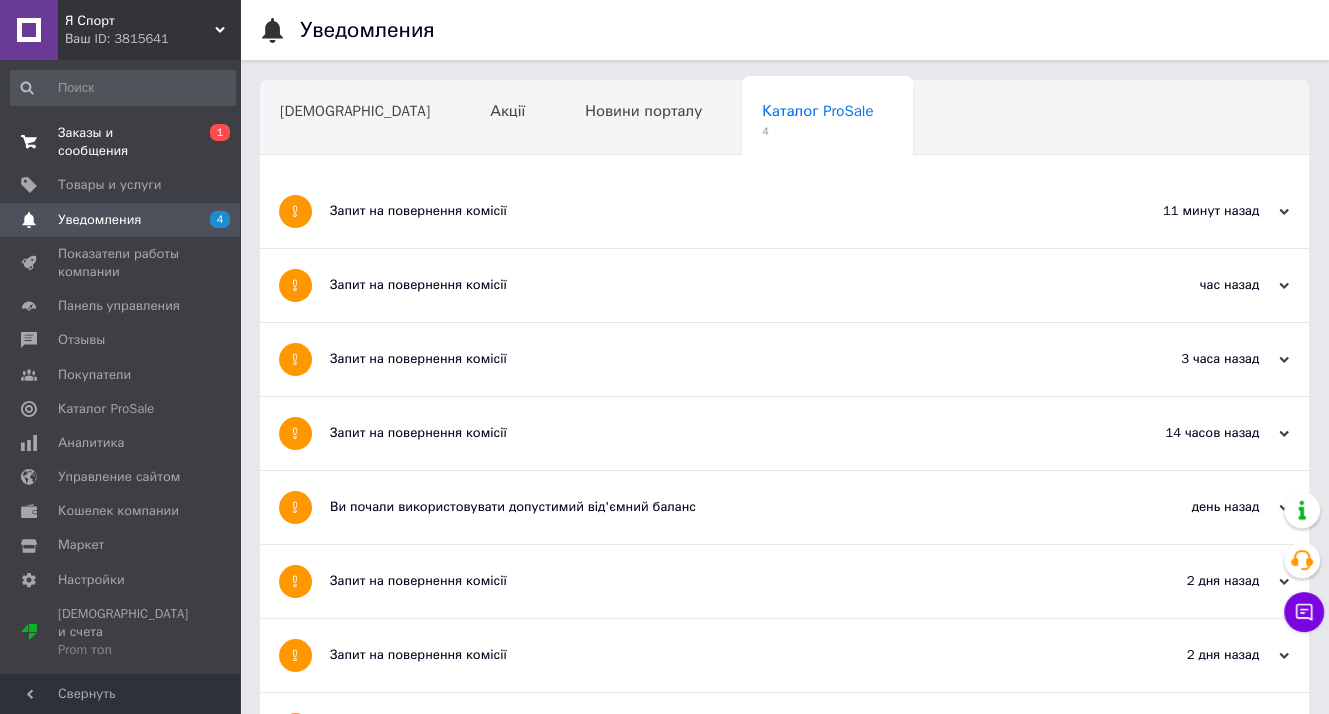 click on "Заказы и сообщения" at bounding box center (121, 142) 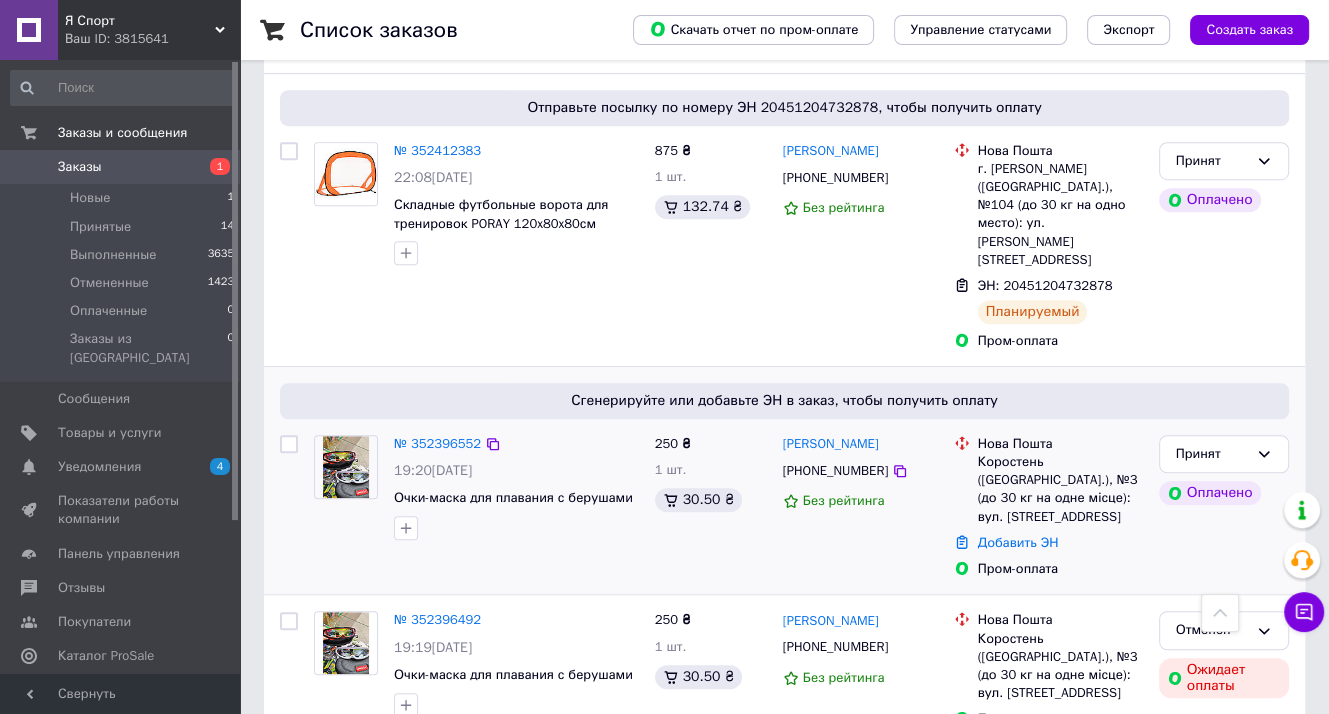 scroll, scrollTop: 1100, scrollLeft: 0, axis: vertical 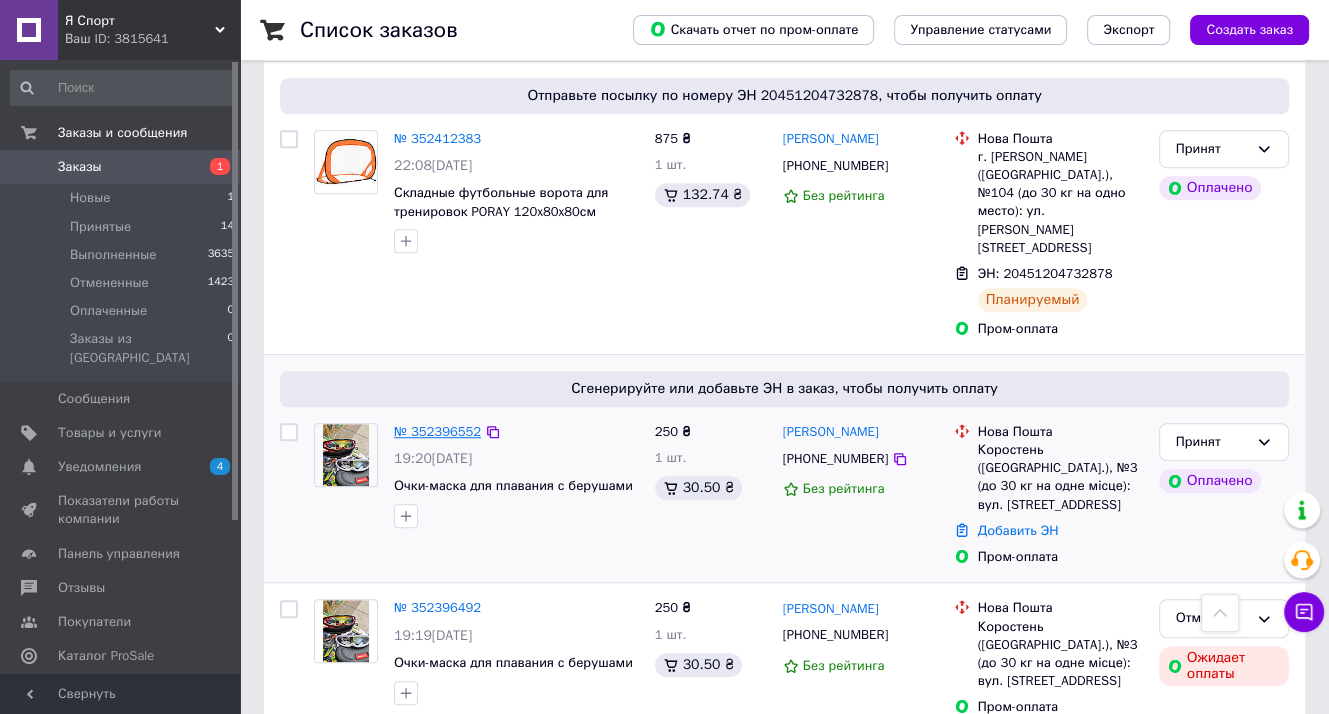 click on "№ 352396552" at bounding box center [437, 431] 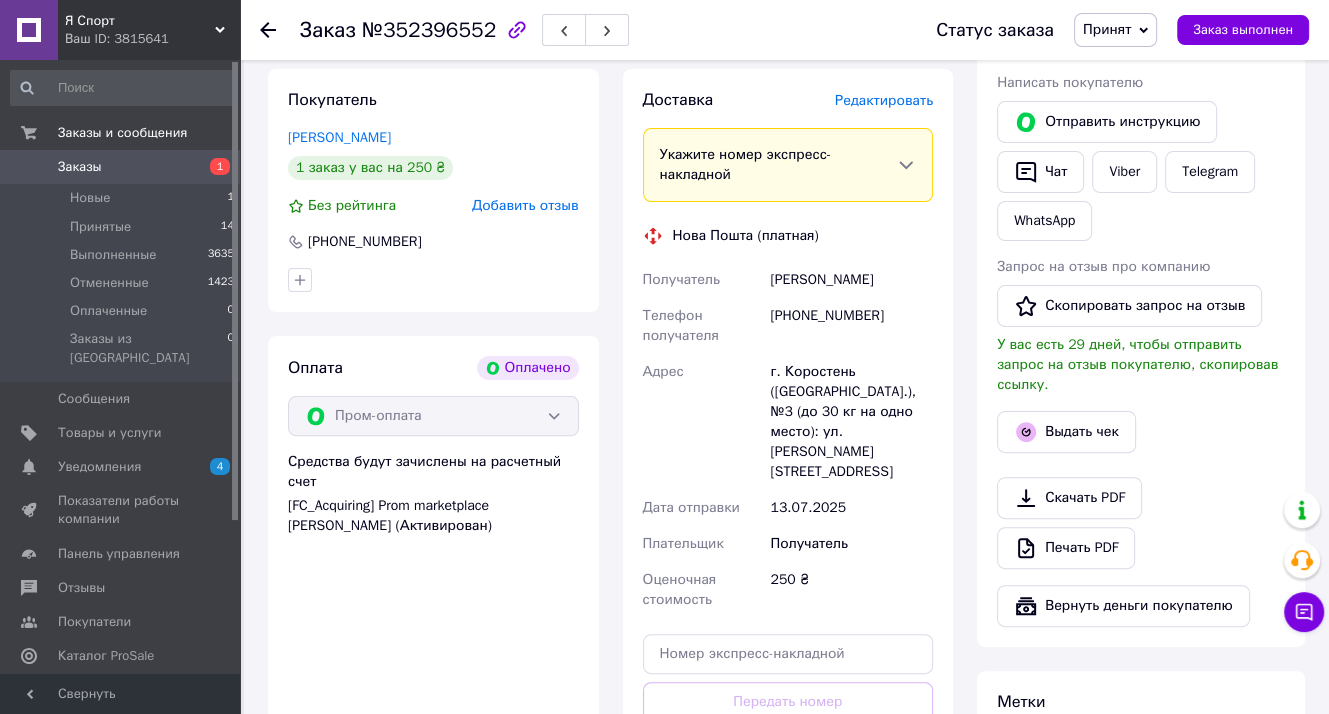 scroll, scrollTop: 0, scrollLeft: 0, axis: both 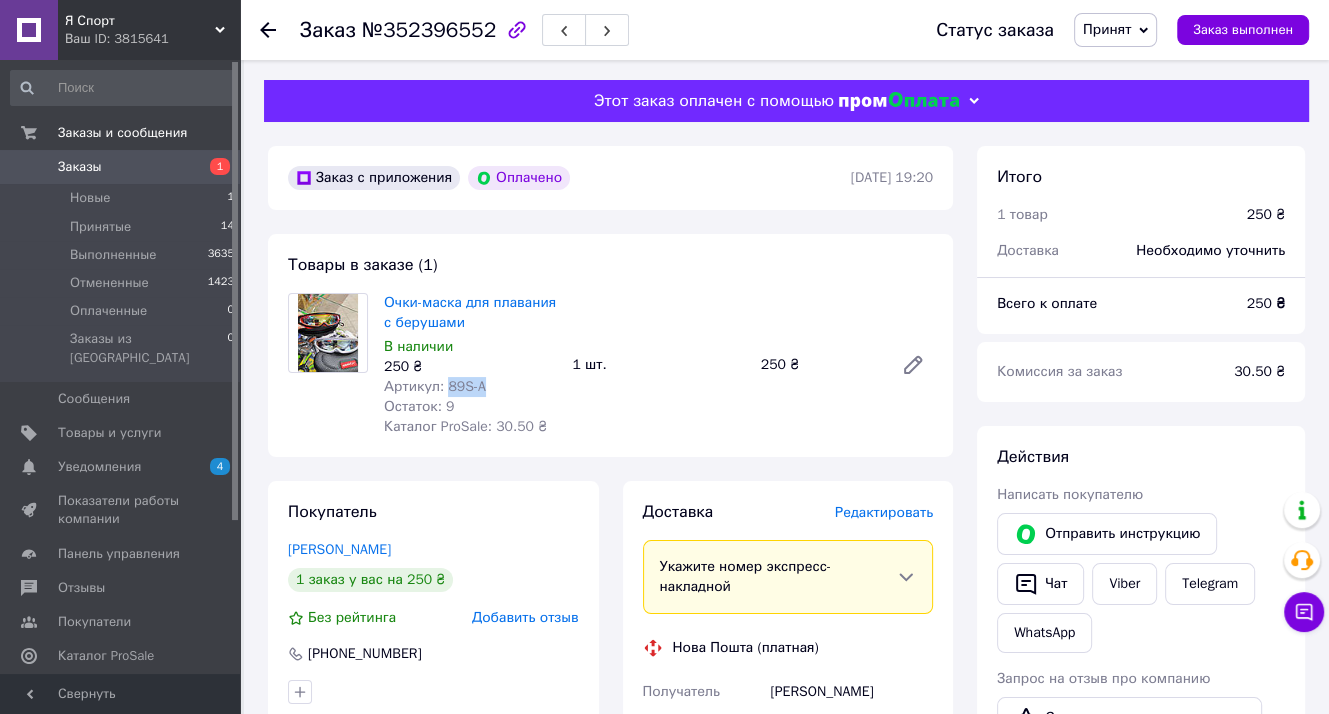 drag, startPoint x: 479, startPoint y: 393, endPoint x: 444, endPoint y: 388, distance: 35.35534 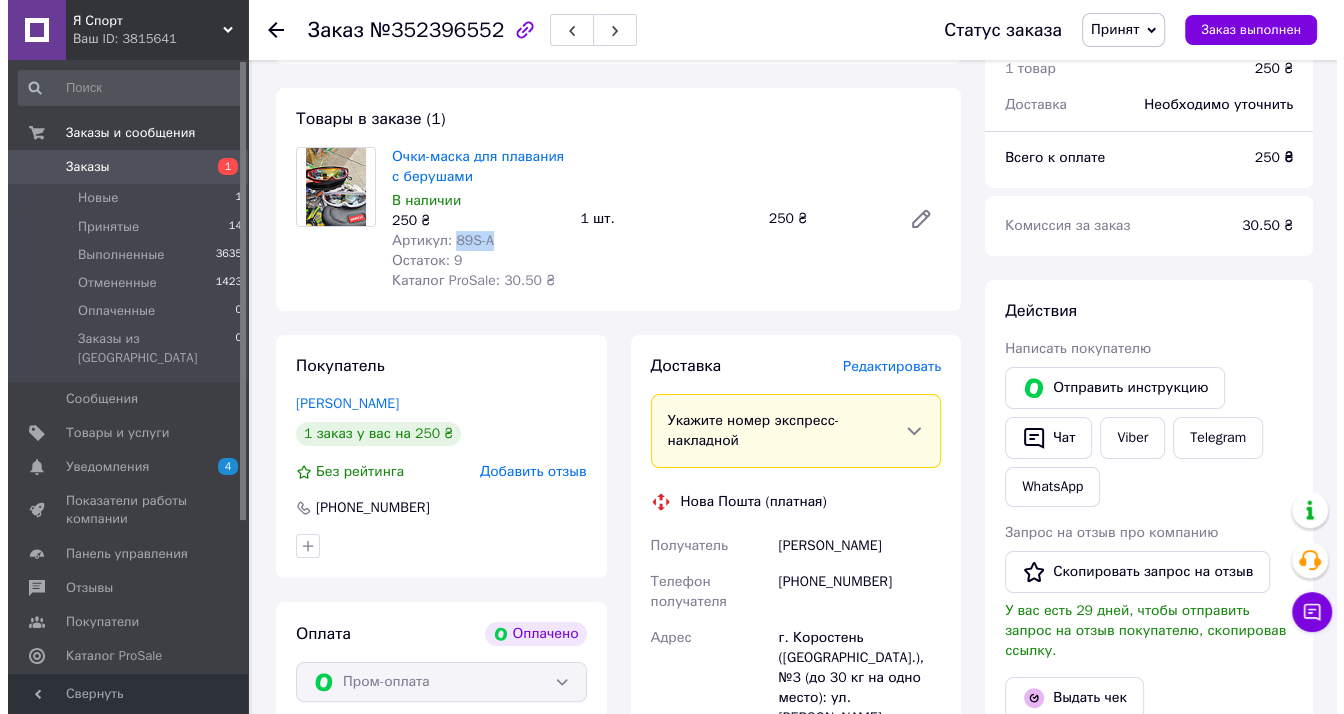 scroll, scrollTop: 400, scrollLeft: 0, axis: vertical 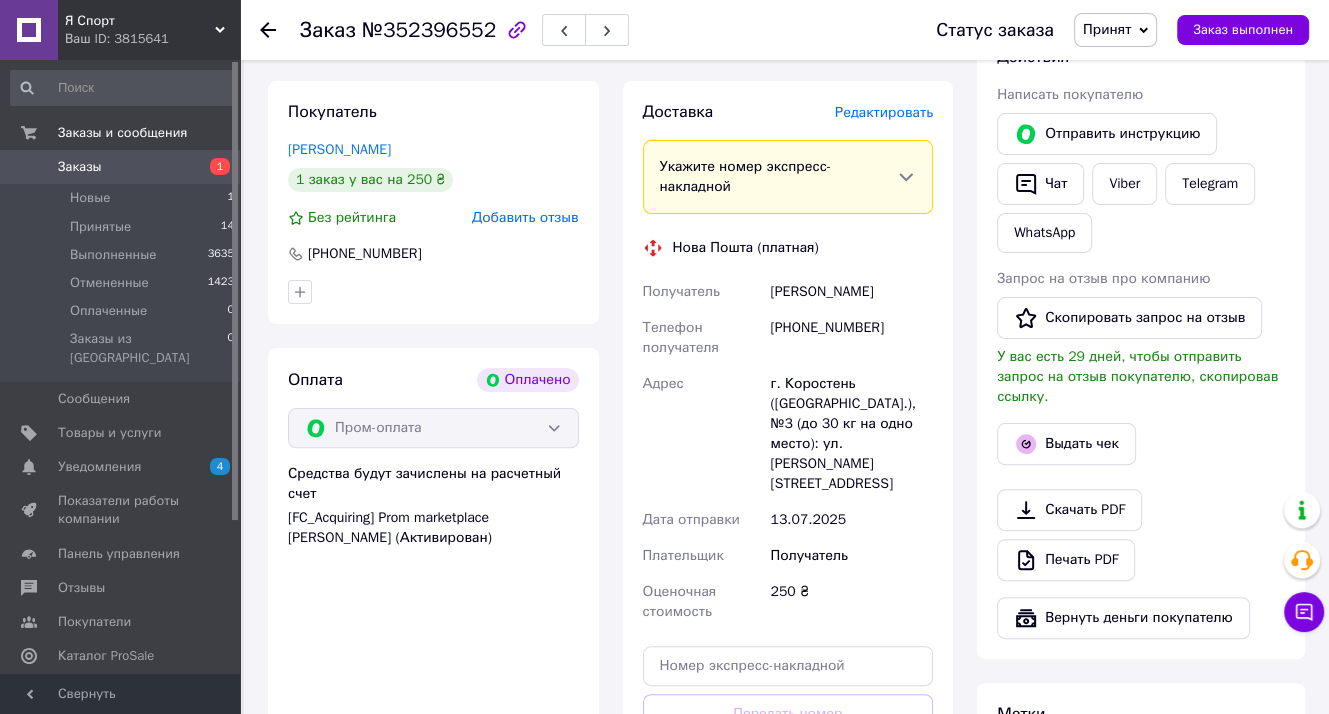 click on "Редактировать" at bounding box center [884, 112] 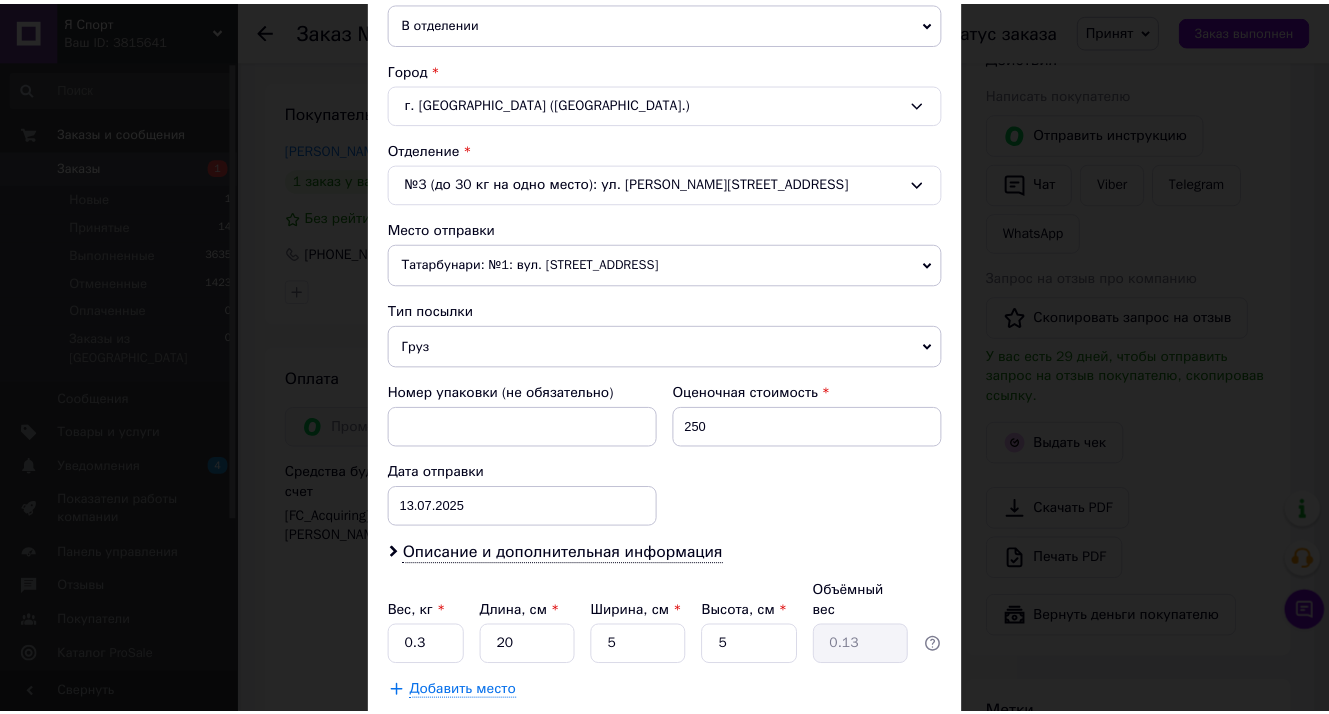 scroll, scrollTop: 608, scrollLeft: 0, axis: vertical 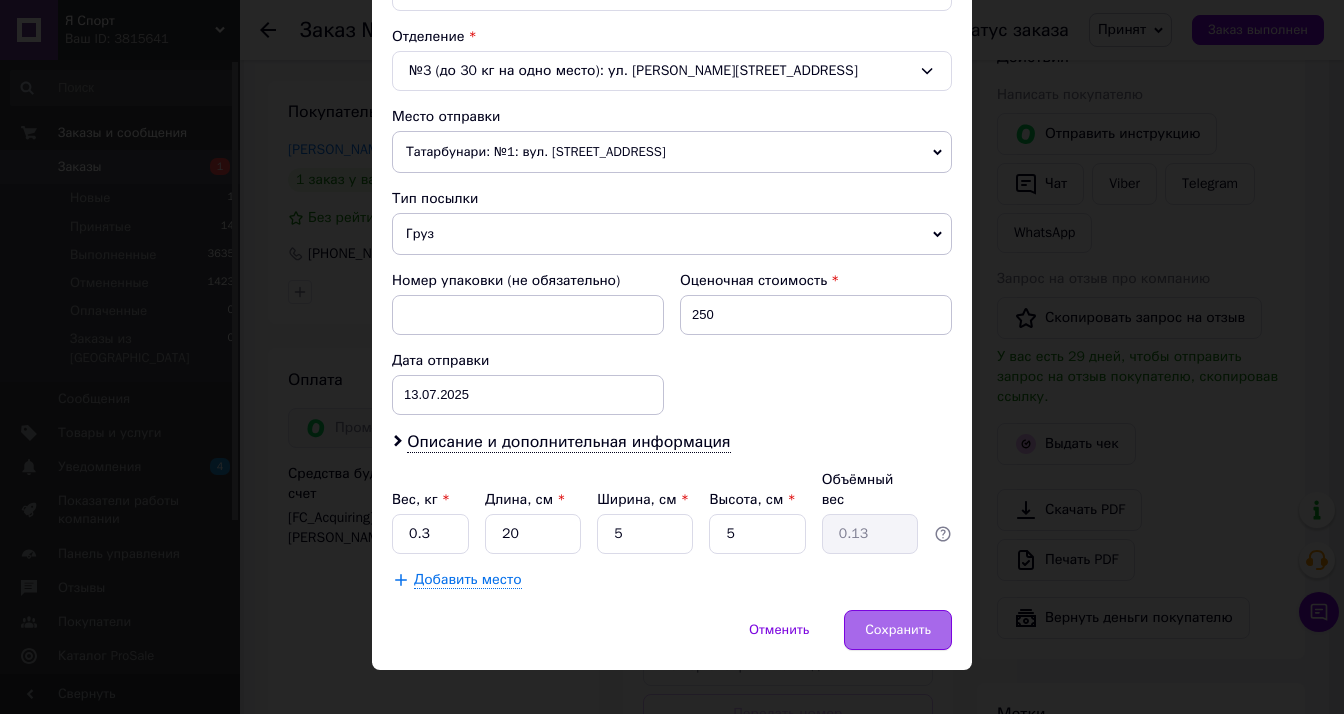 click on "Сохранить" at bounding box center (898, 630) 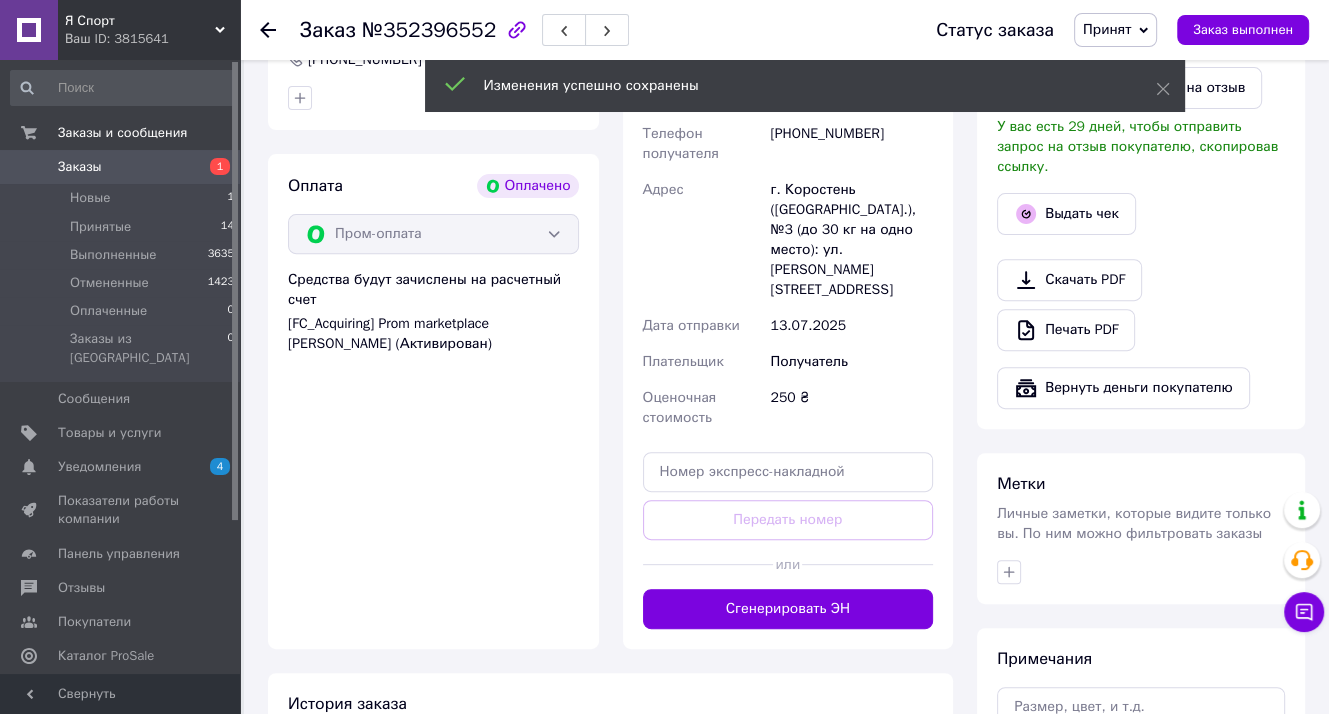 scroll, scrollTop: 800, scrollLeft: 0, axis: vertical 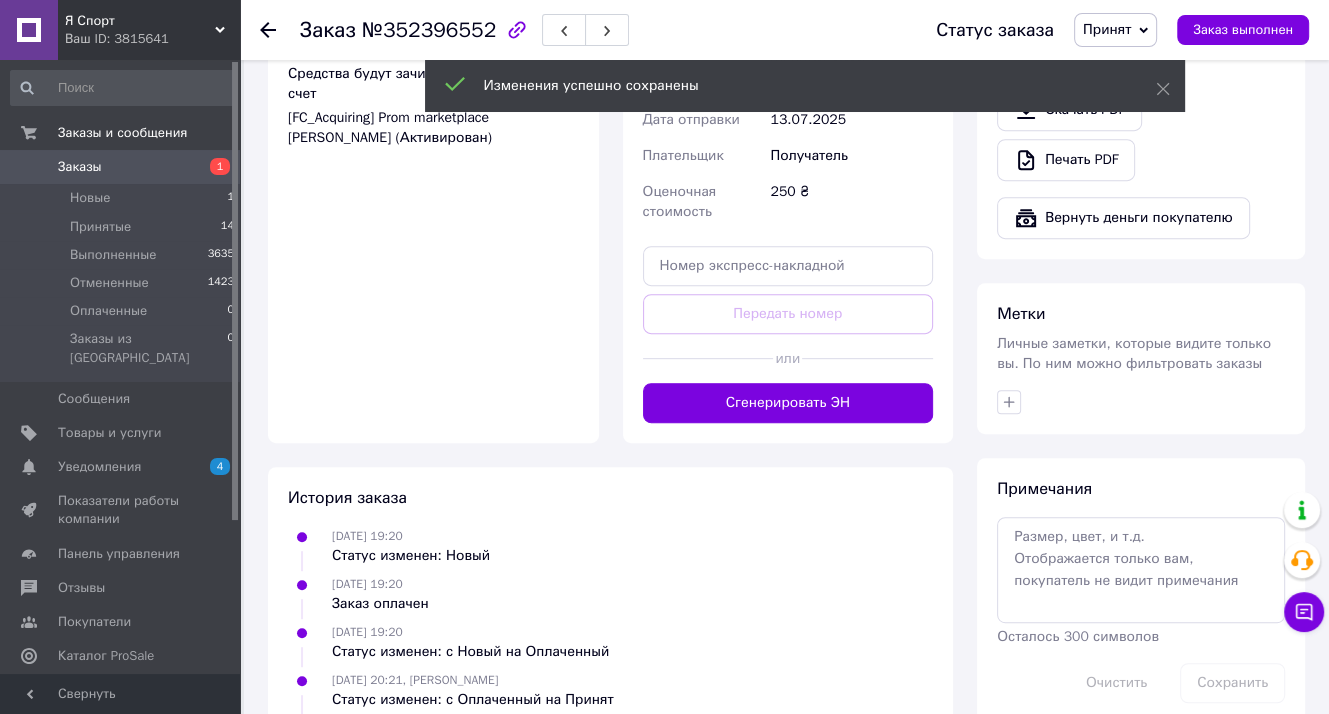 click on "Сгенерировать ЭН" at bounding box center (788, 403) 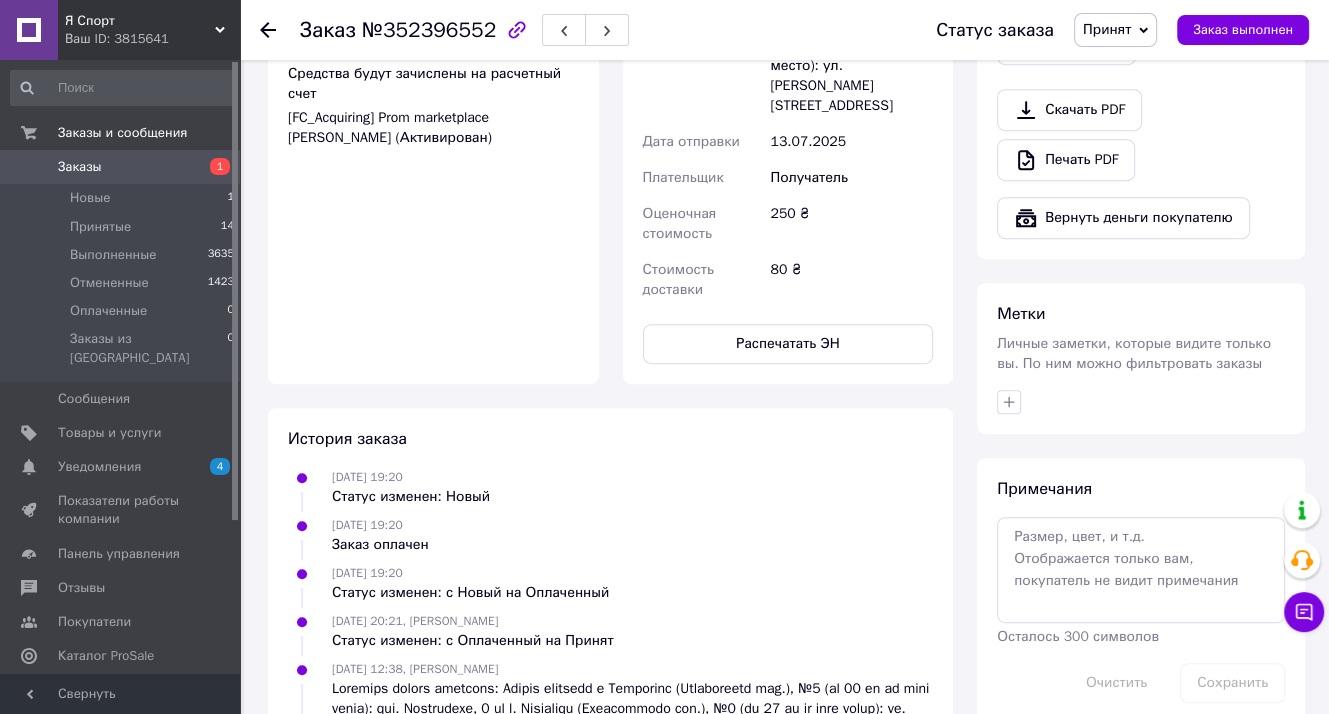 click on "Заказы" at bounding box center (80, 167) 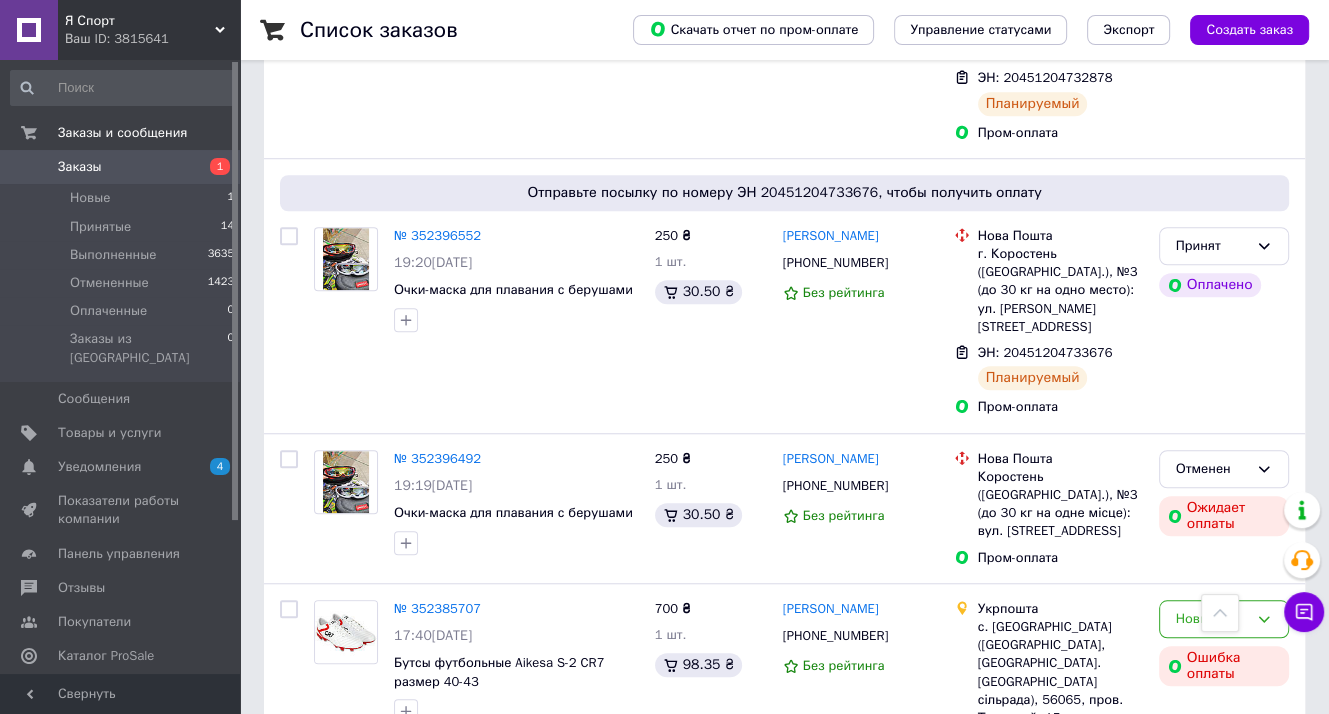 scroll, scrollTop: 1300, scrollLeft: 0, axis: vertical 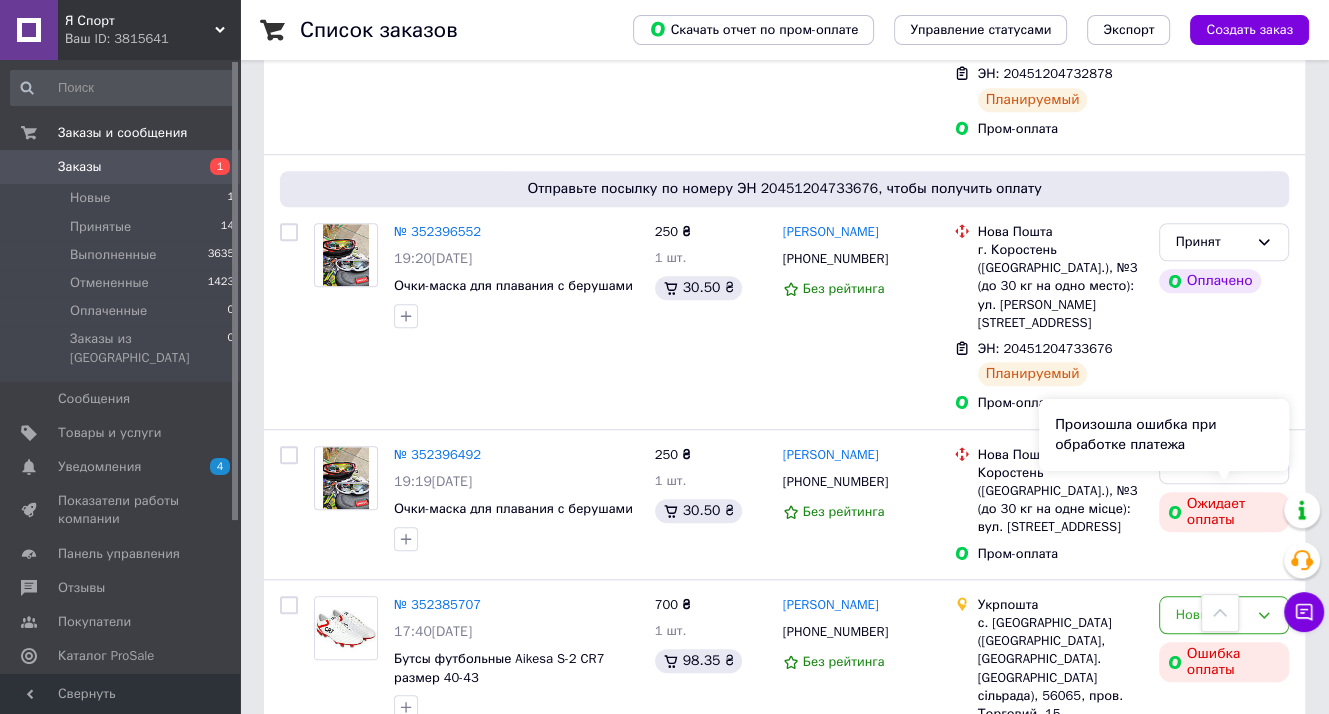 click on "Произошла ошибка при обработке платежа" at bounding box center (1164, 435) 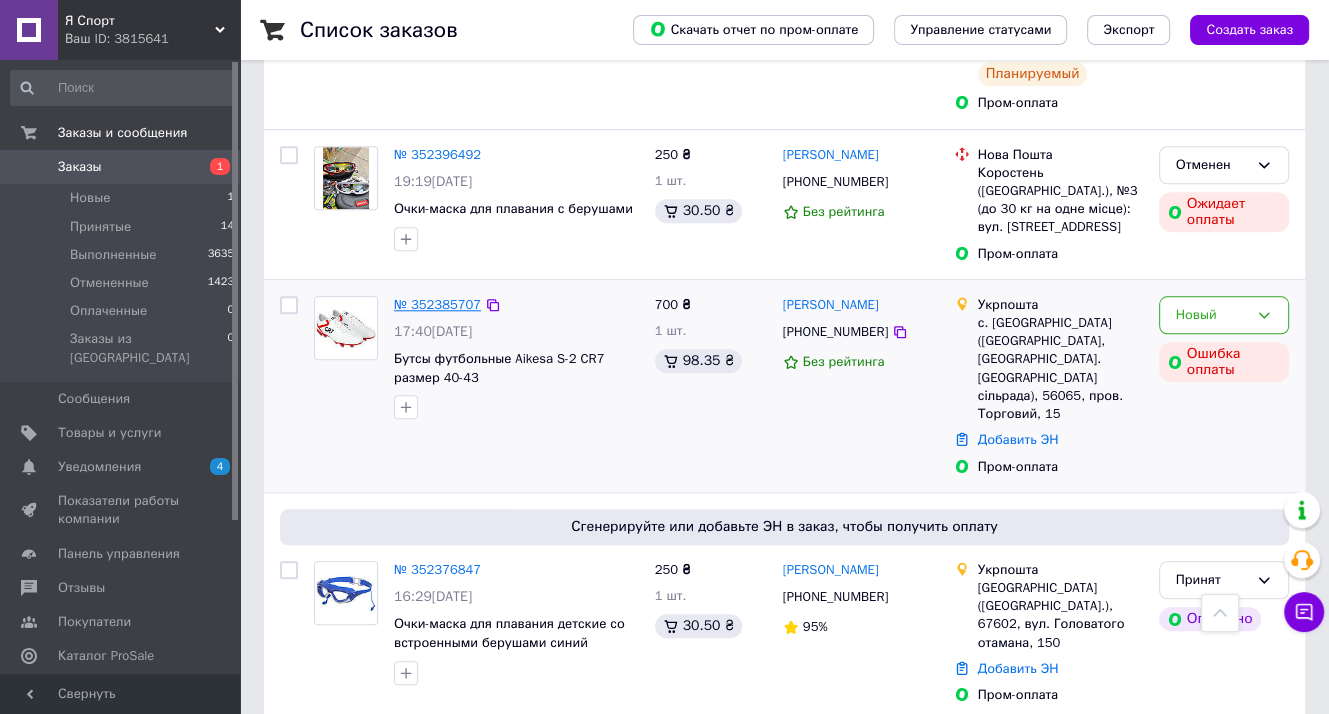 click on "№ 352385707" at bounding box center (437, 304) 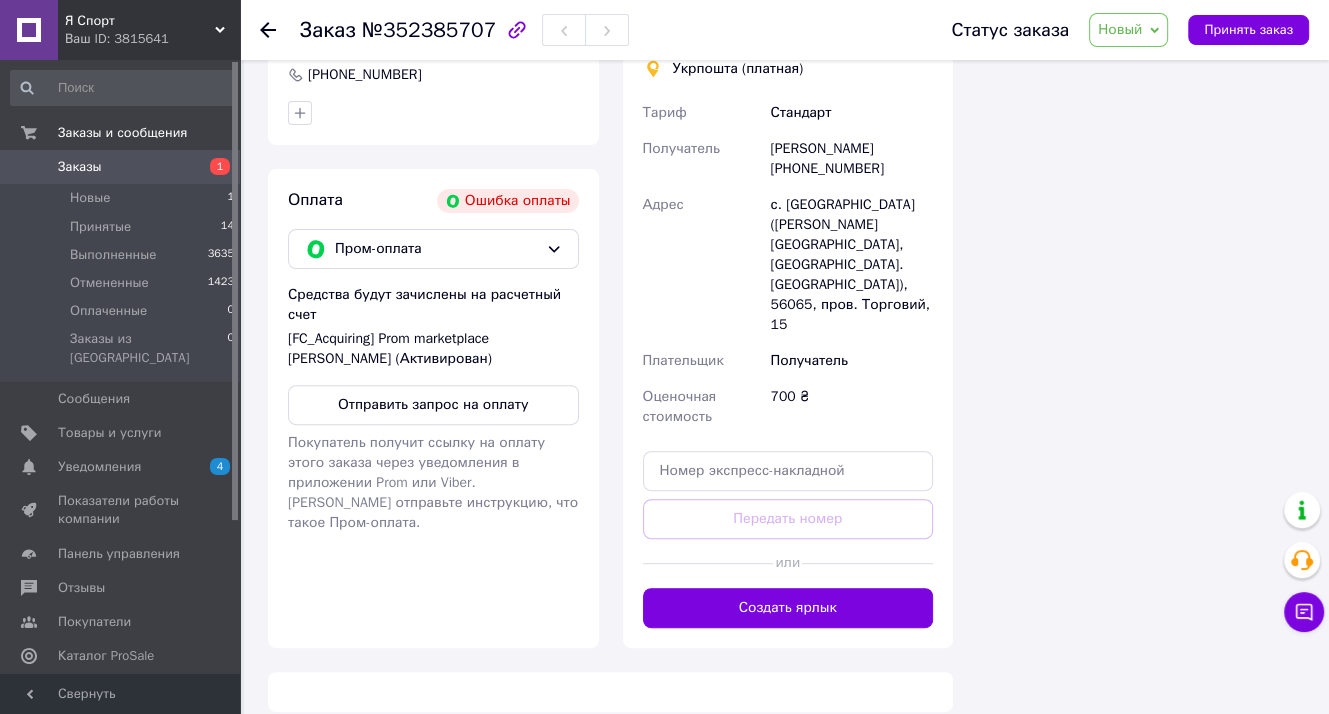 scroll, scrollTop: 858, scrollLeft: 0, axis: vertical 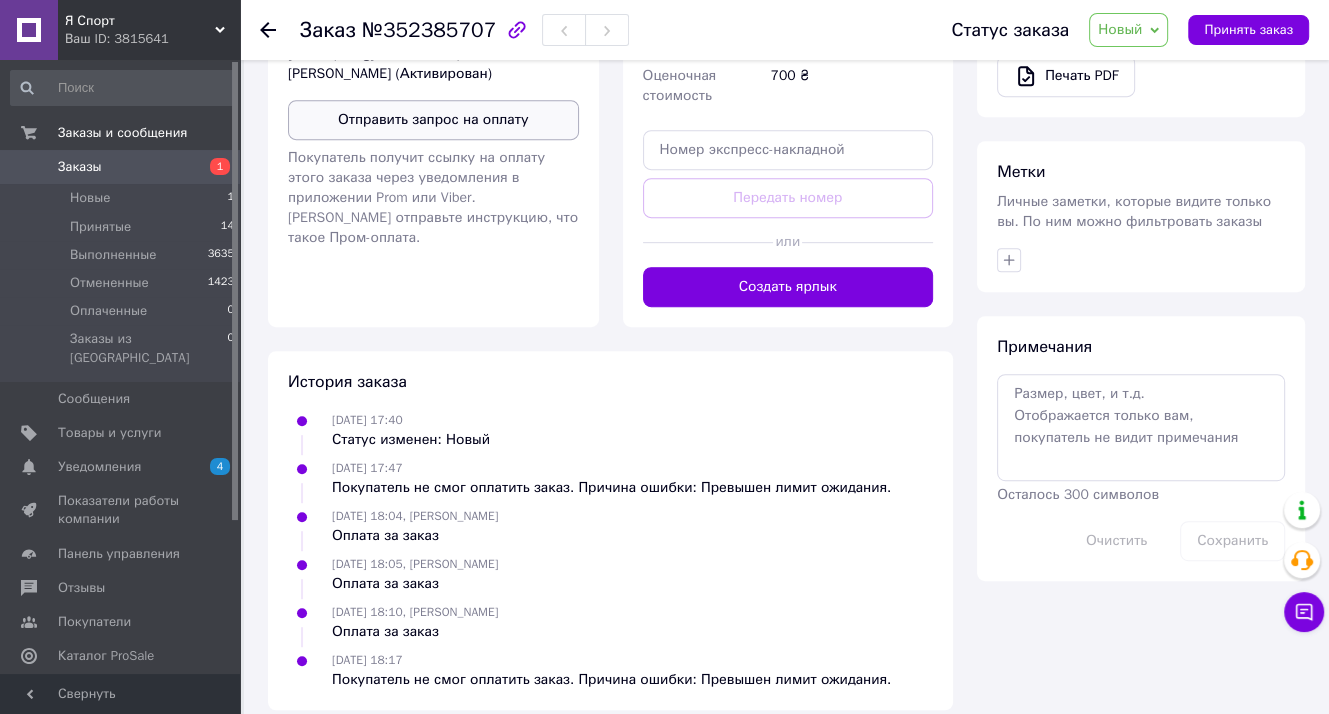 click on "Отправить запрос на оплату" at bounding box center (433, 120) 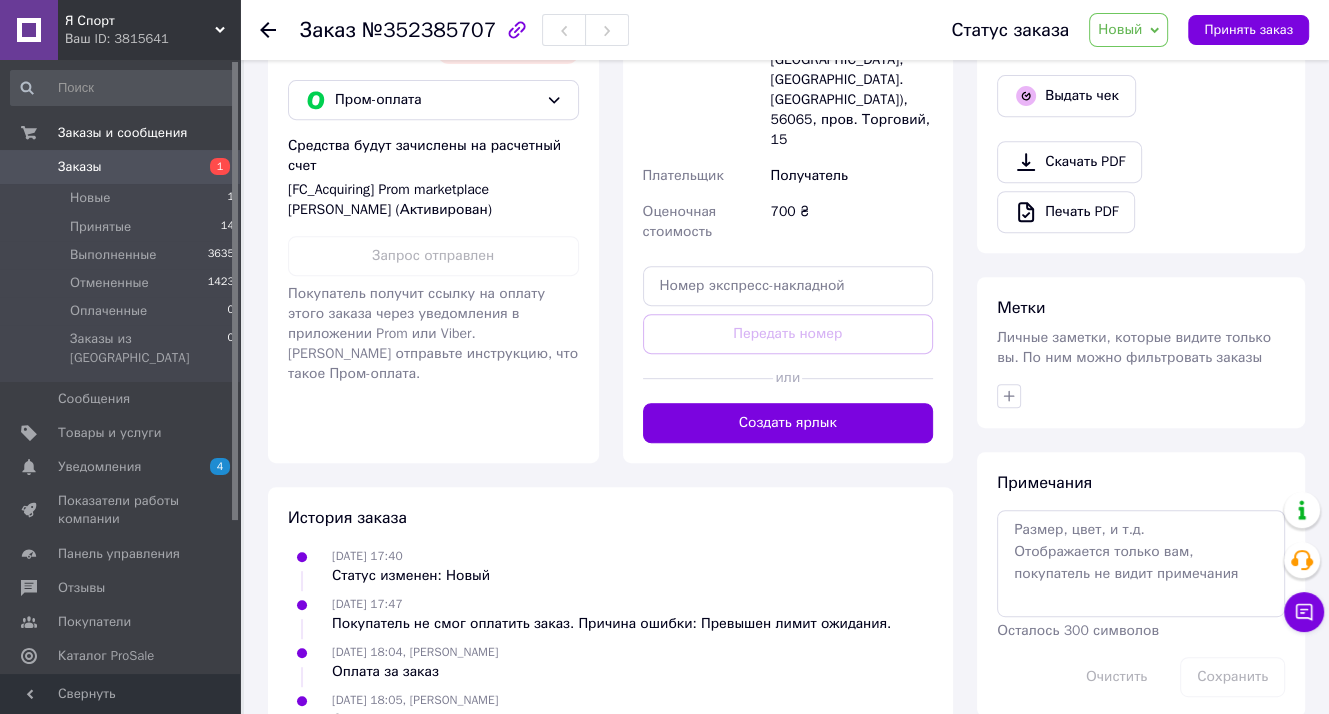 scroll, scrollTop: 558, scrollLeft: 0, axis: vertical 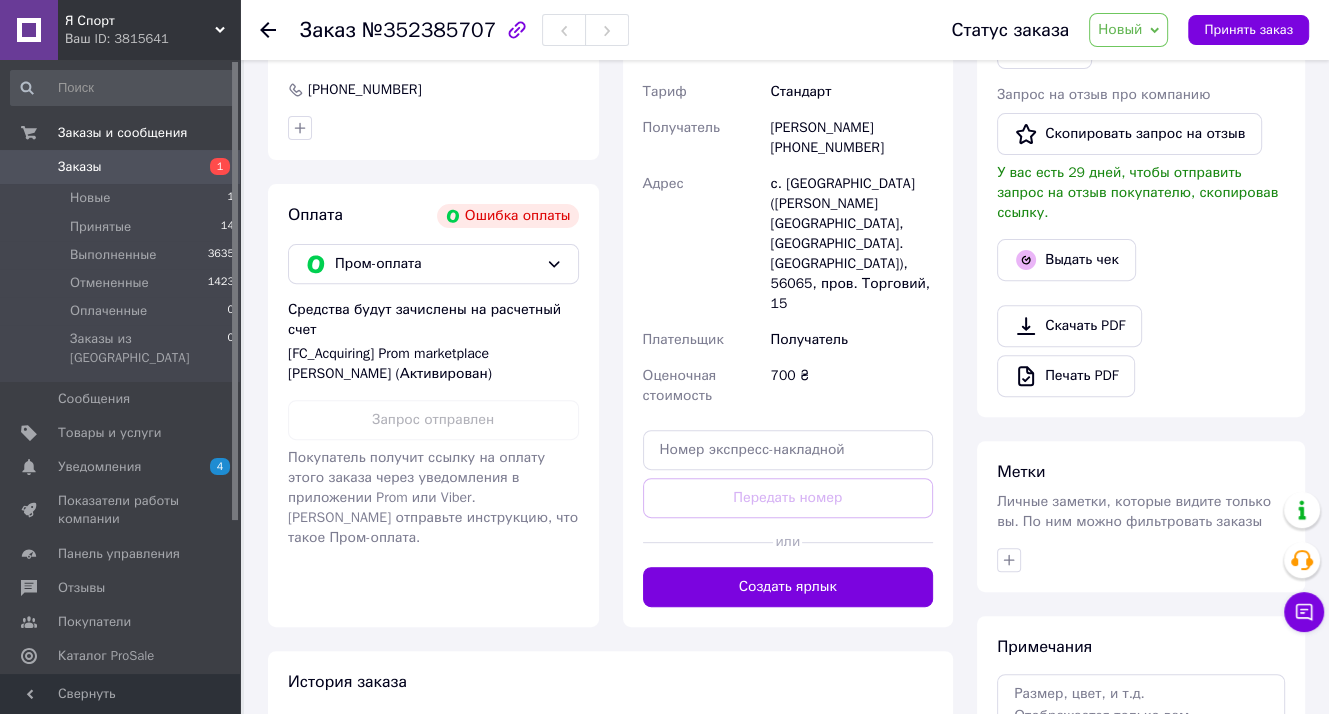 click on "Заказы" at bounding box center (80, 167) 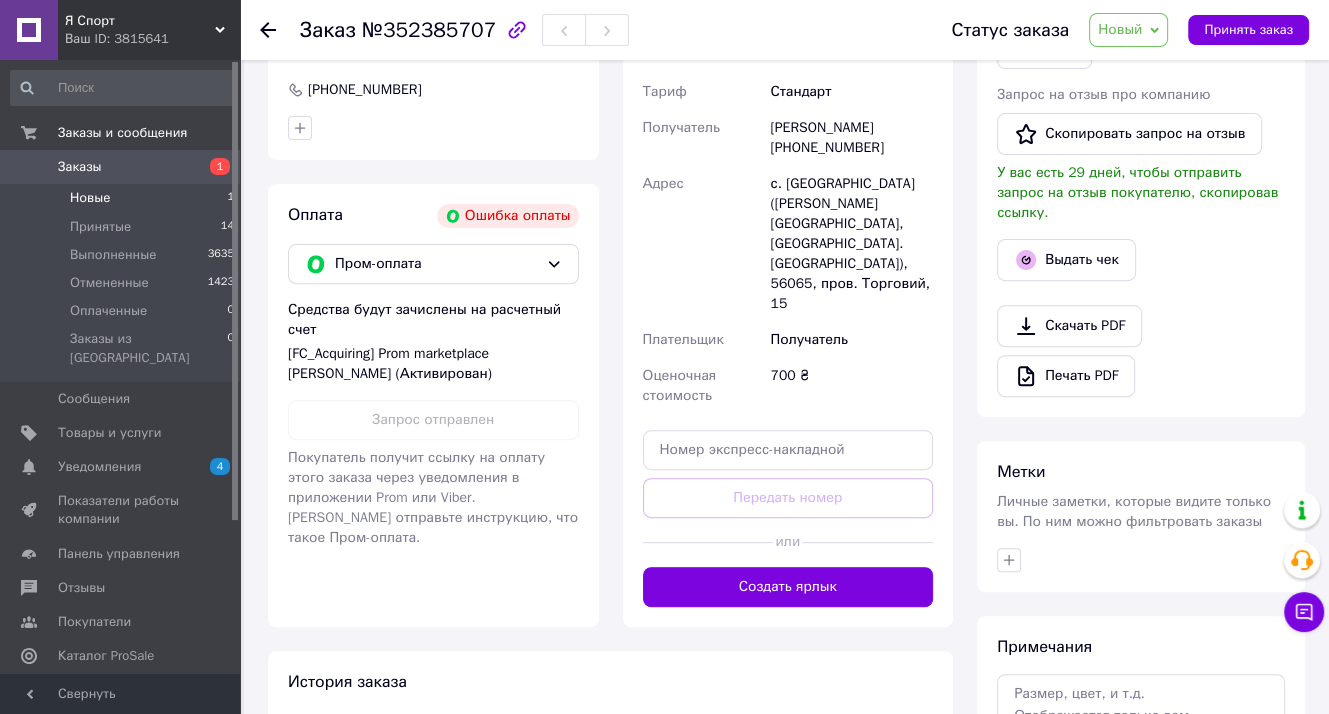 scroll, scrollTop: 0, scrollLeft: 0, axis: both 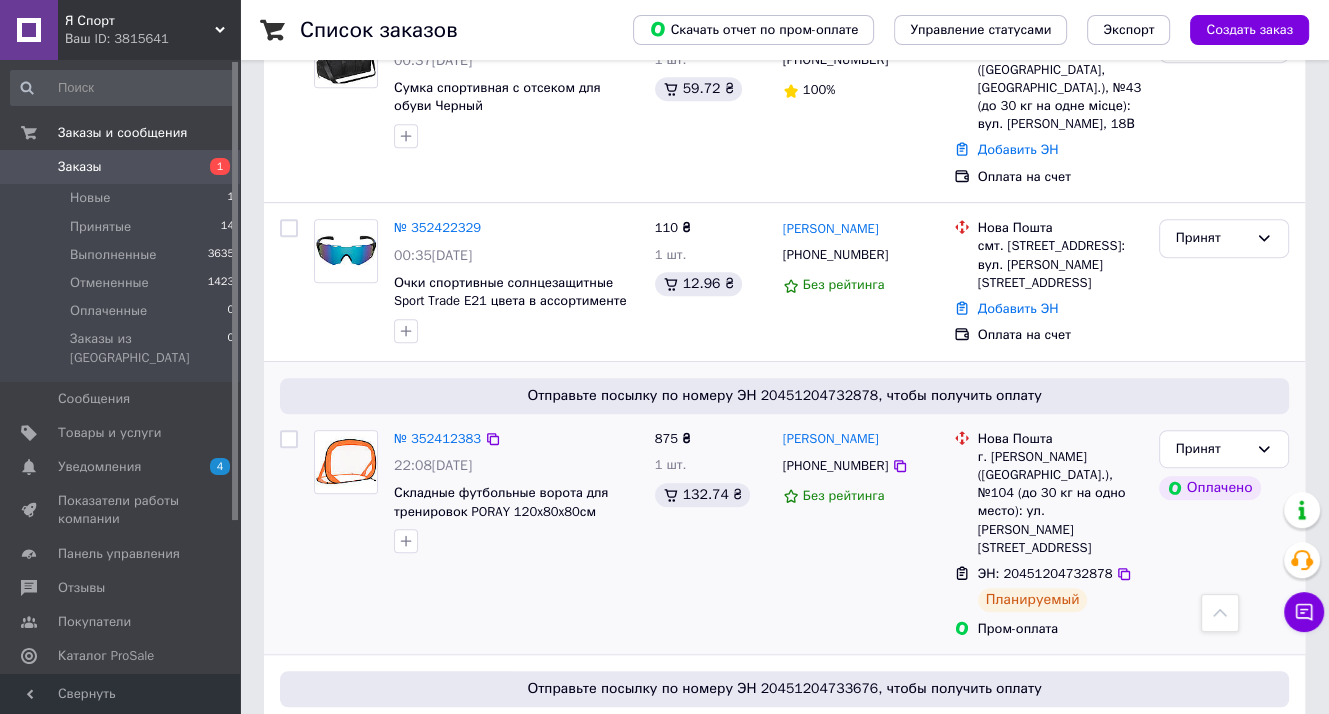 click on "№ 352412383" at bounding box center (437, 439) 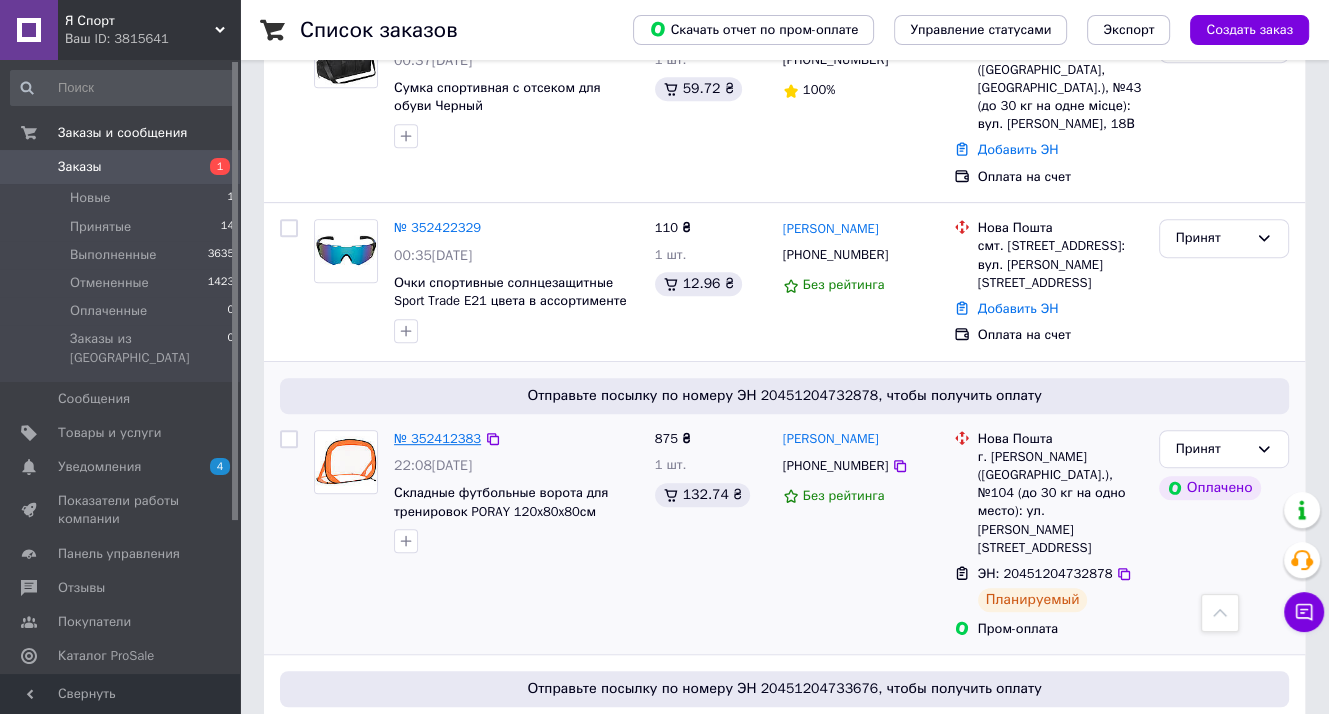 click on "№ 352412383" at bounding box center (437, 438) 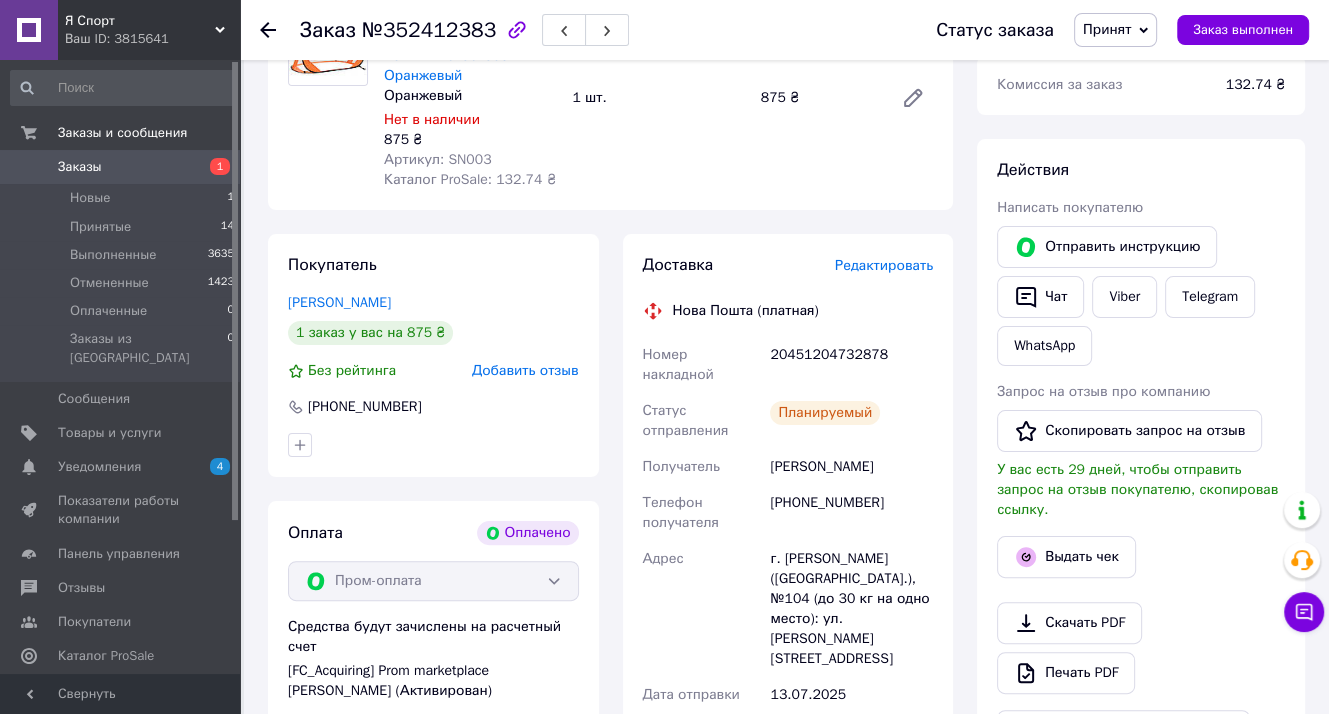 scroll, scrollTop: 0, scrollLeft: 0, axis: both 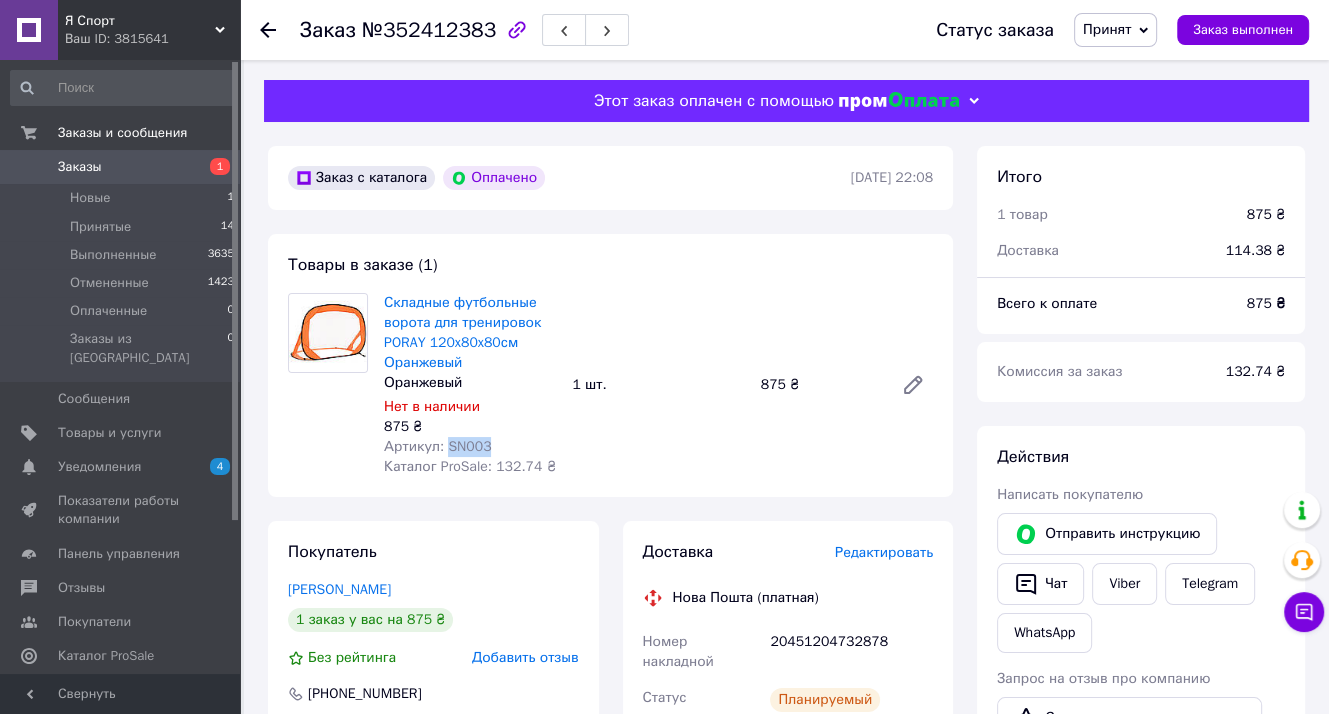 drag, startPoint x: 484, startPoint y: 441, endPoint x: 443, endPoint y: 439, distance: 41.04875 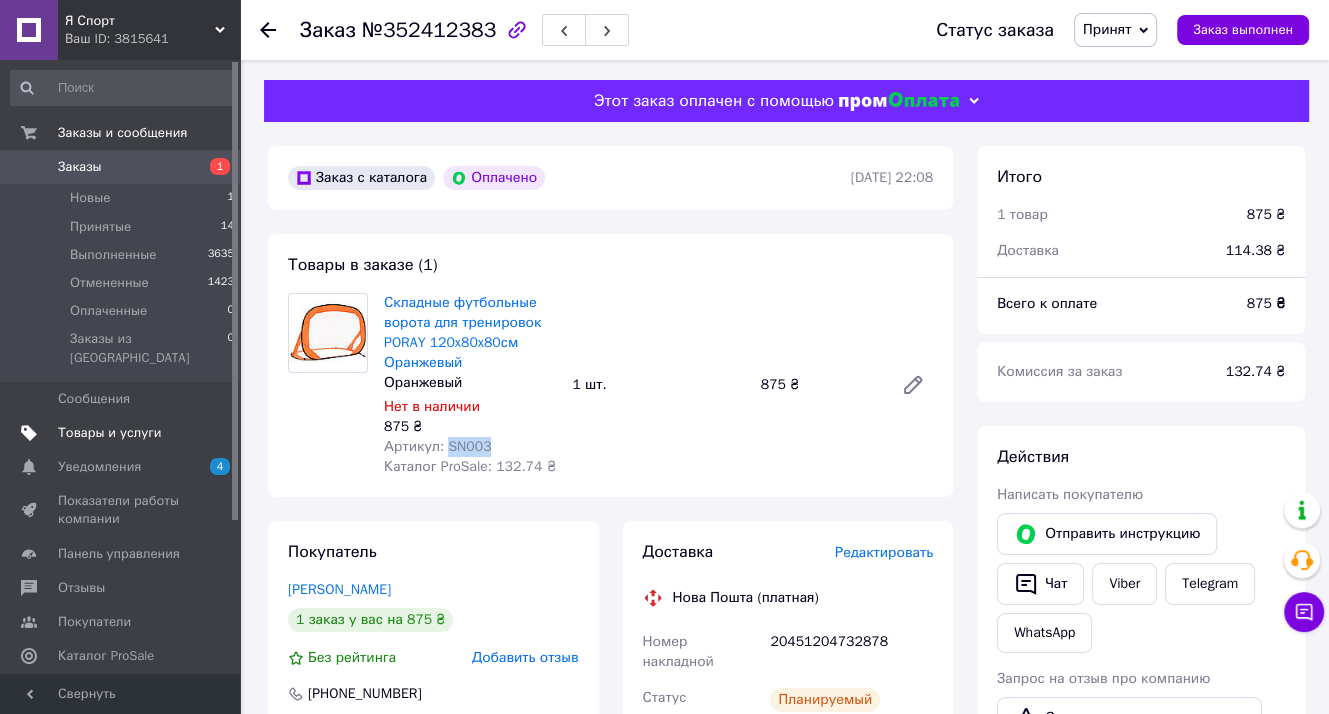 click on "Товары и услуги" at bounding box center (110, 433) 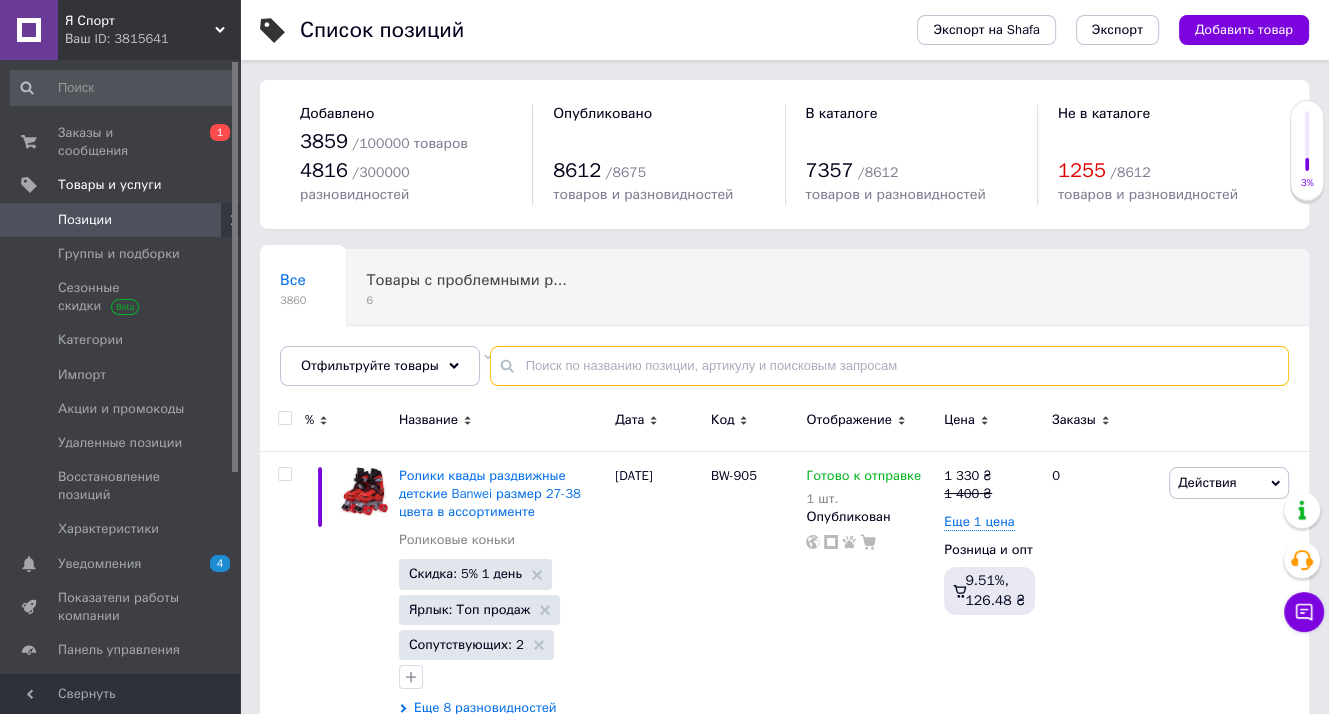 click at bounding box center [889, 366] 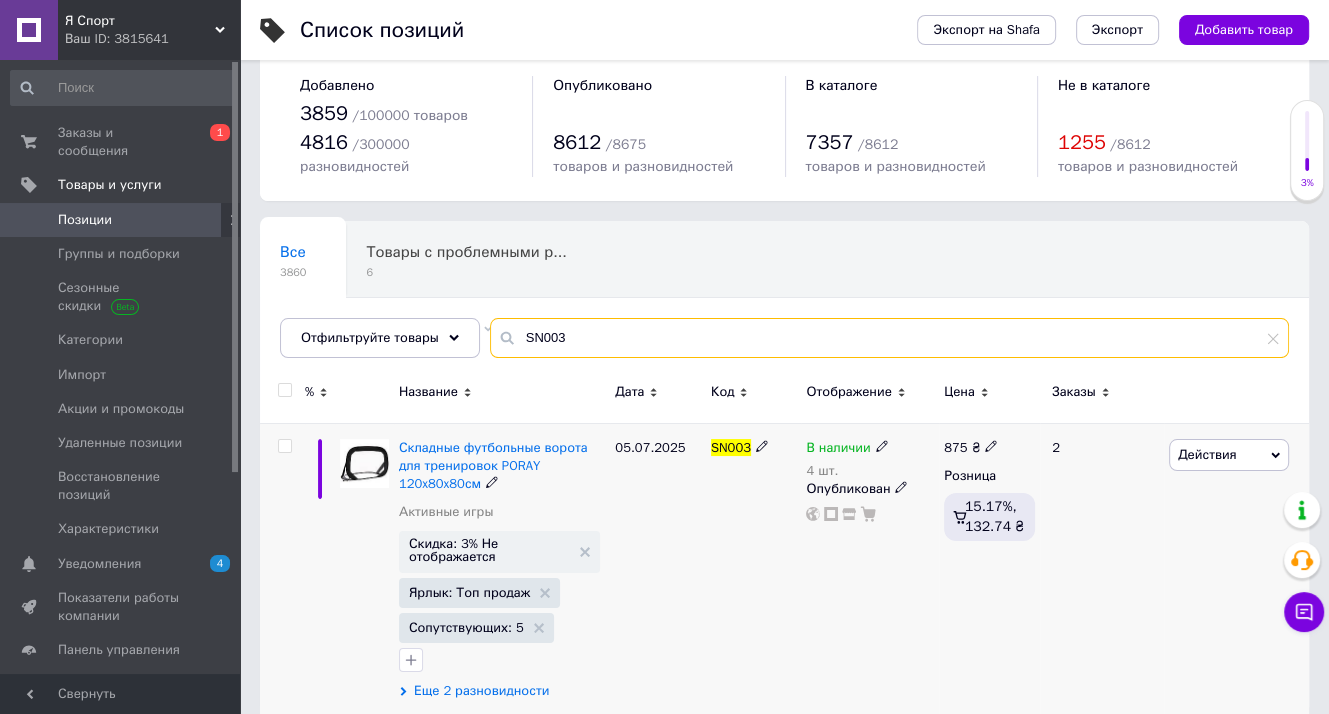 type on "SN003" 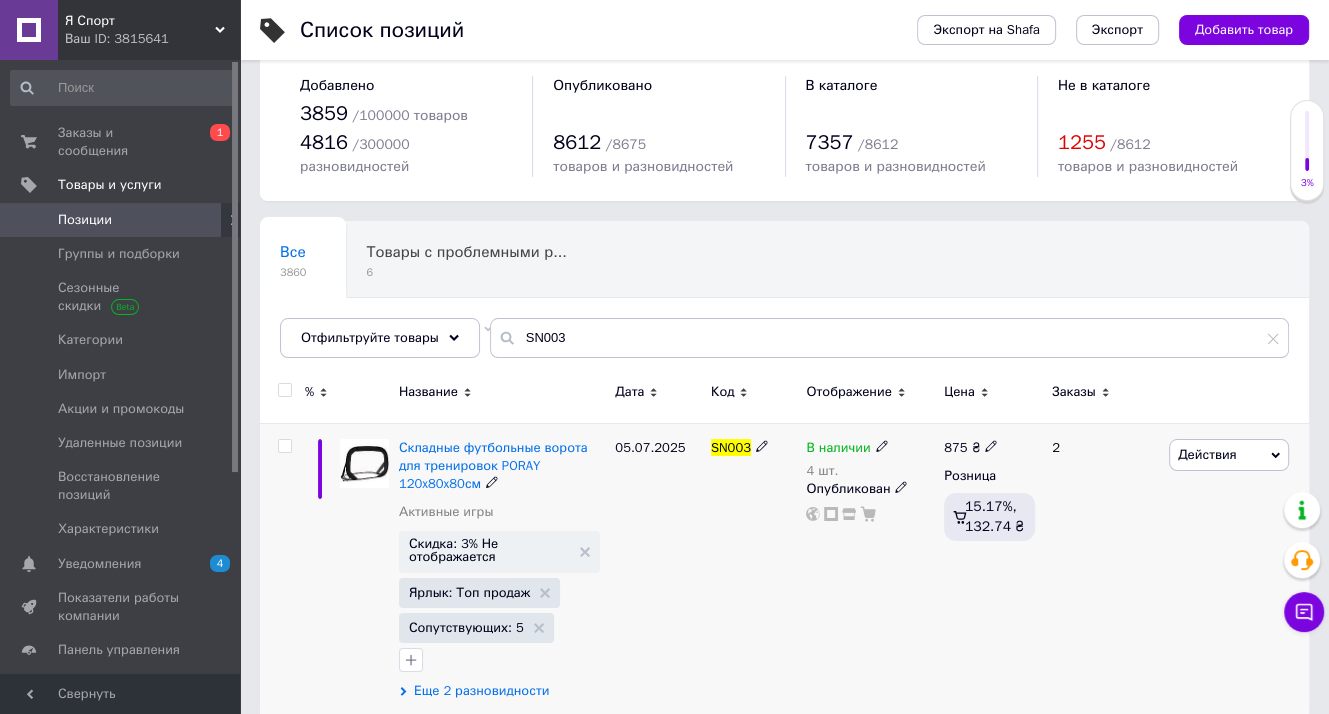click on "Еще 2 разновидности" at bounding box center (481, 691) 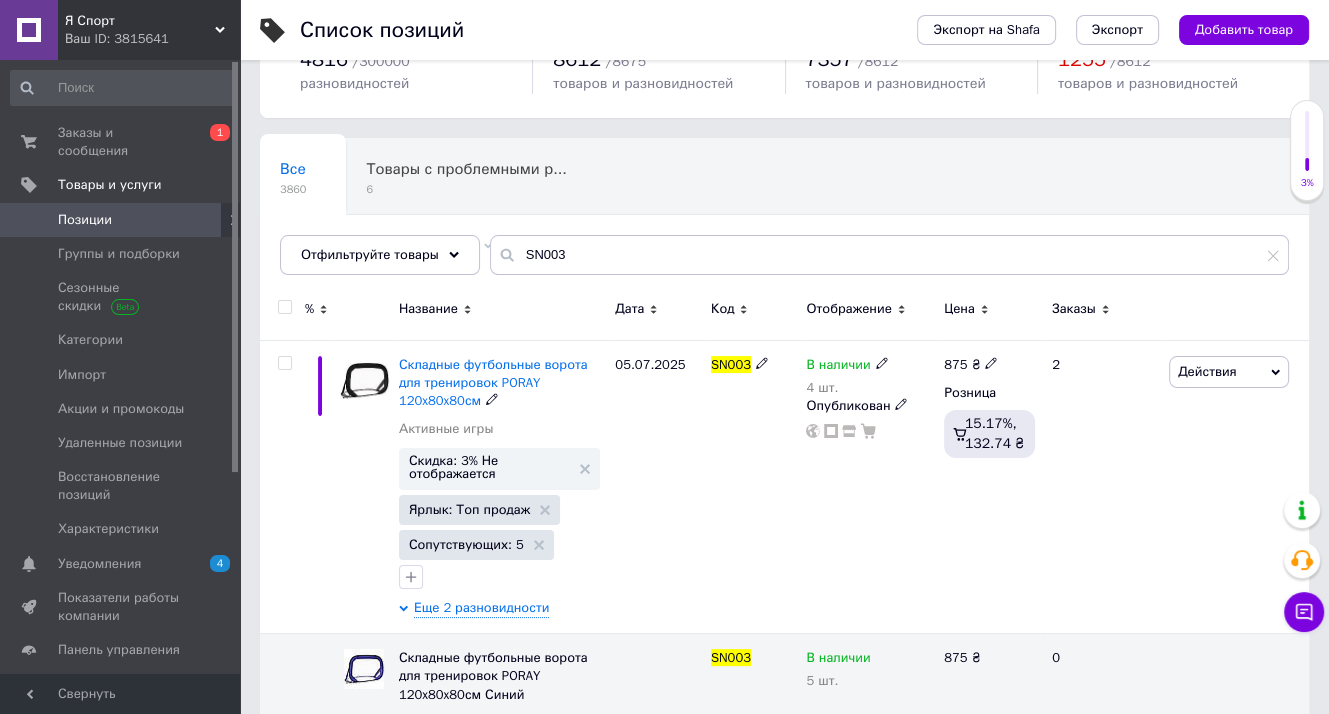 scroll, scrollTop: 238, scrollLeft: 0, axis: vertical 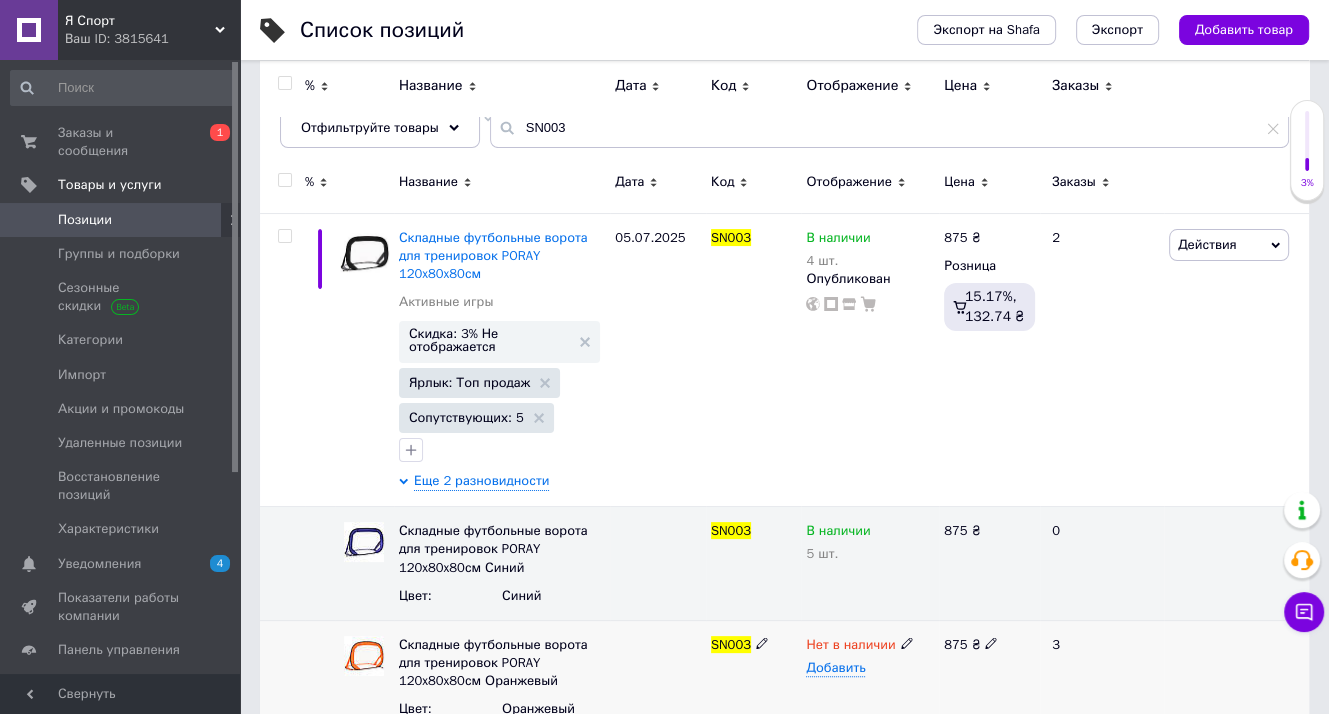 click 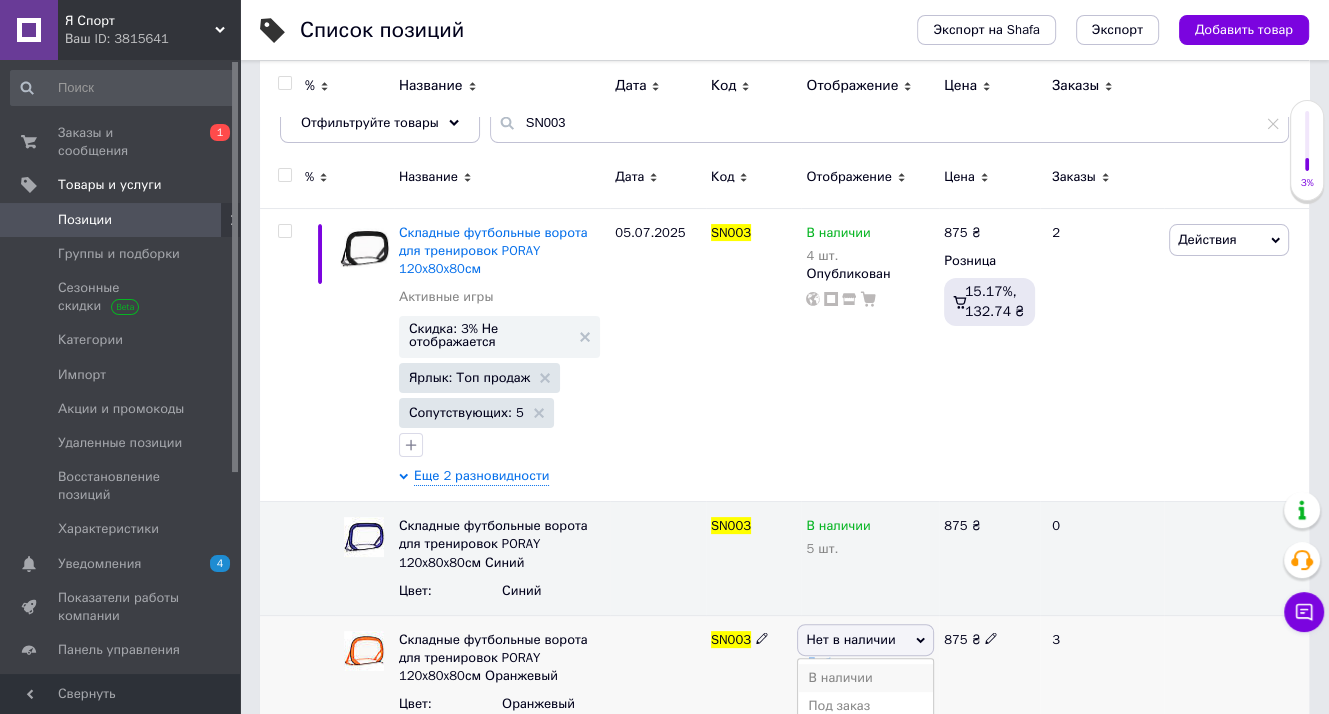 click on "В наличии" at bounding box center [865, 678] 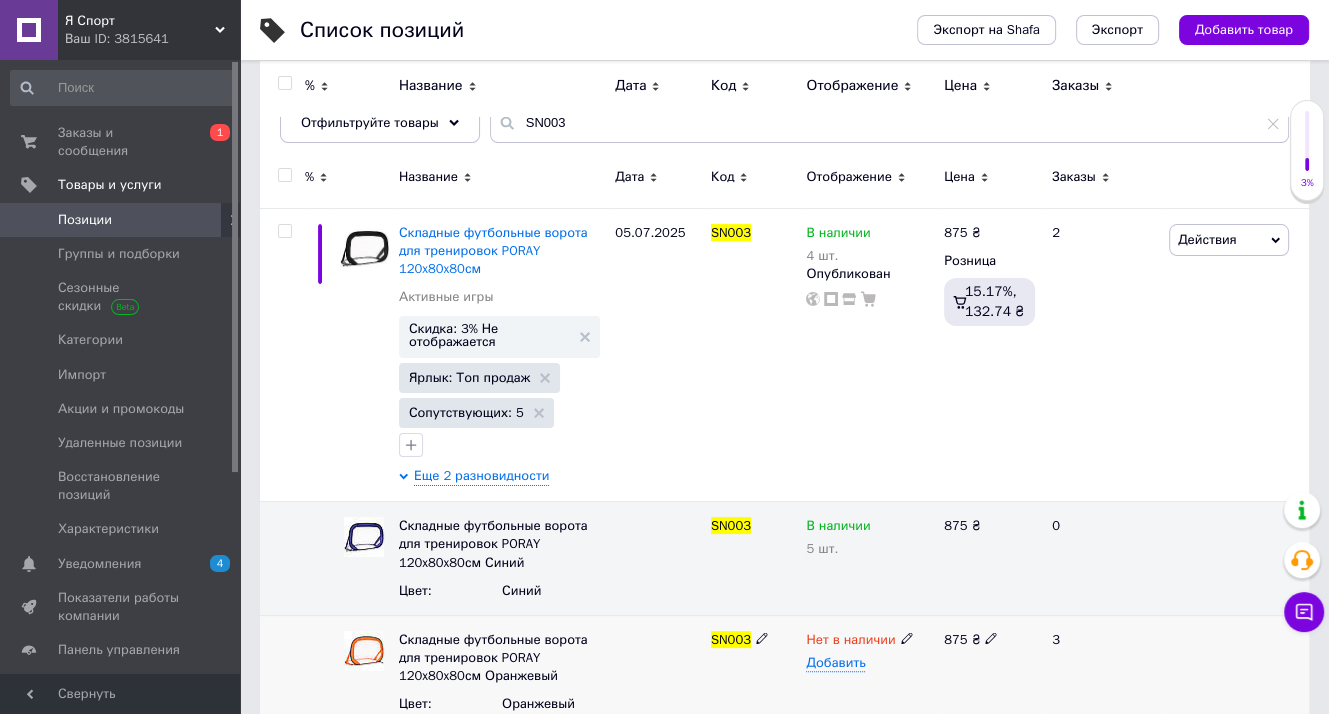 scroll, scrollTop: 238, scrollLeft: 0, axis: vertical 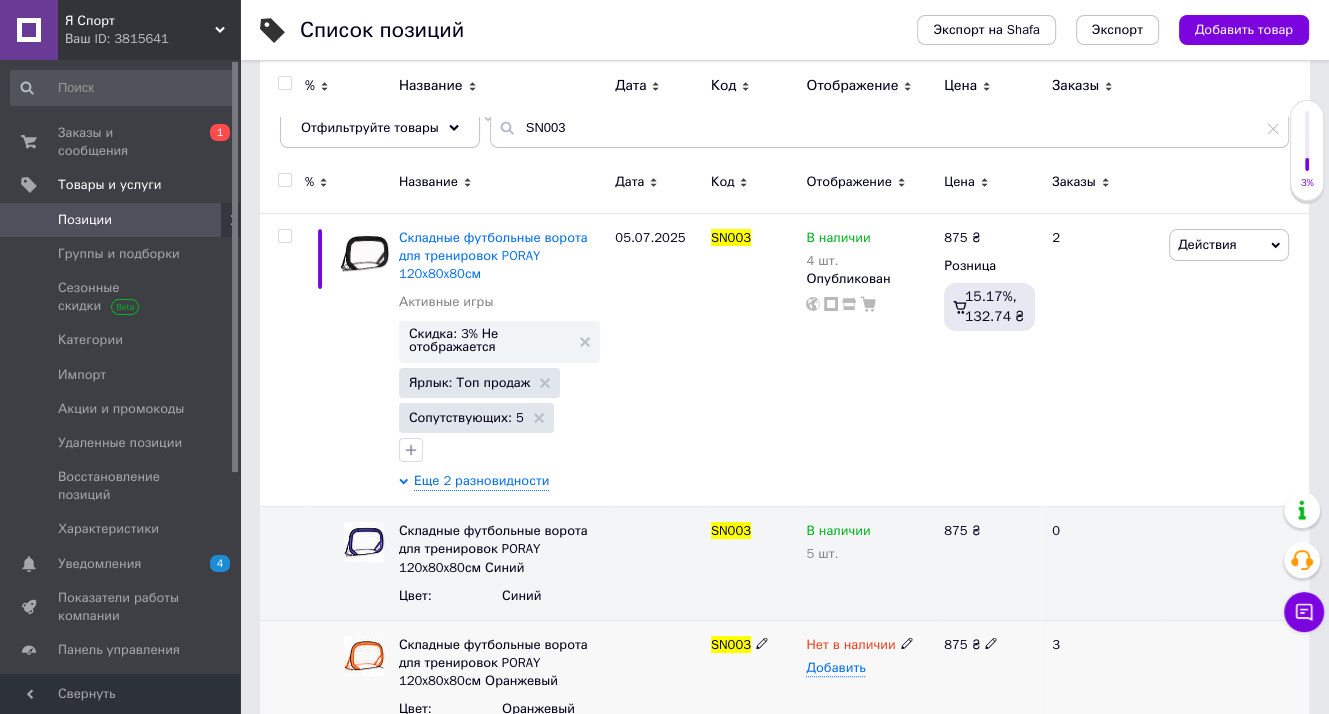 click on "Добавить" at bounding box center [870, 668] 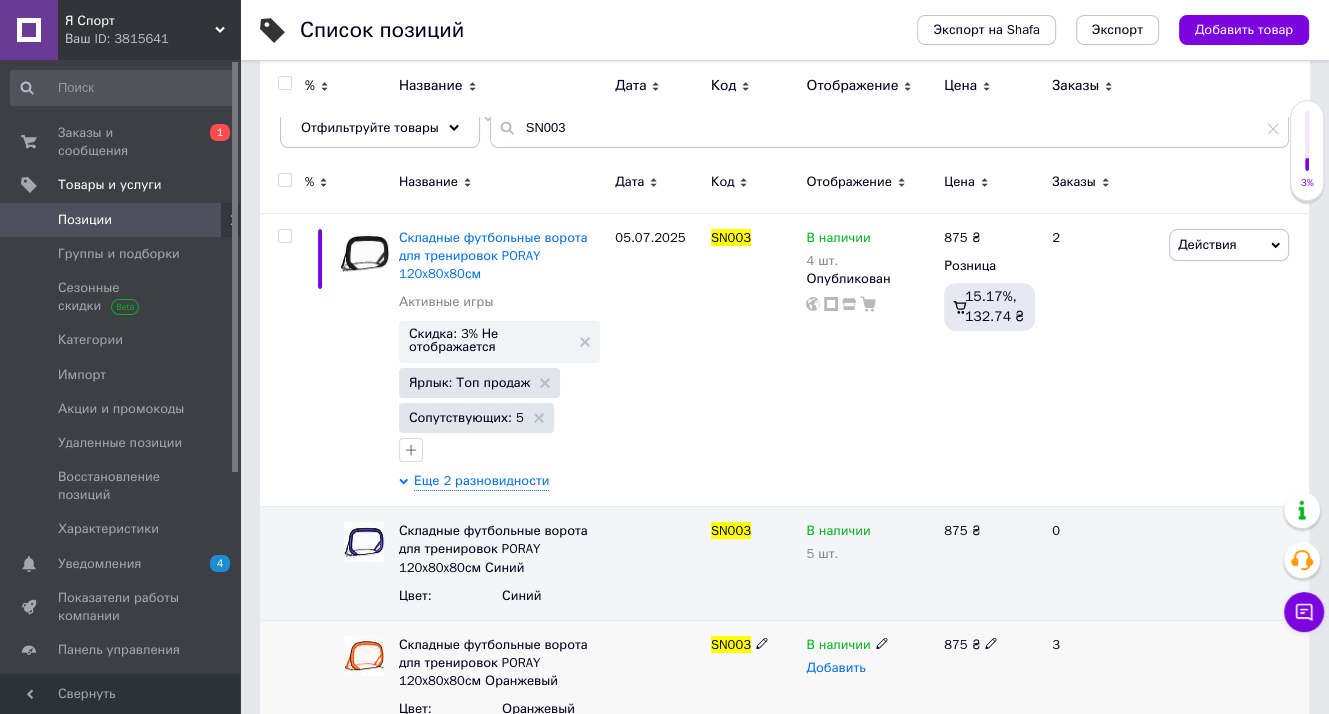 click on "Добавить" at bounding box center [870, 668] 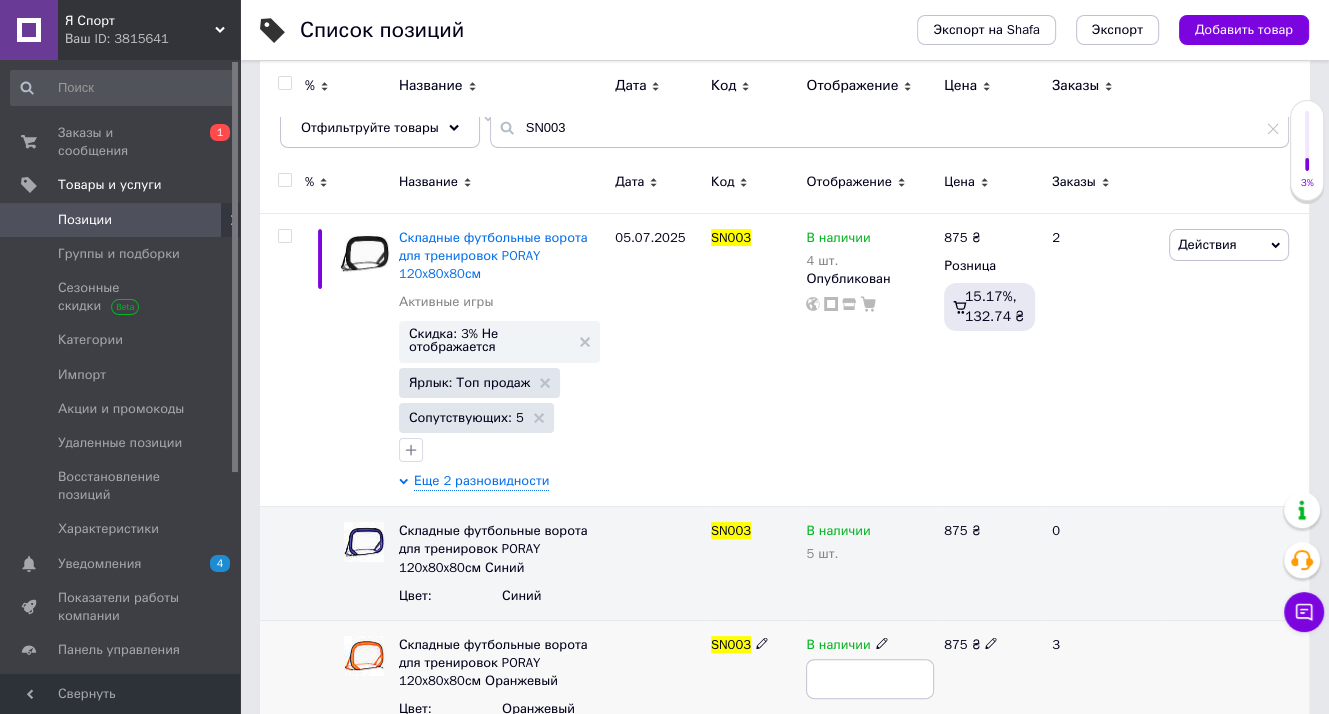 type on "5" 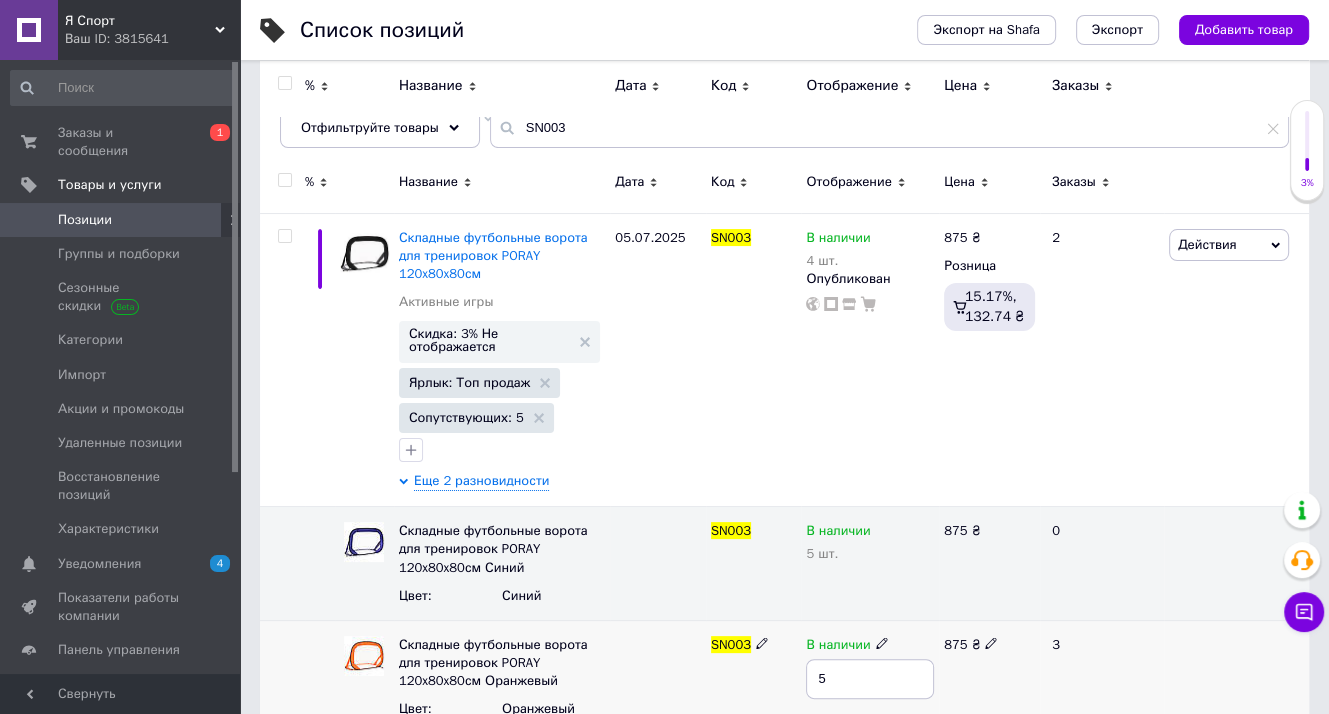 click on "SN003" at bounding box center [754, 676] 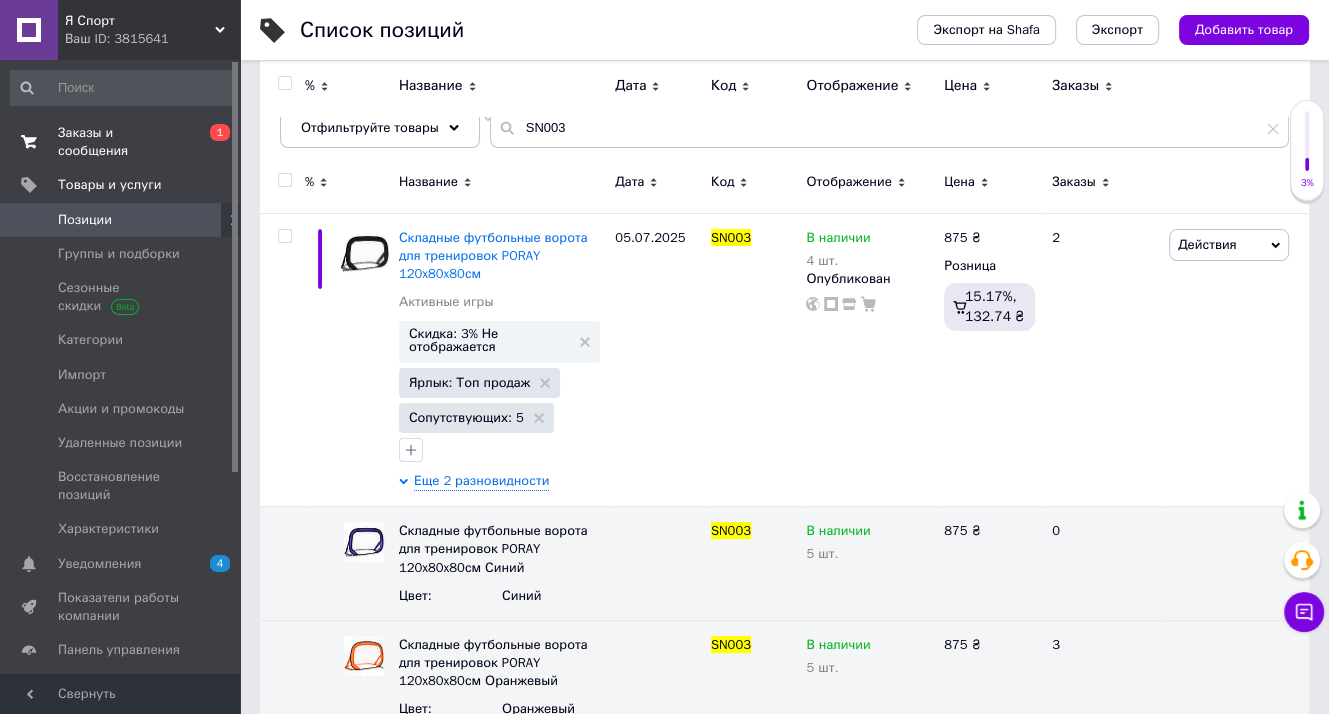 click on "Заказы и сообщения" at bounding box center [121, 142] 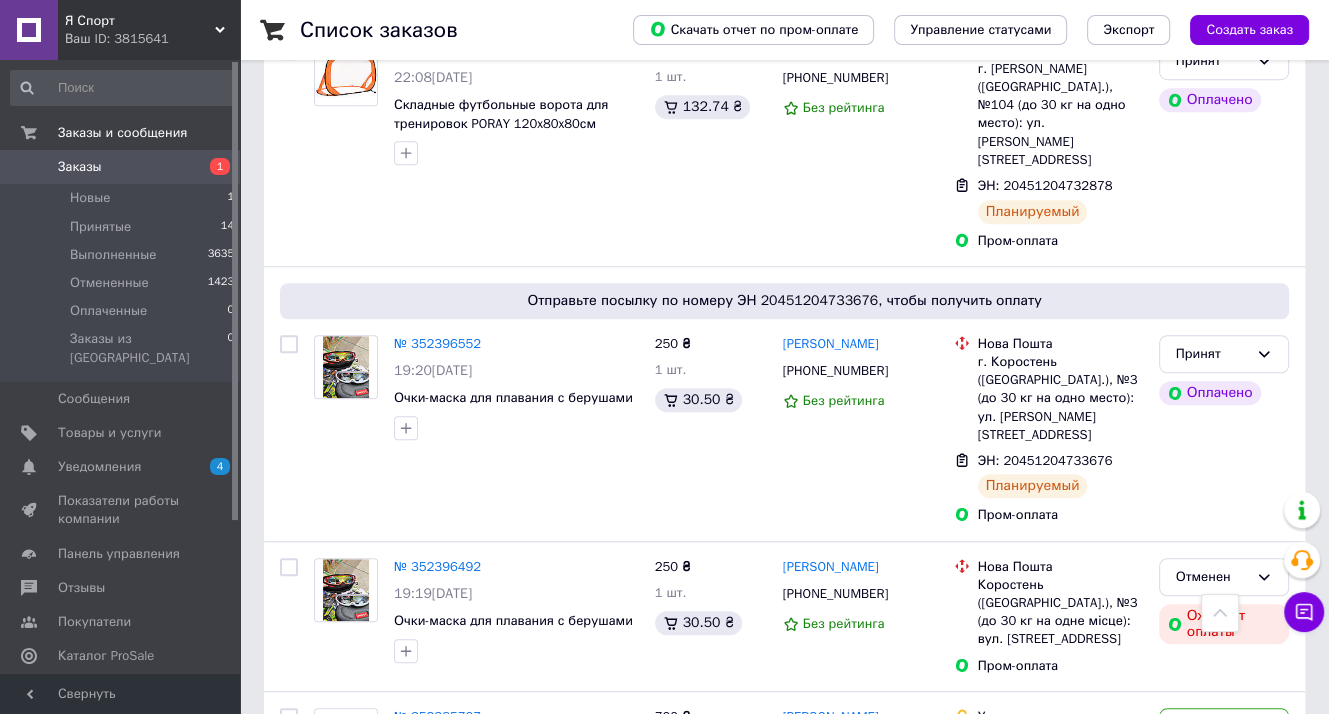 scroll, scrollTop: 1200, scrollLeft: 0, axis: vertical 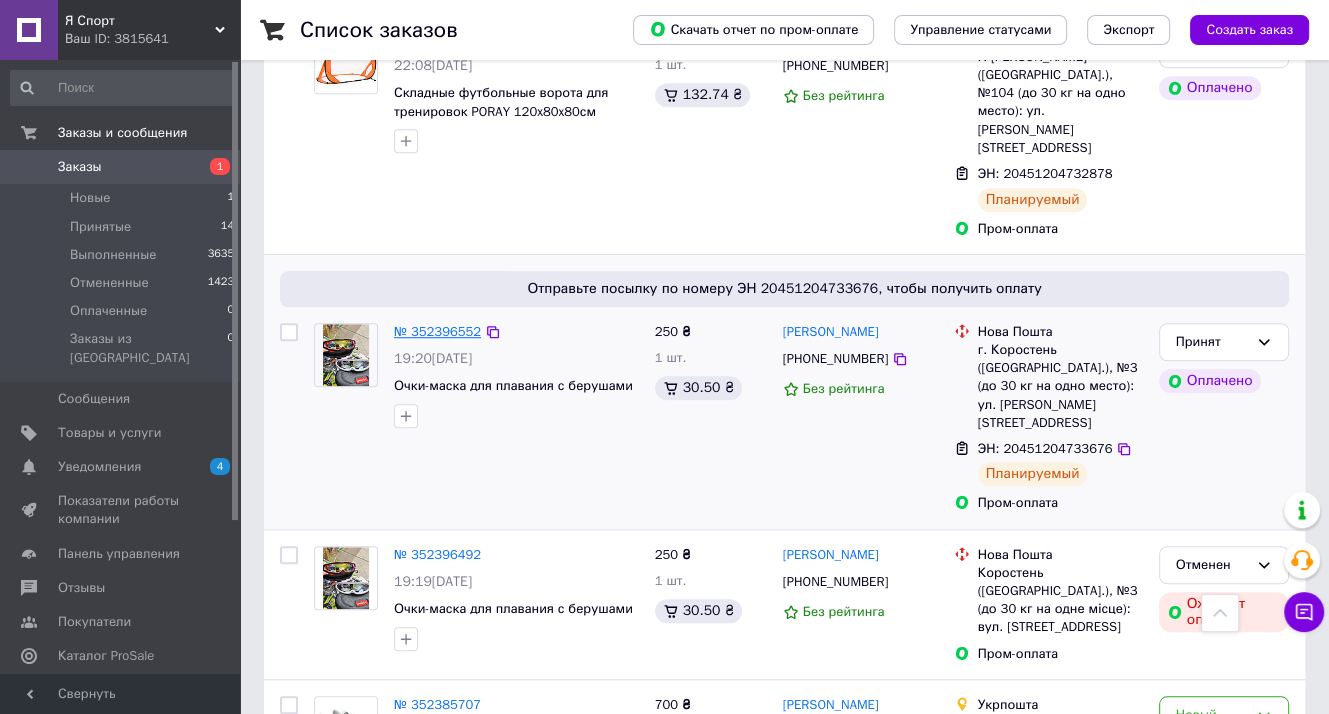 click on "№ 352396552" at bounding box center (437, 331) 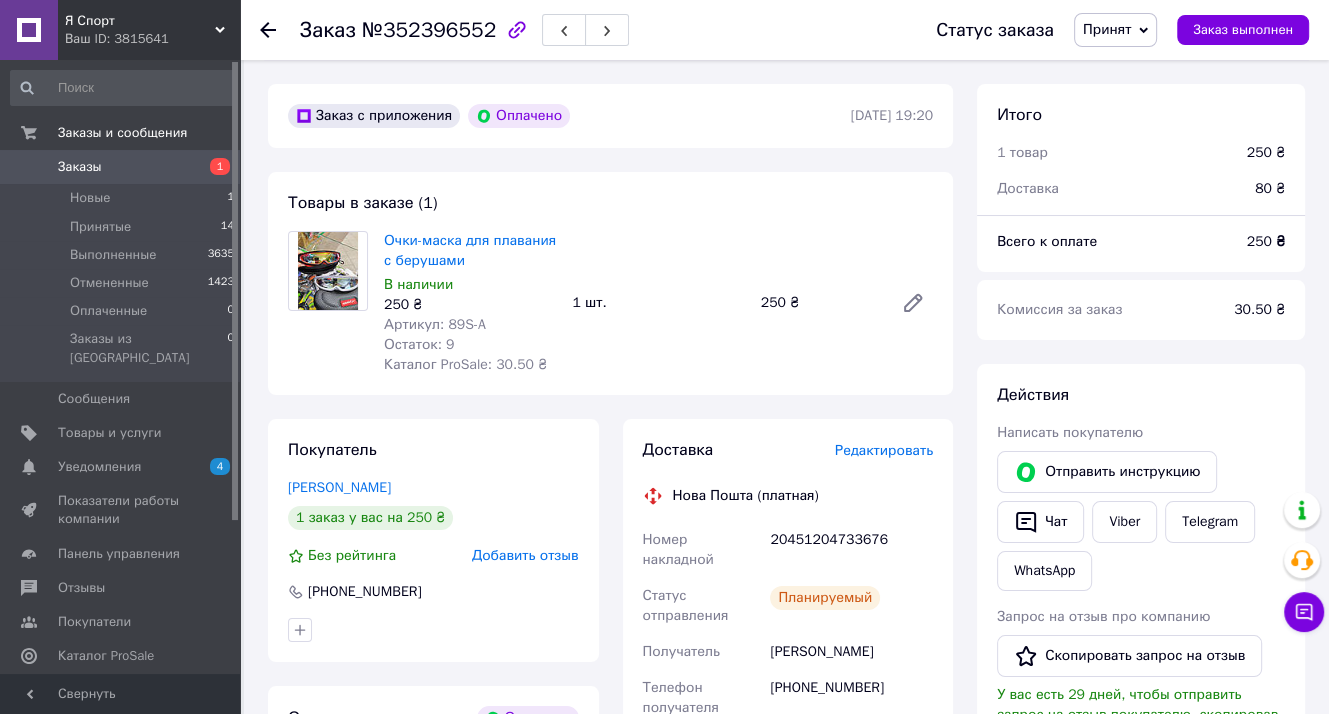 scroll, scrollTop: 0, scrollLeft: 0, axis: both 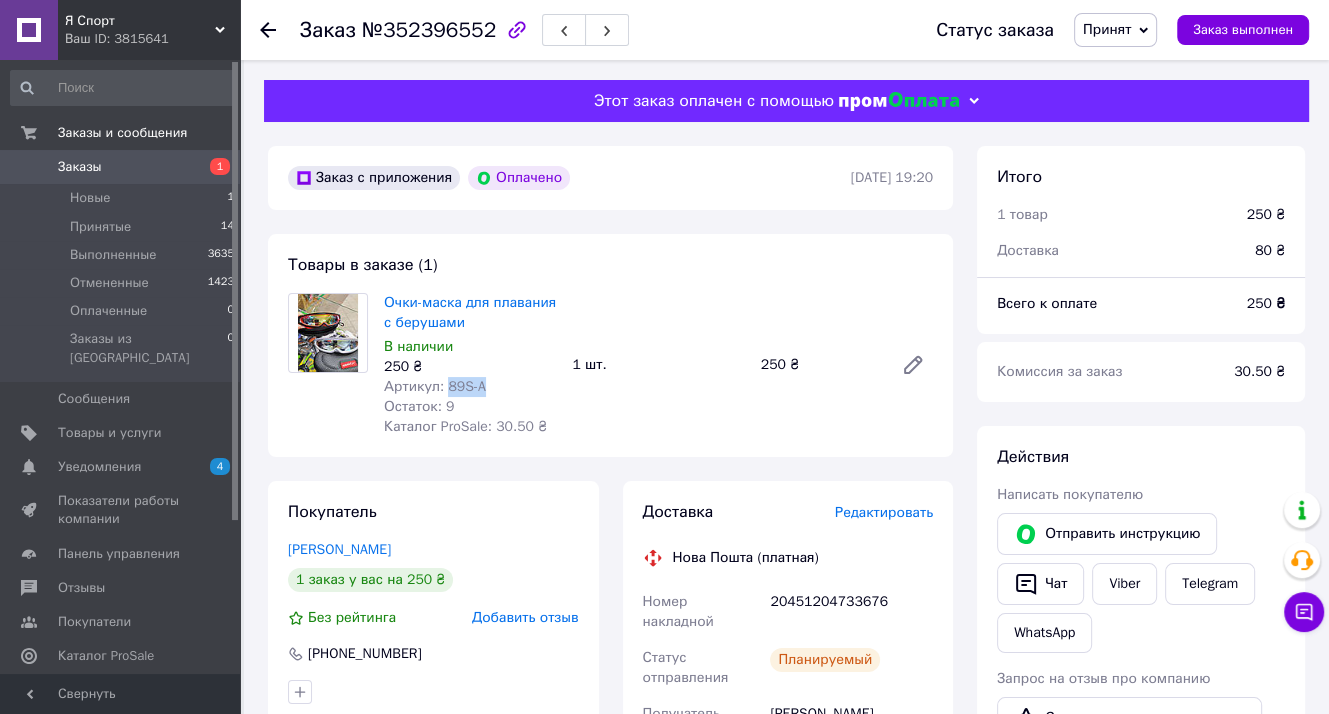 drag, startPoint x: 487, startPoint y: 391, endPoint x: 446, endPoint y: 389, distance: 41.04875 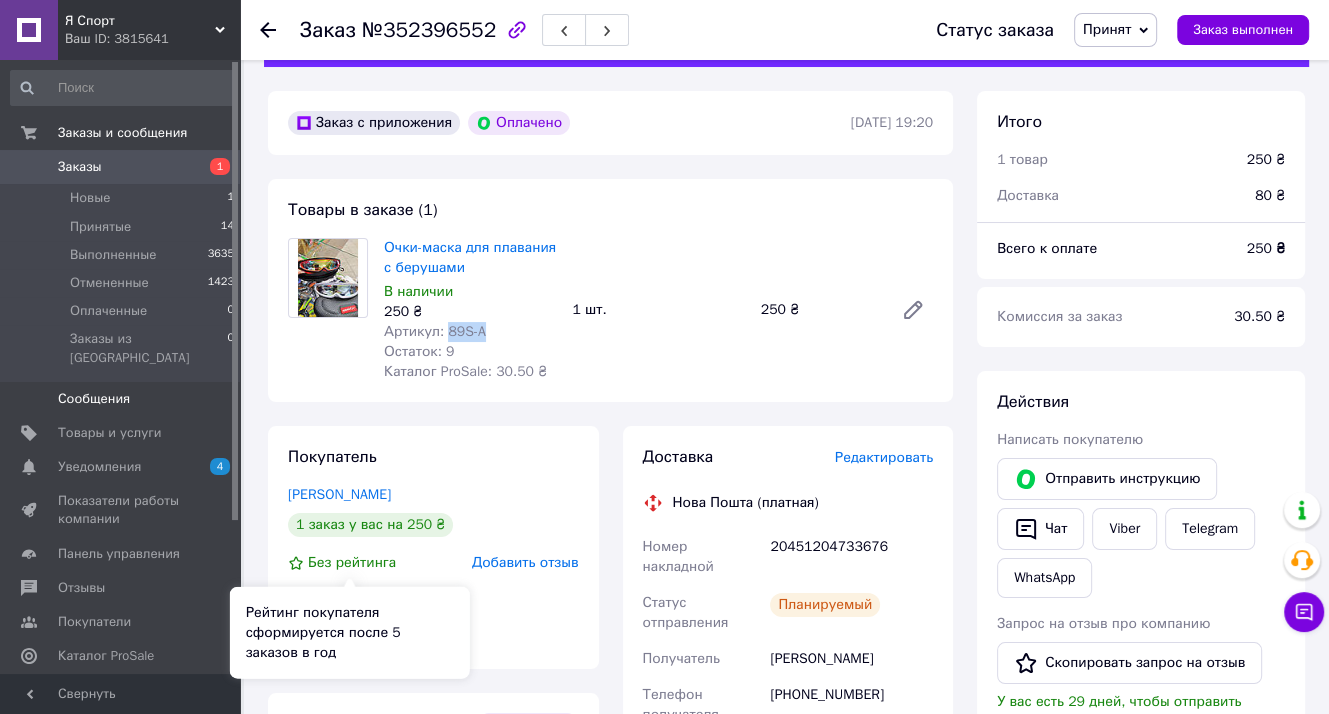 scroll, scrollTop: 100, scrollLeft: 0, axis: vertical 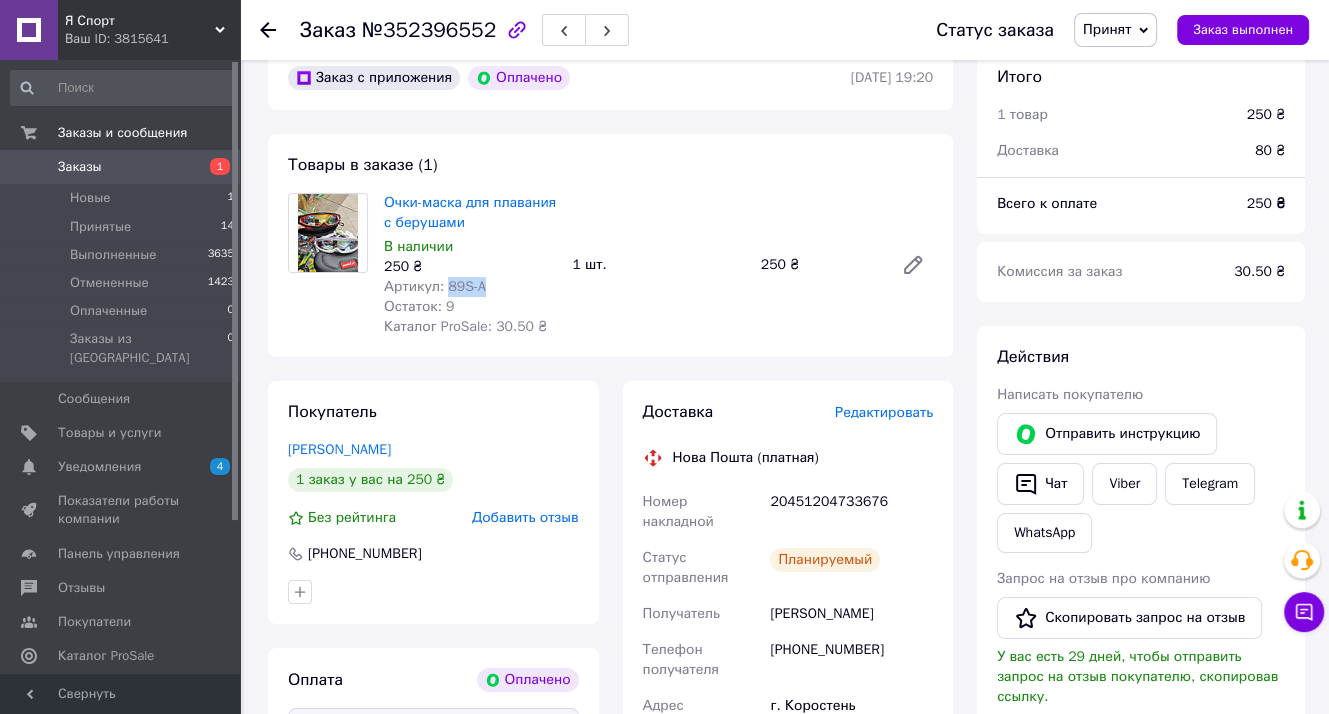 click on "Заказы 1" at bounding box center (123, 167) 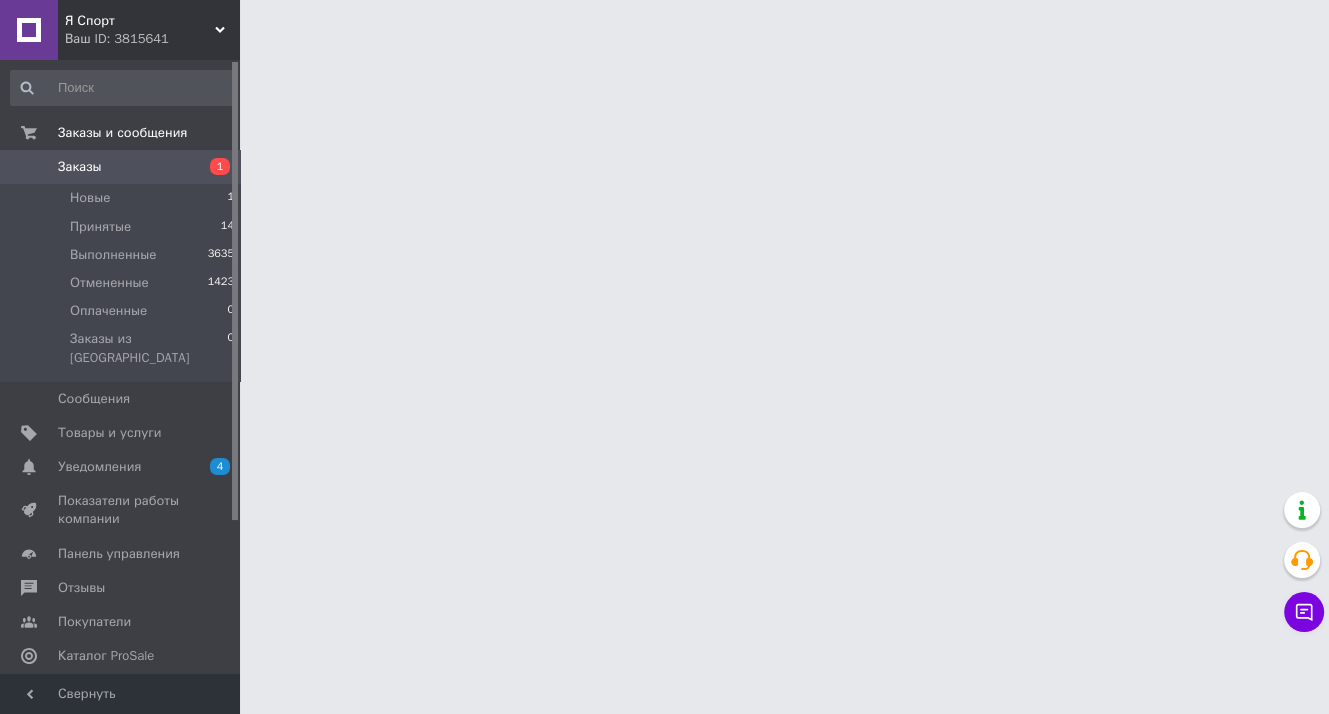 scroll, scrollTop: 0, scrollLeft: 0, axis: both 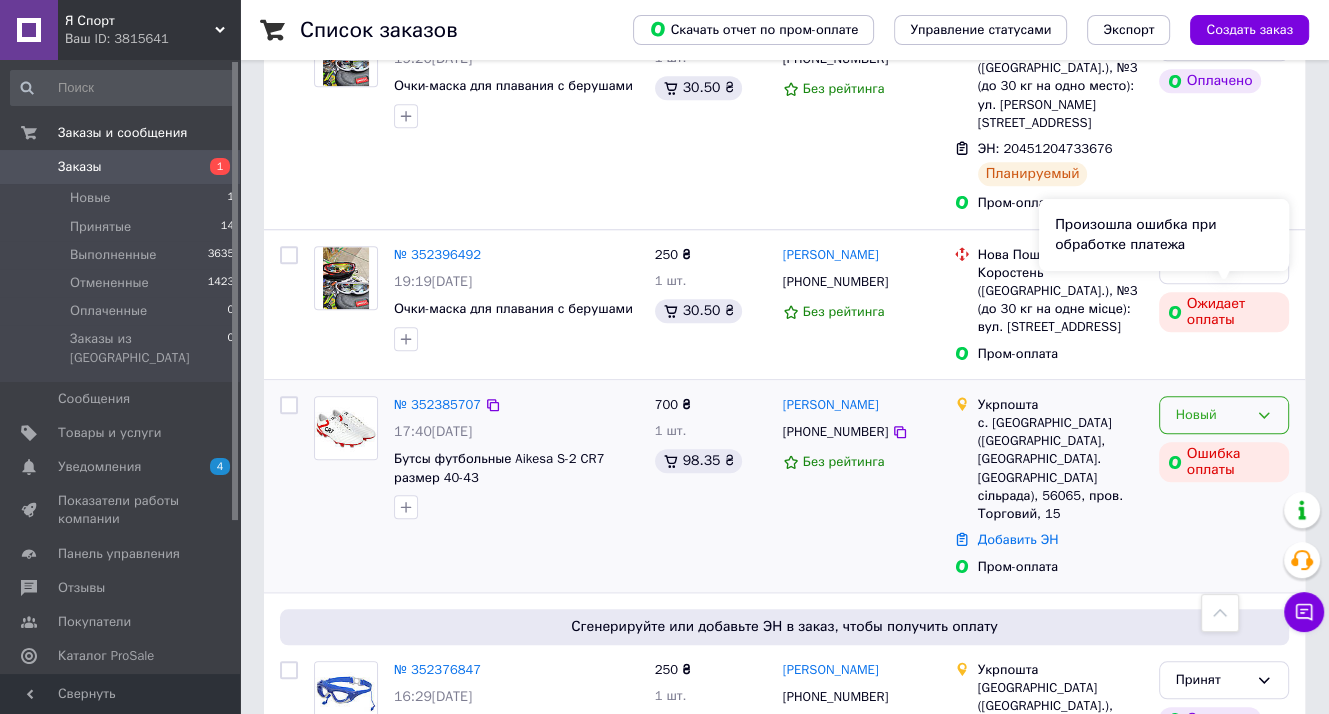click on "Произошла ошибка при обработке платежа" at bounding box center [1164, 235] 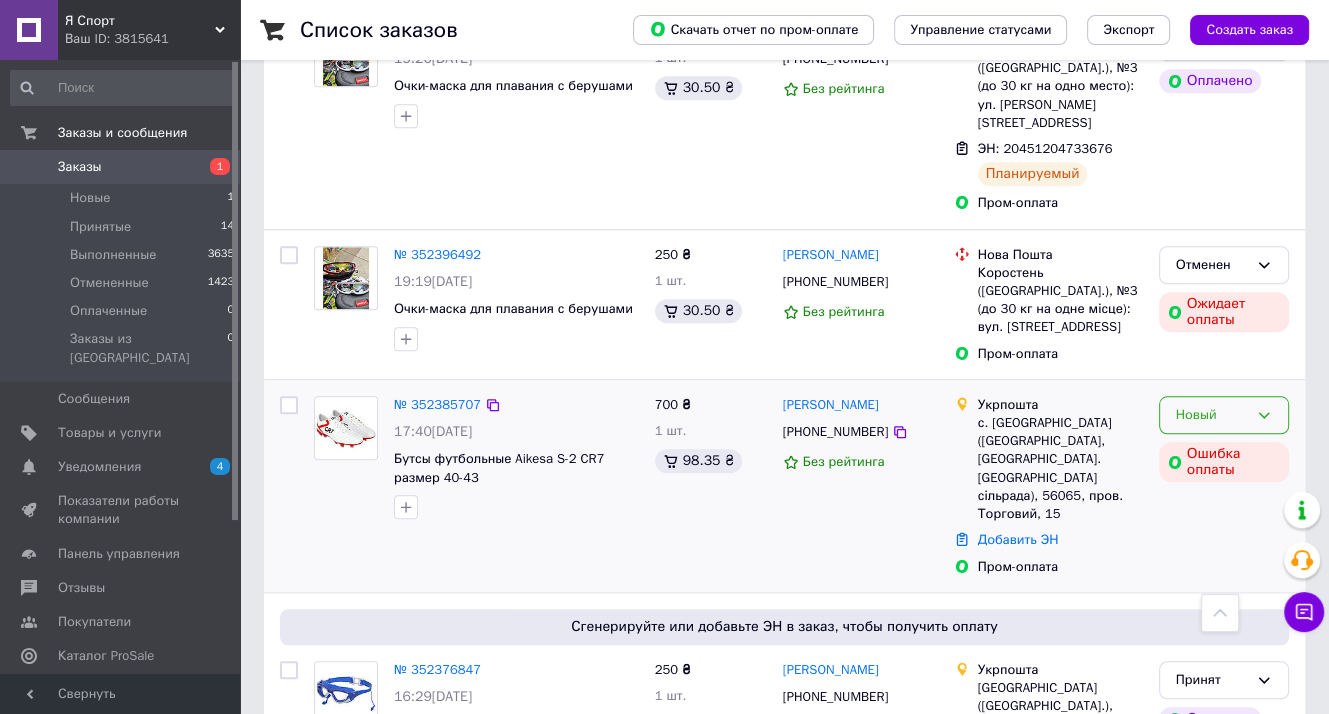 click on "Новый" at bounding box center (1224, 415) 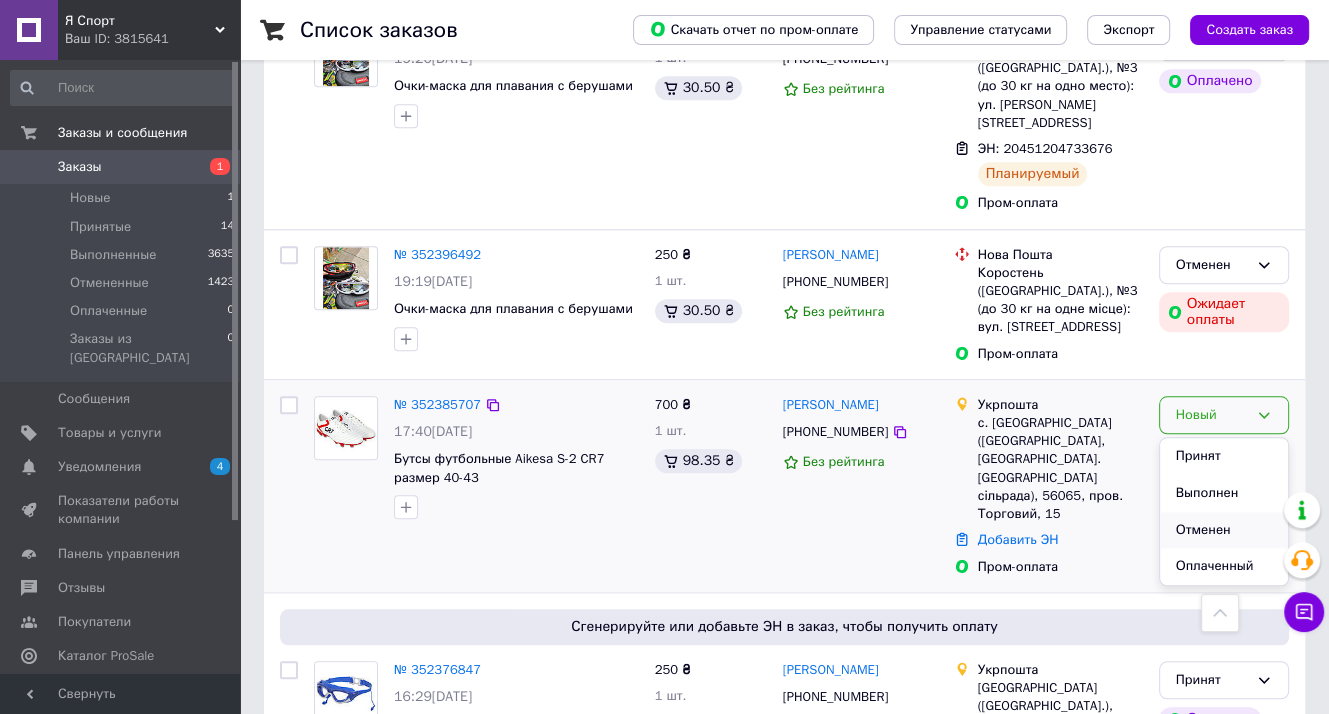 click on "Отменен" at bounding box center [1224, 530] 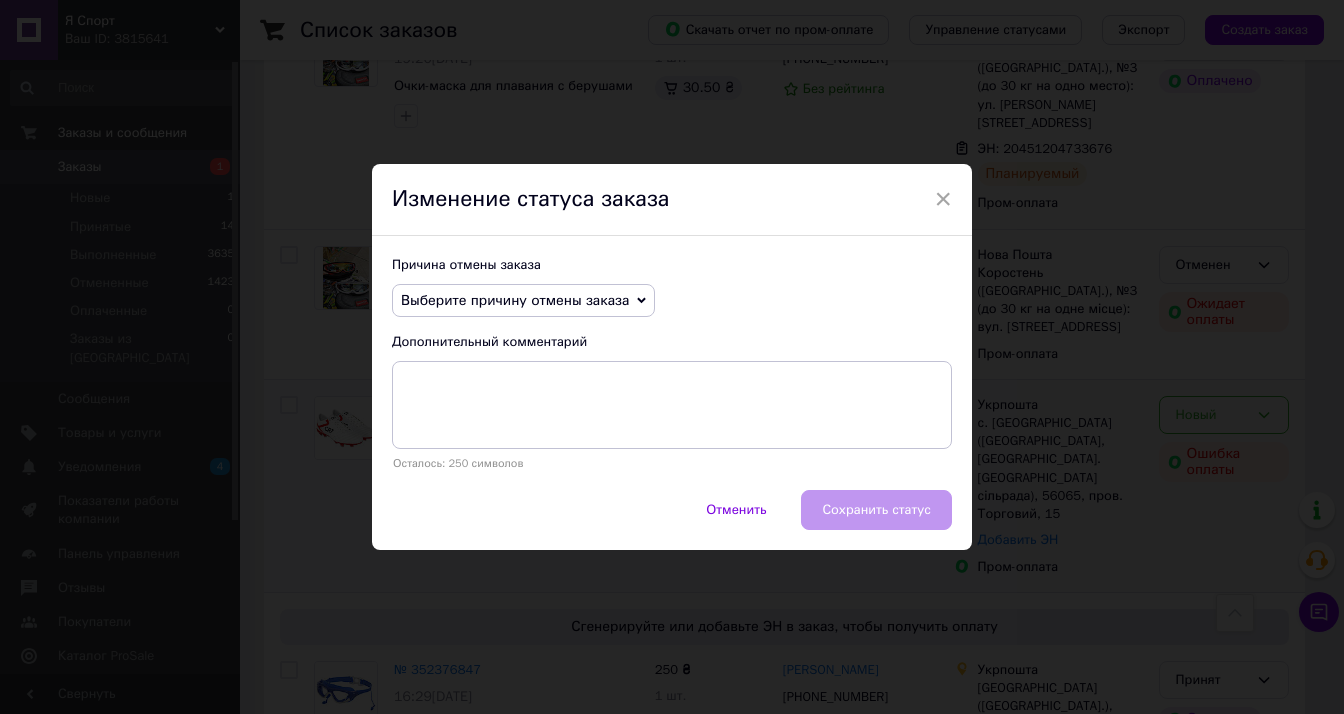 click on "Выберите причину отмены заказа" at bounding box center (515, 300) 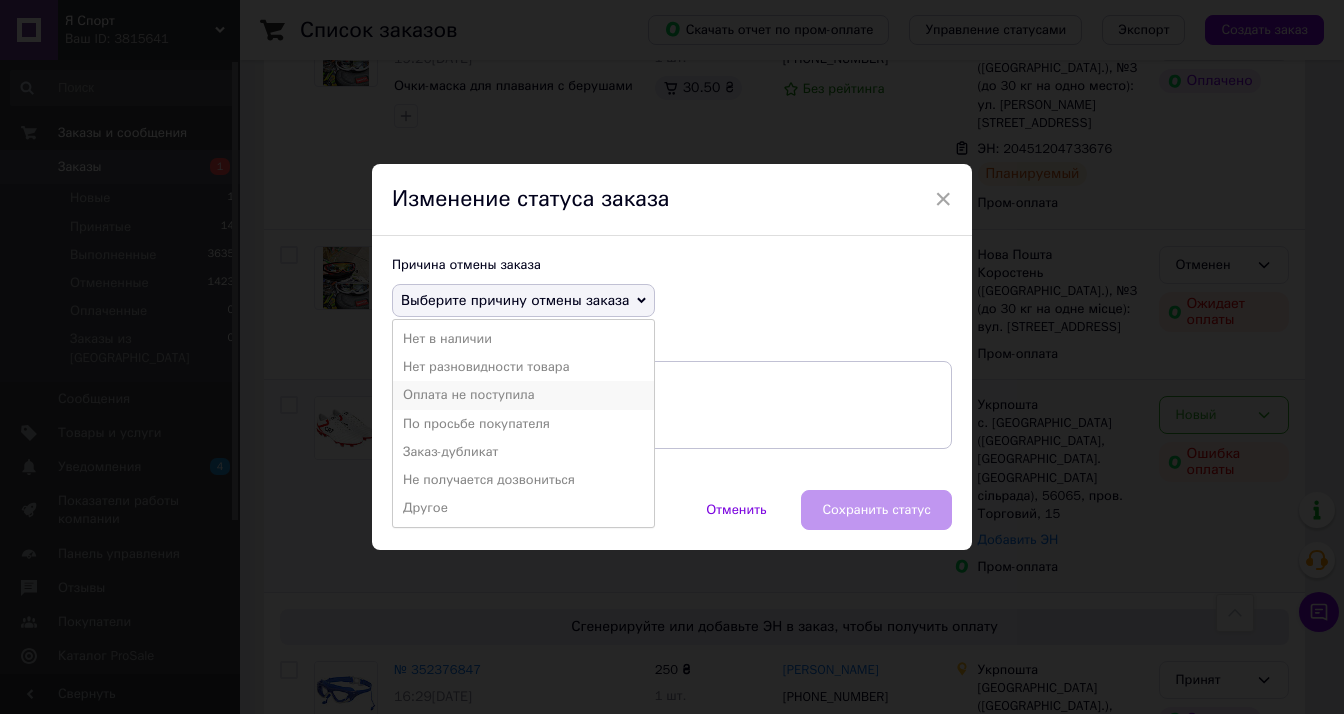 click on "Оплата не поступила" at bounding box center (523, 395) 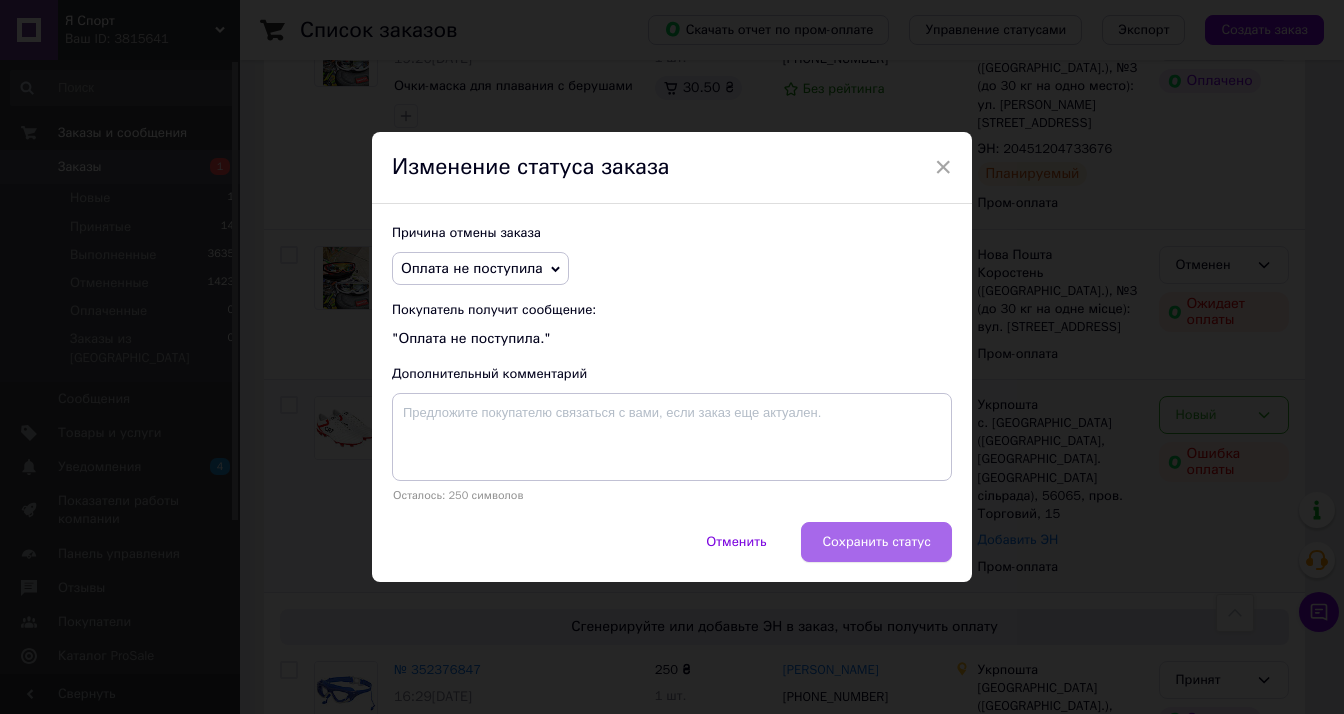 click on "Сохранить статус" at bounding box center [876, 542] 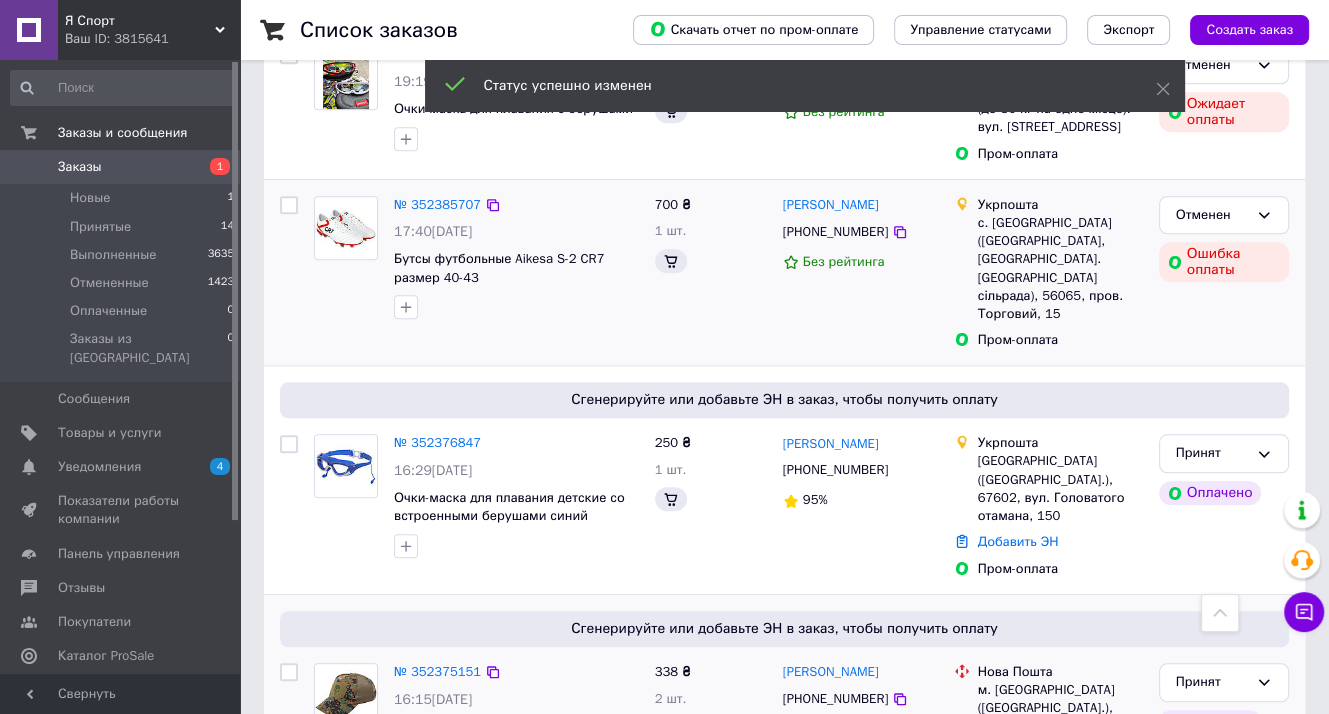 scroll, scrollTop: 1700, scrollLeft: 0, axis: vertical 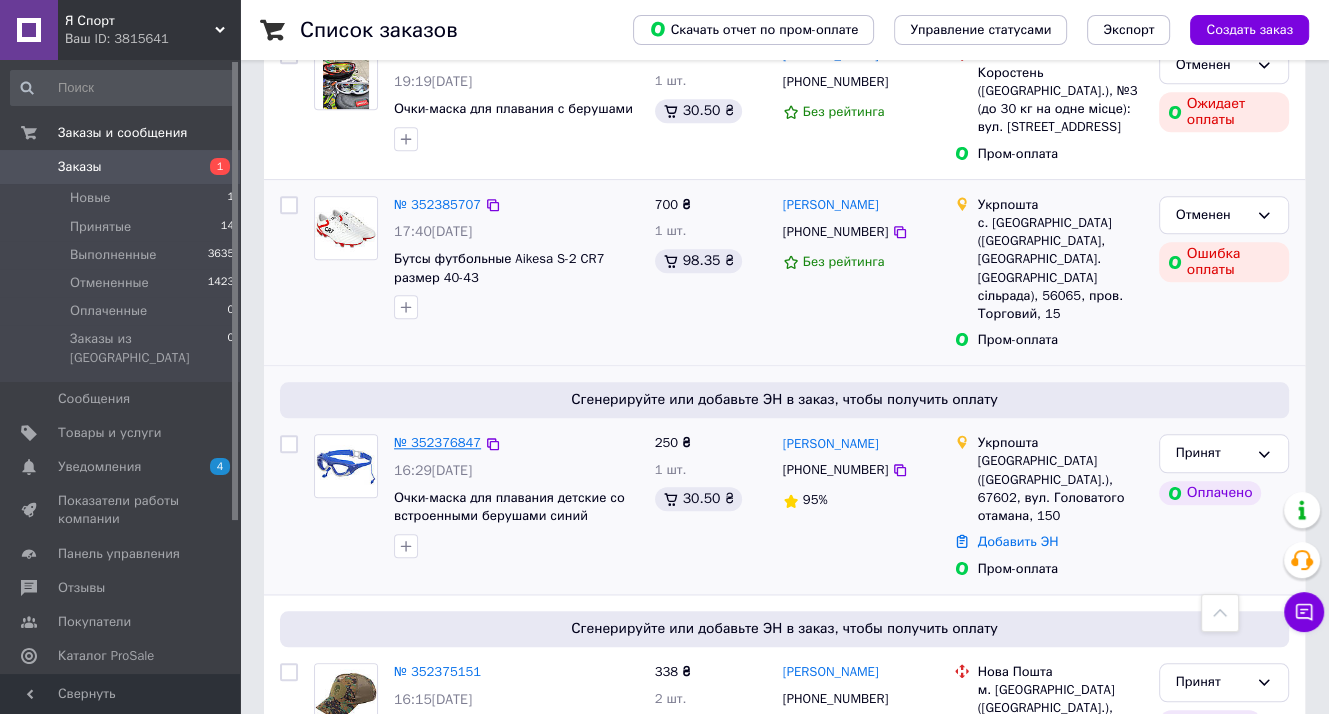 click on "№ 352376847" at bounding box center [437, 442] 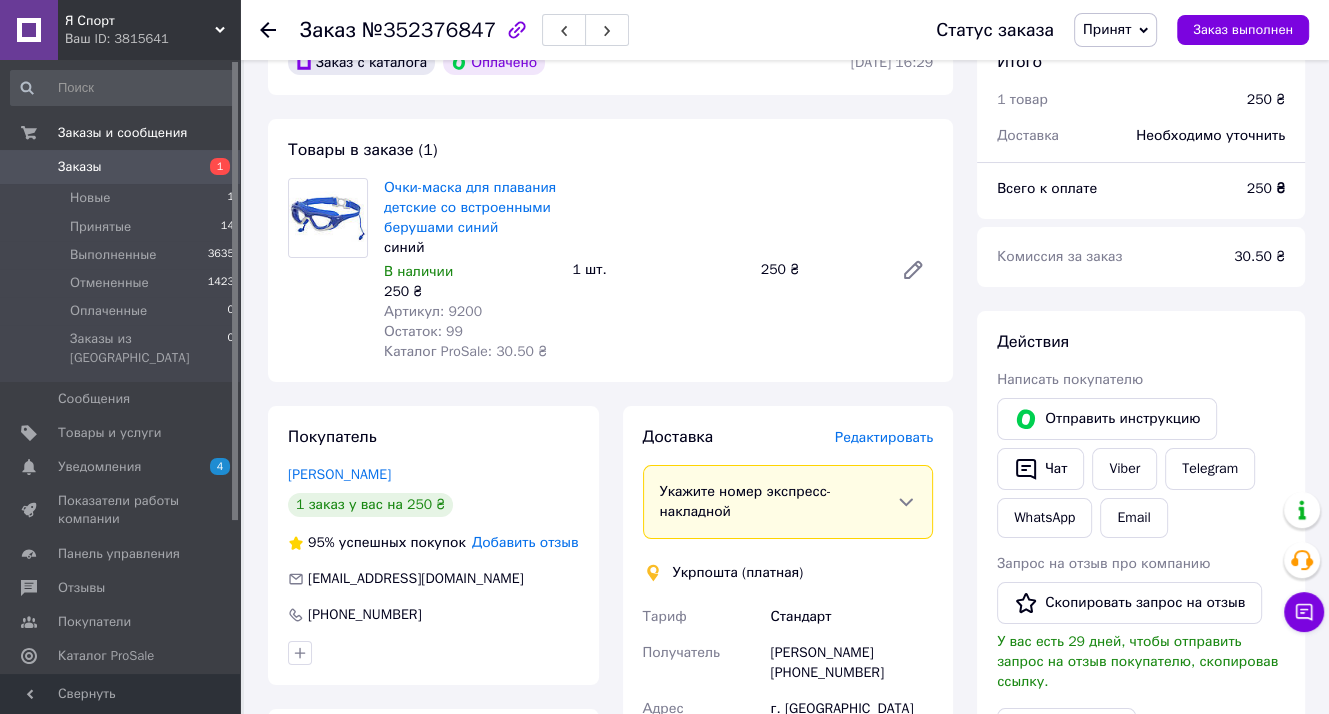 scroll, scrollTop: 0, scrollLeft: 0, axis: both 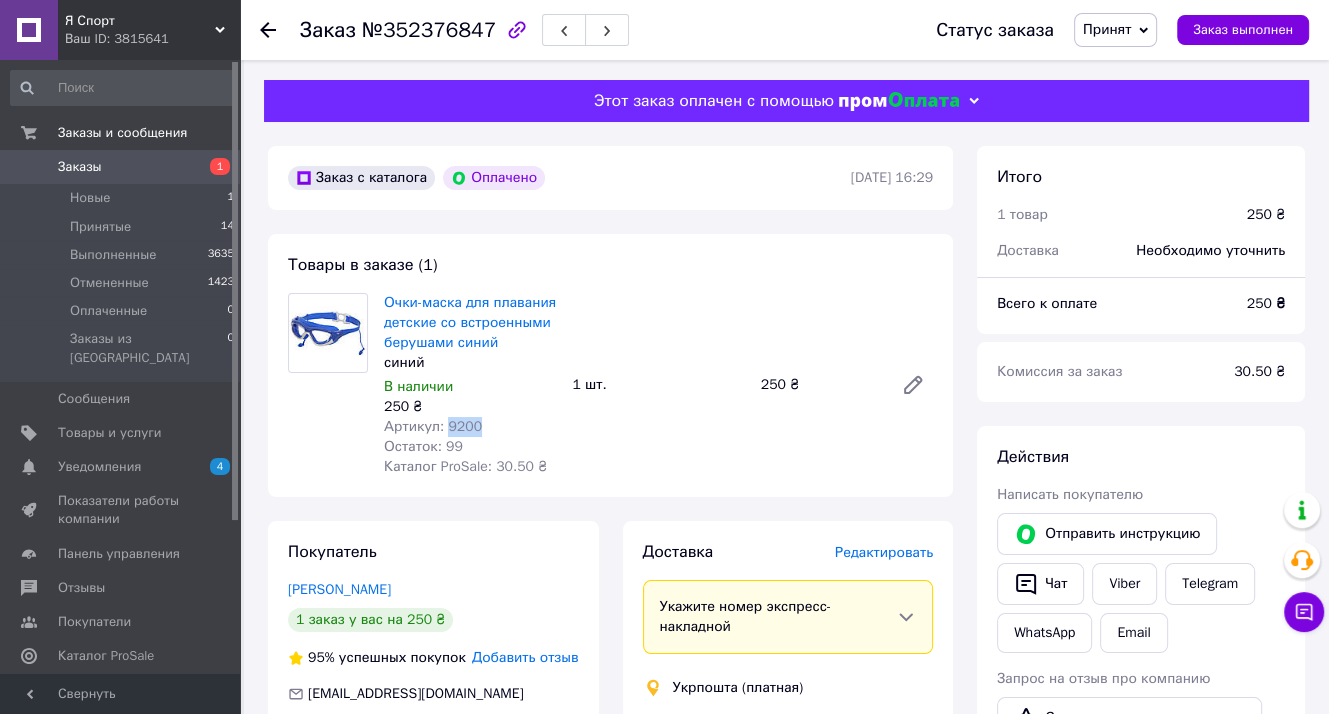 drag, startPoint x: 475, startPoint y: 429, endPoint x: 443, endPoint y: 429, distance: 32 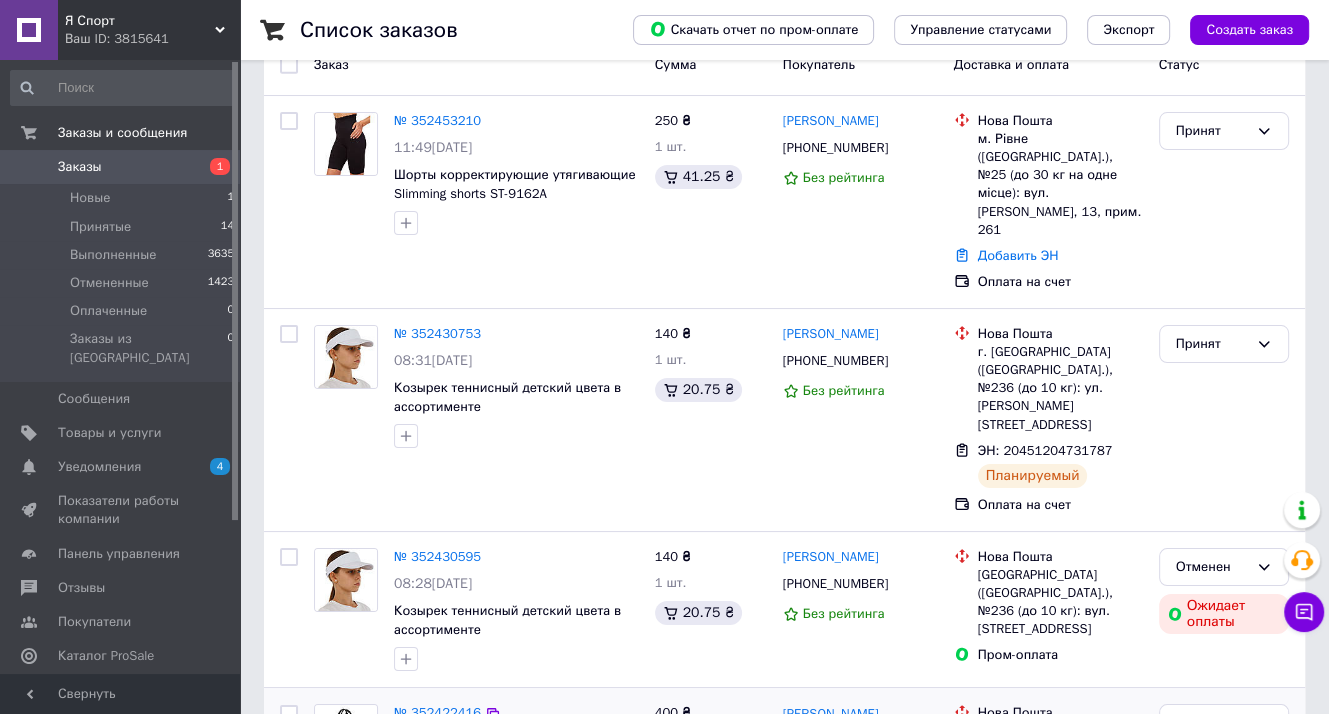 scroll, scrollTop: 0, scrollLeft: 0, axis: both 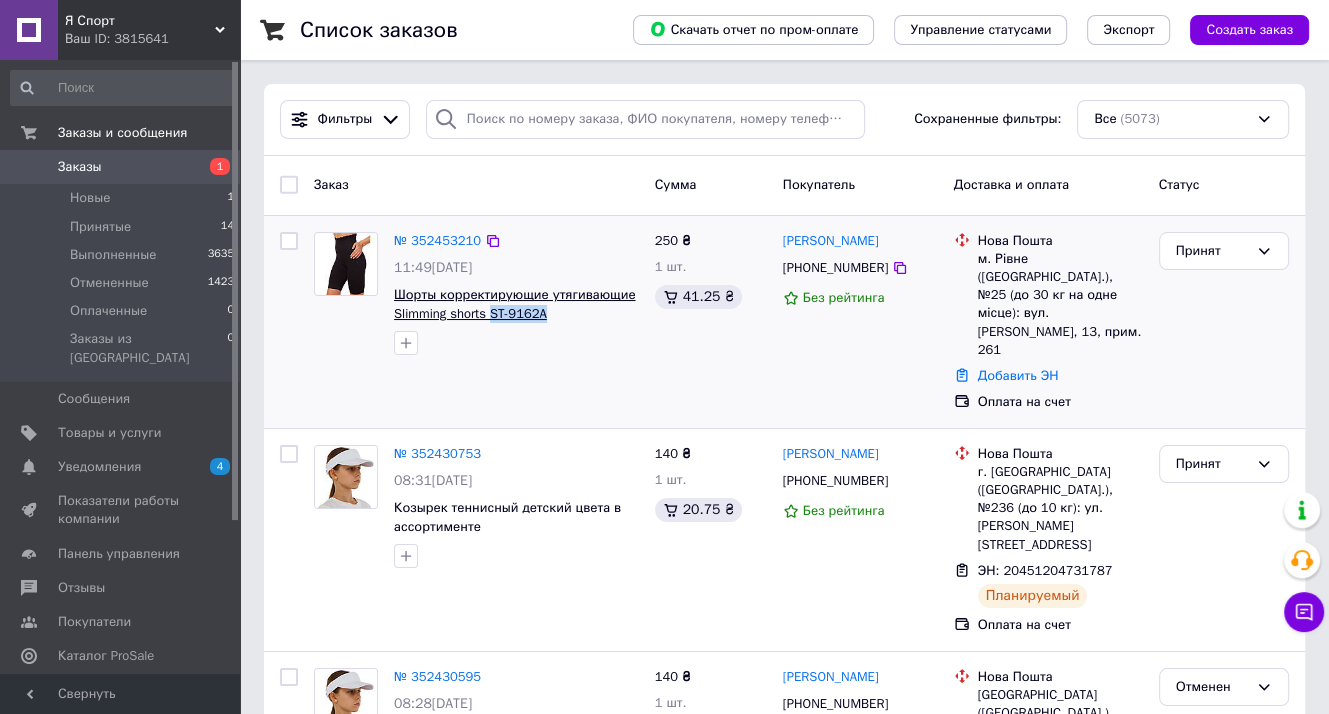drag, startPoint x: 560, startPoint y: 320, endPoint x: 490, endPoint y: 314, distance: 70.256676 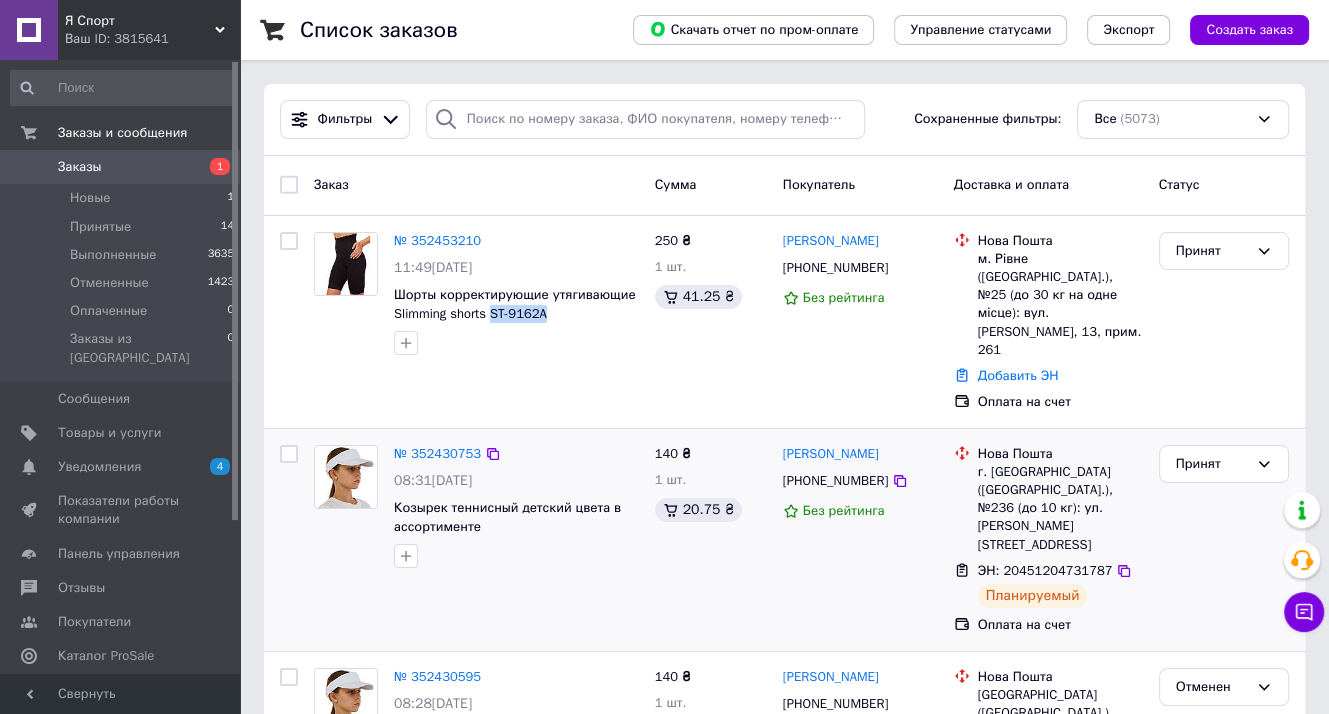 copy on "ST-9162A" 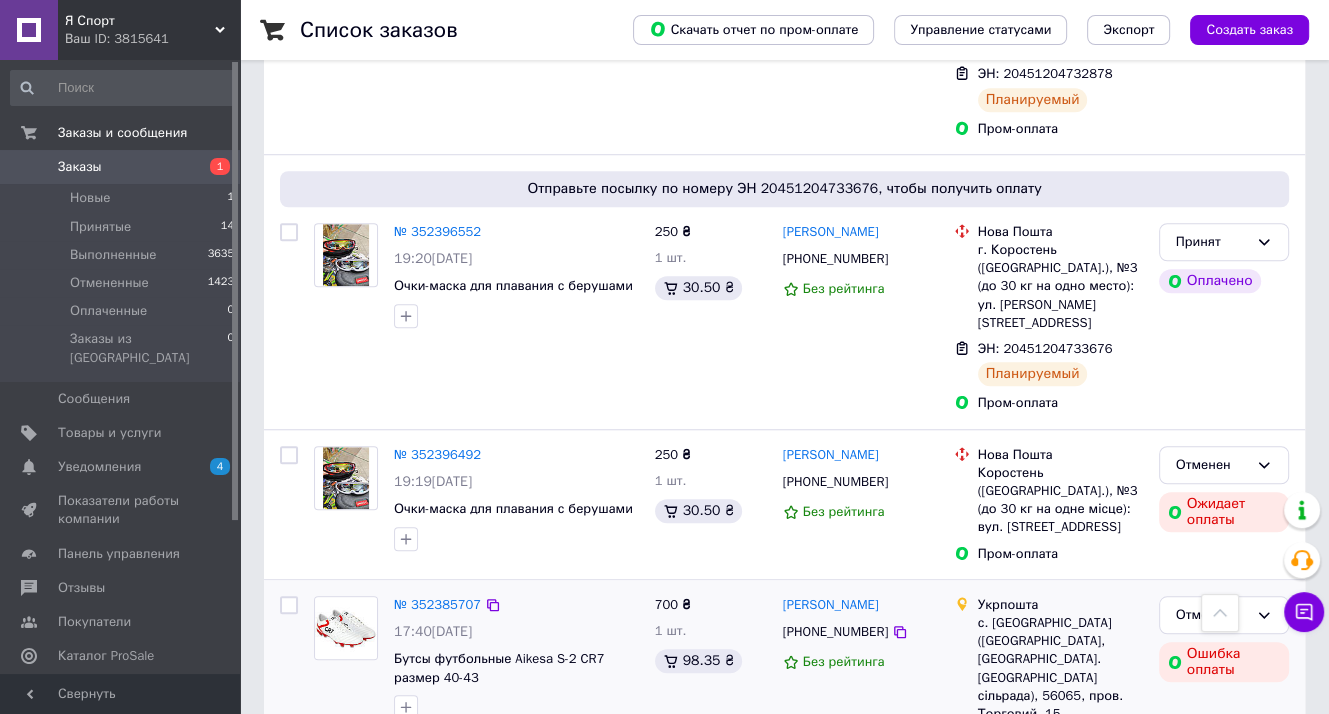 scroll, scrollTop: 1700, scrollLeft: 0, axis: vertical 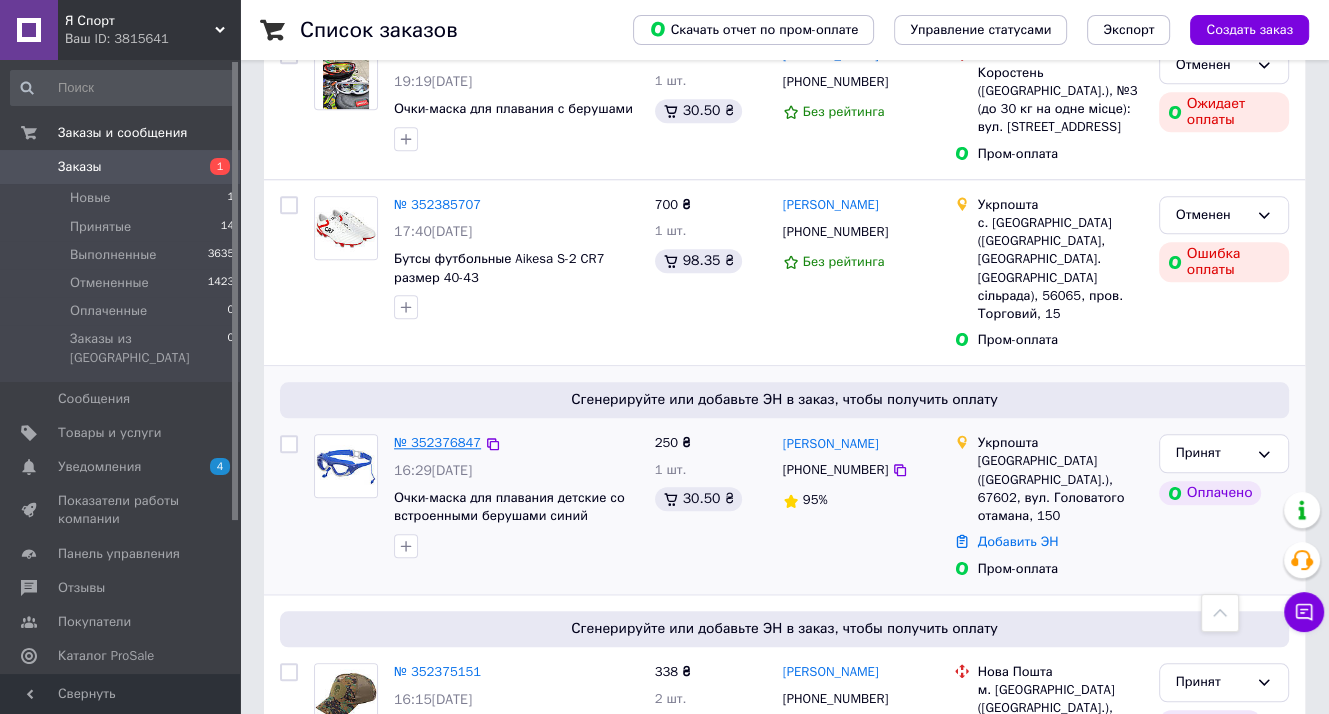 click on "№ 352376847" at bounding box center (437, 442) 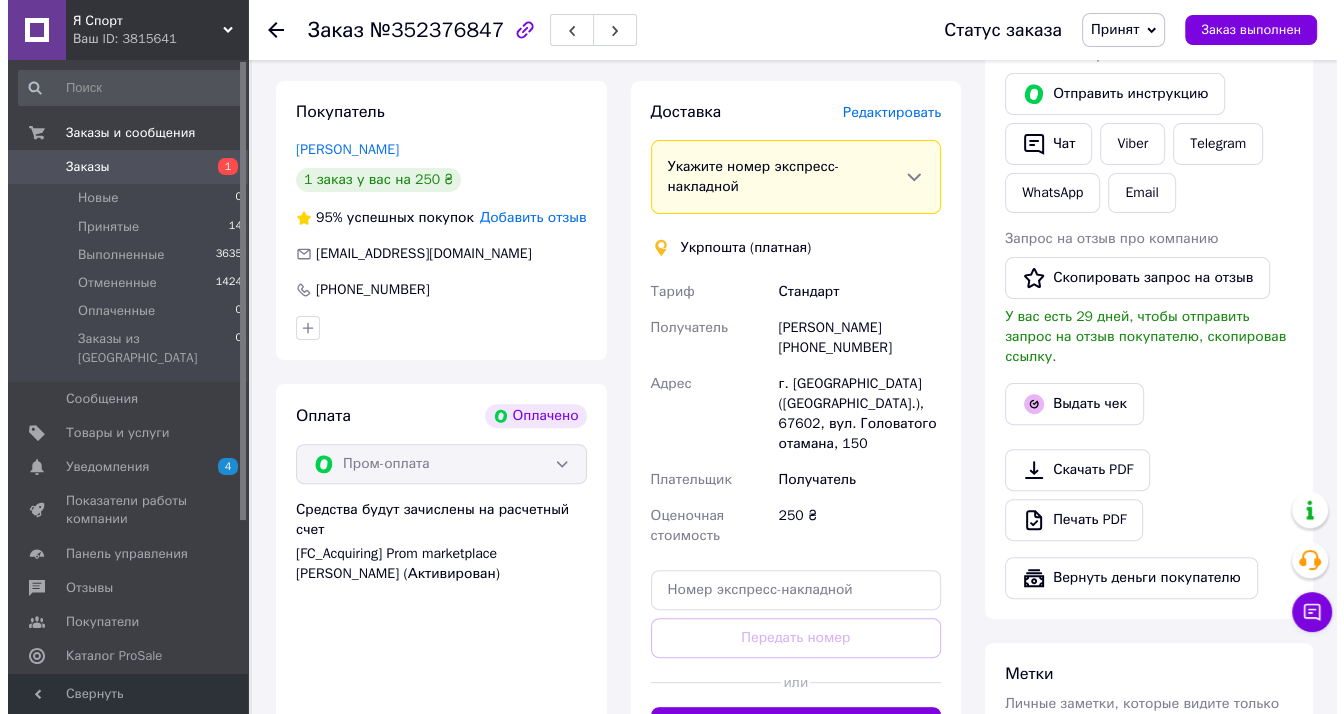 scroll, scrollTop: 412, scrollLeft: 0, axis: vertical 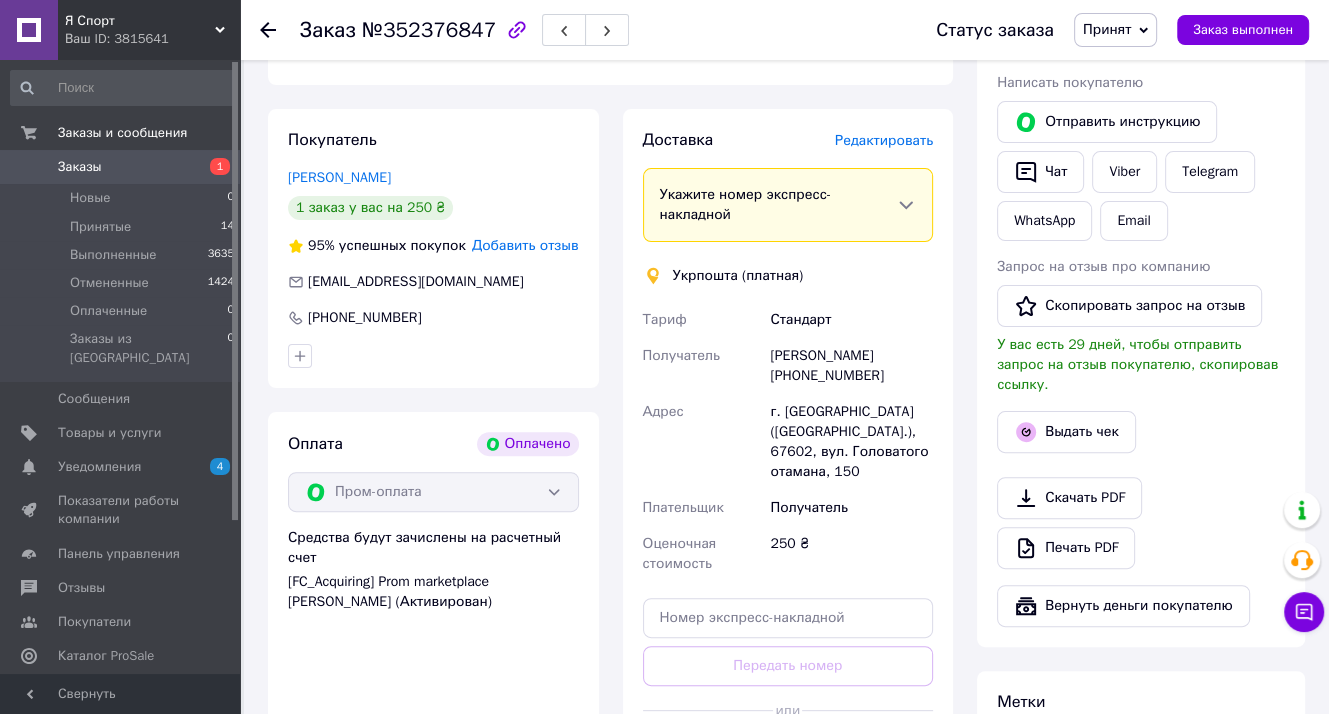 click on "Редактировать" at bounding box center [884, 140] 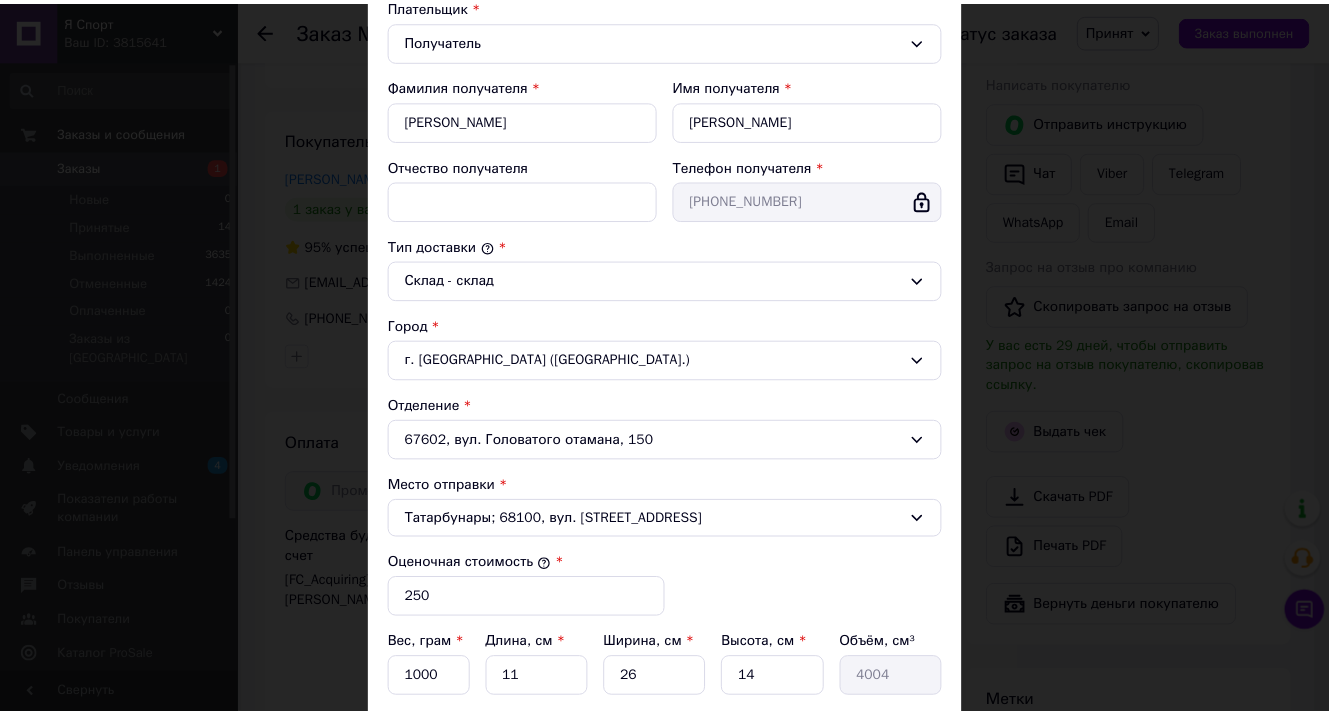 scroll, scrollTop: 500, scrollLeft: 0, axis: vertical 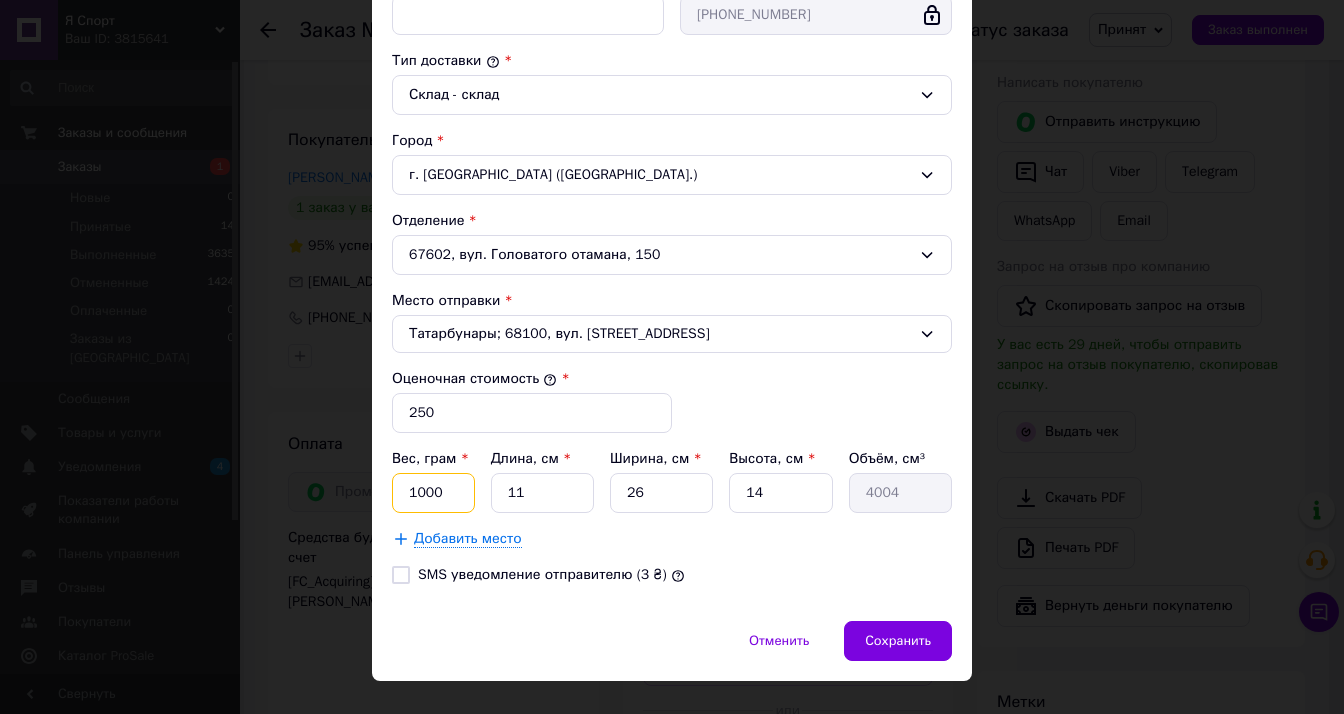 drag, startPoint x: 448, startPoint y: 488, endPoint x: 383, endPoint y: 491, distance: 65.06919 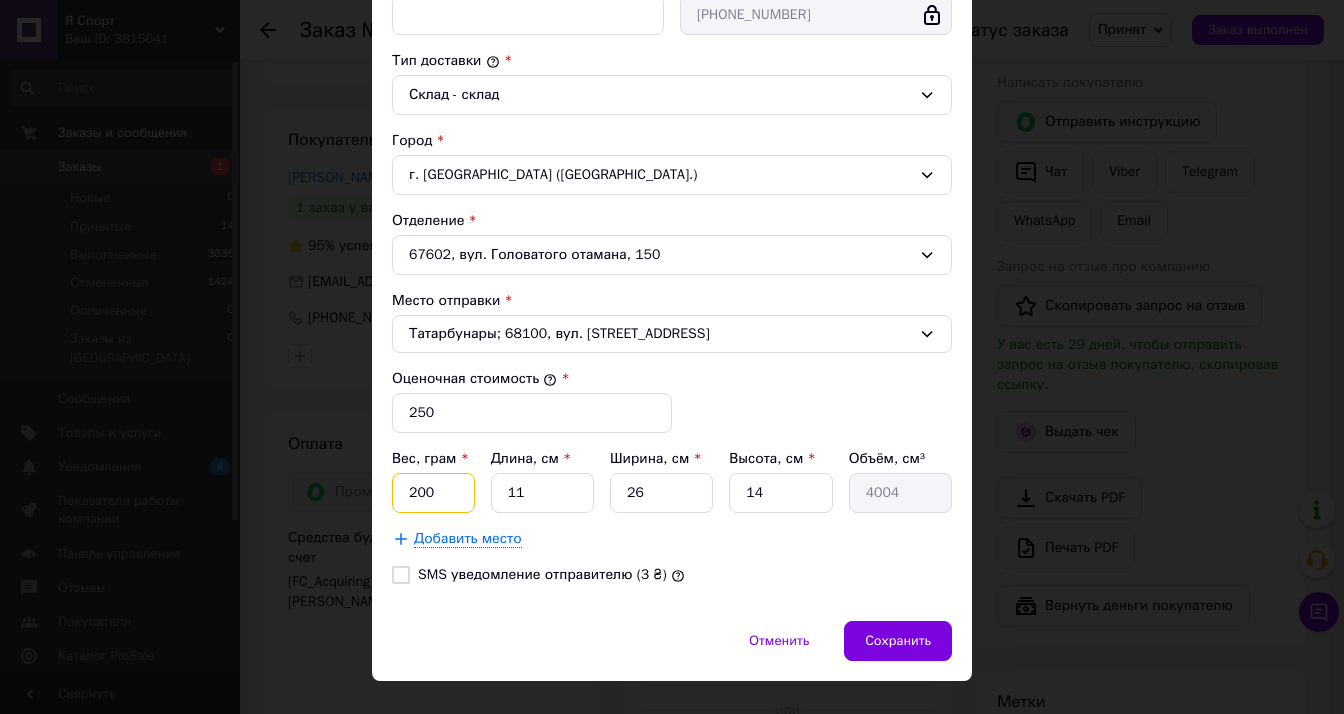 type on "200" 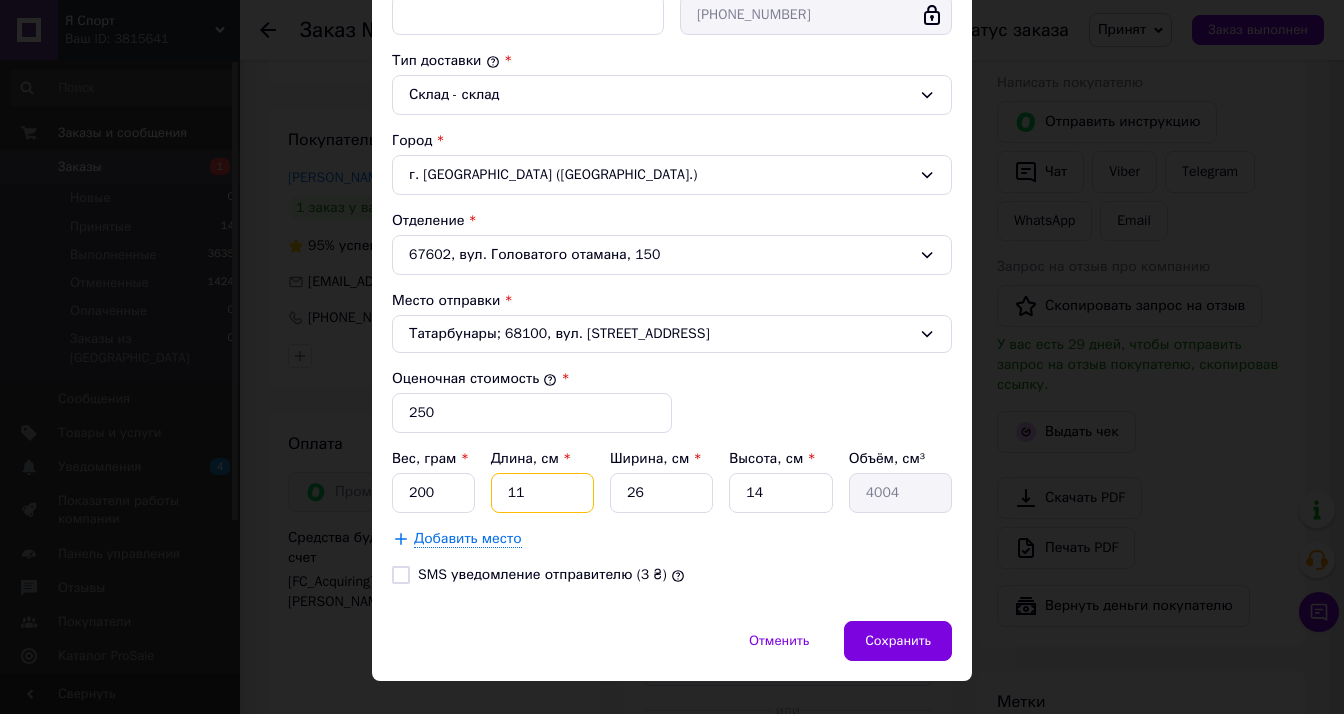 drag, startPoint x: 540, startPoint y: 493, endPoint x: 449, endPoint y: 481, distance: 91.787796 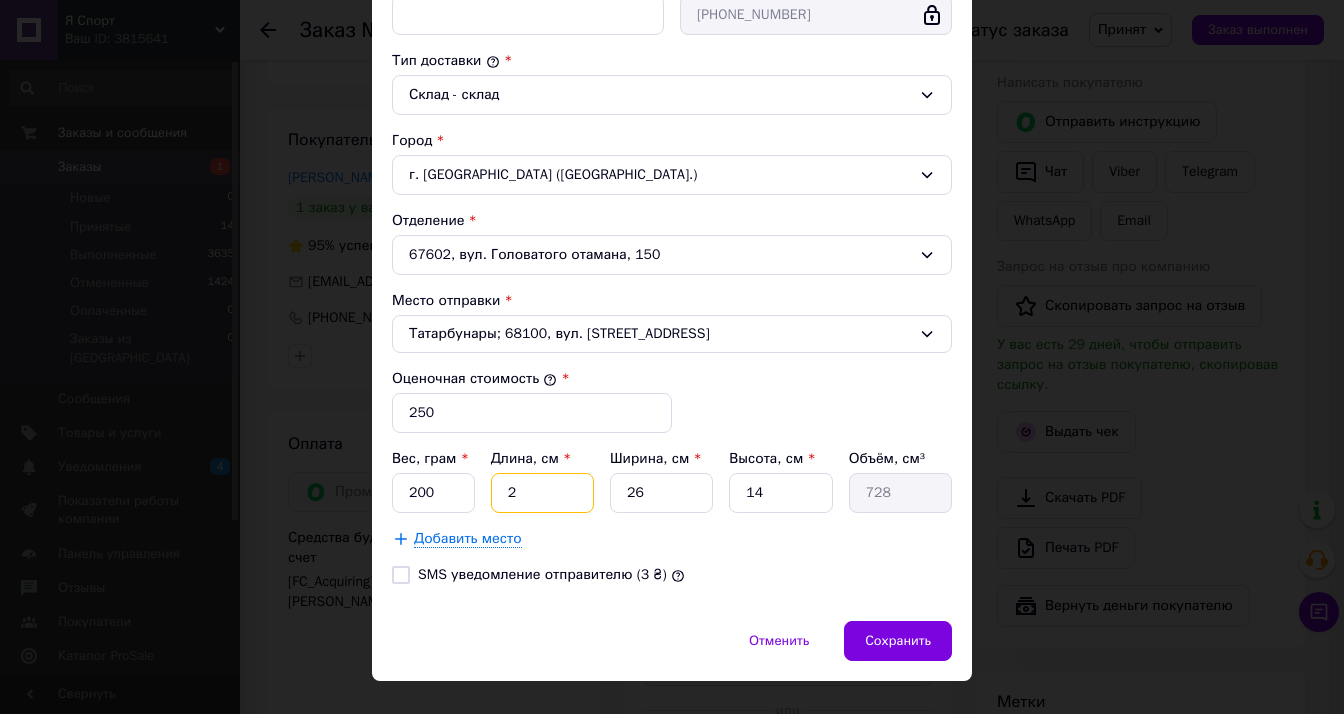 type on "2" 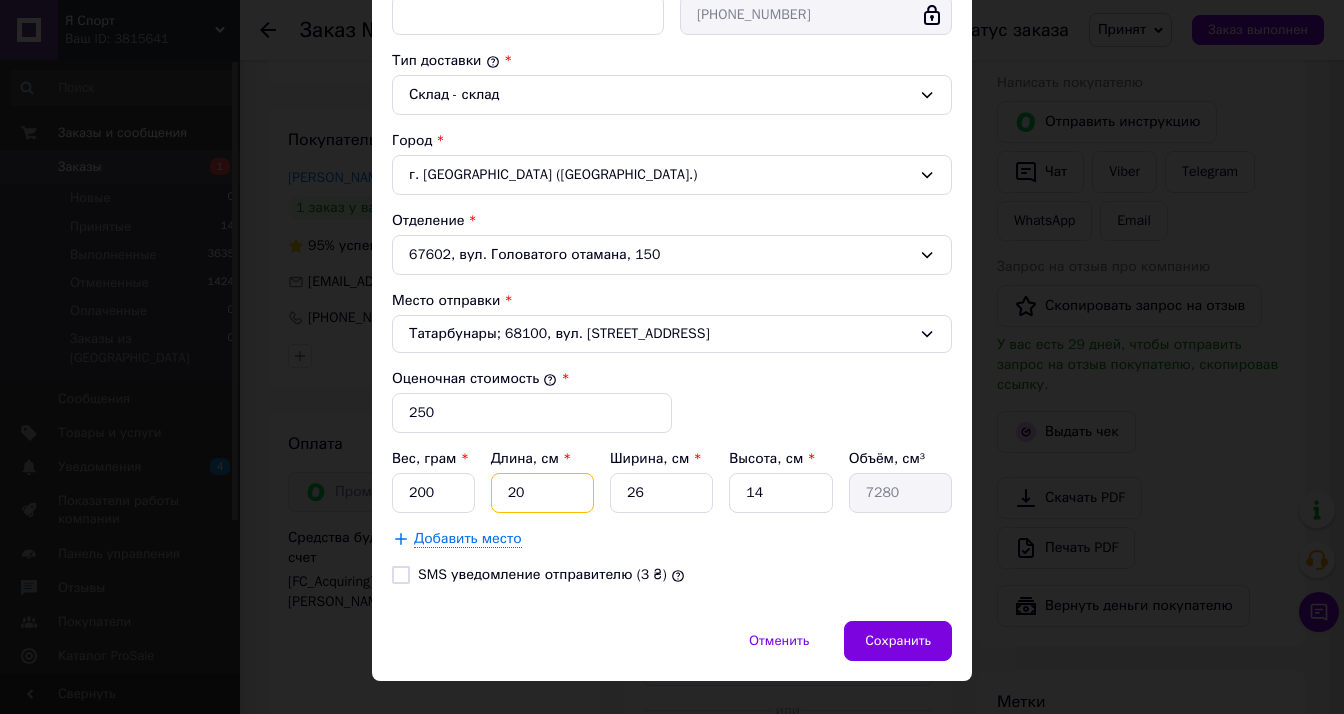 type on "20" 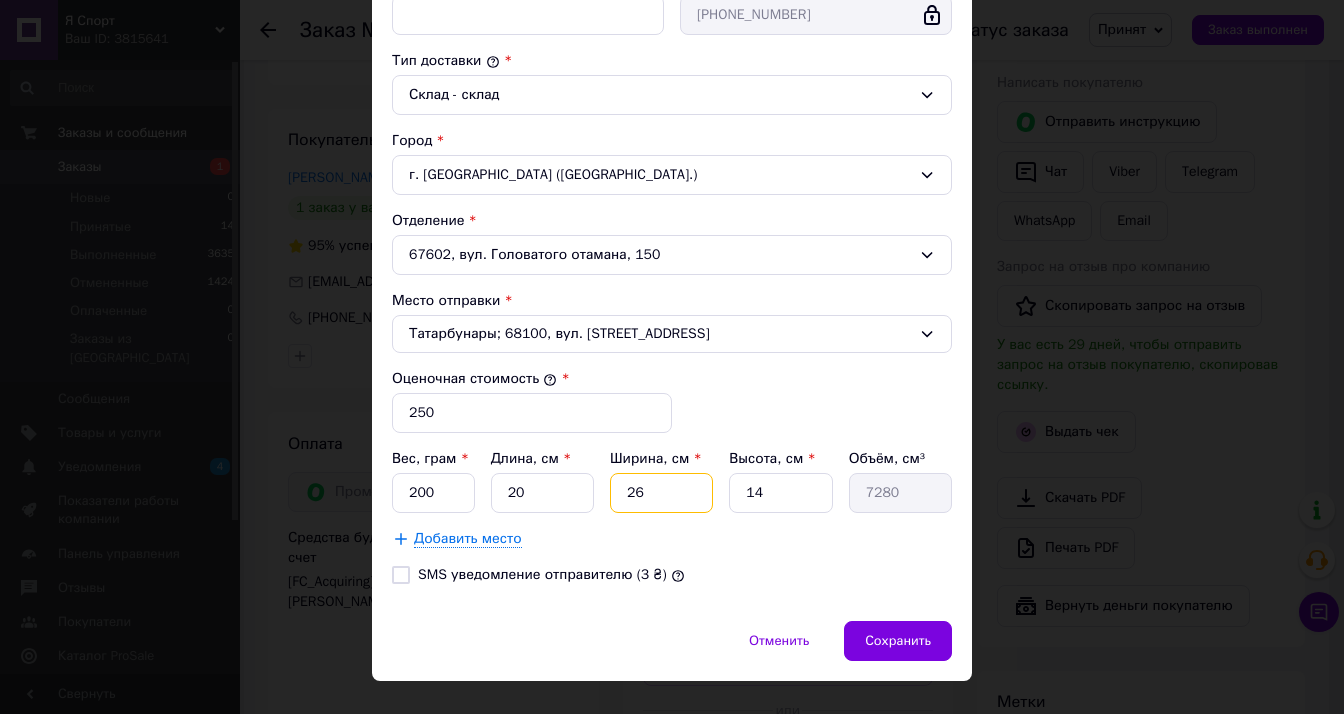 drag, startPoint x: 658, startPoint y: 485, endPoint x: 593, endPoint y: 484, distance: 65.00769 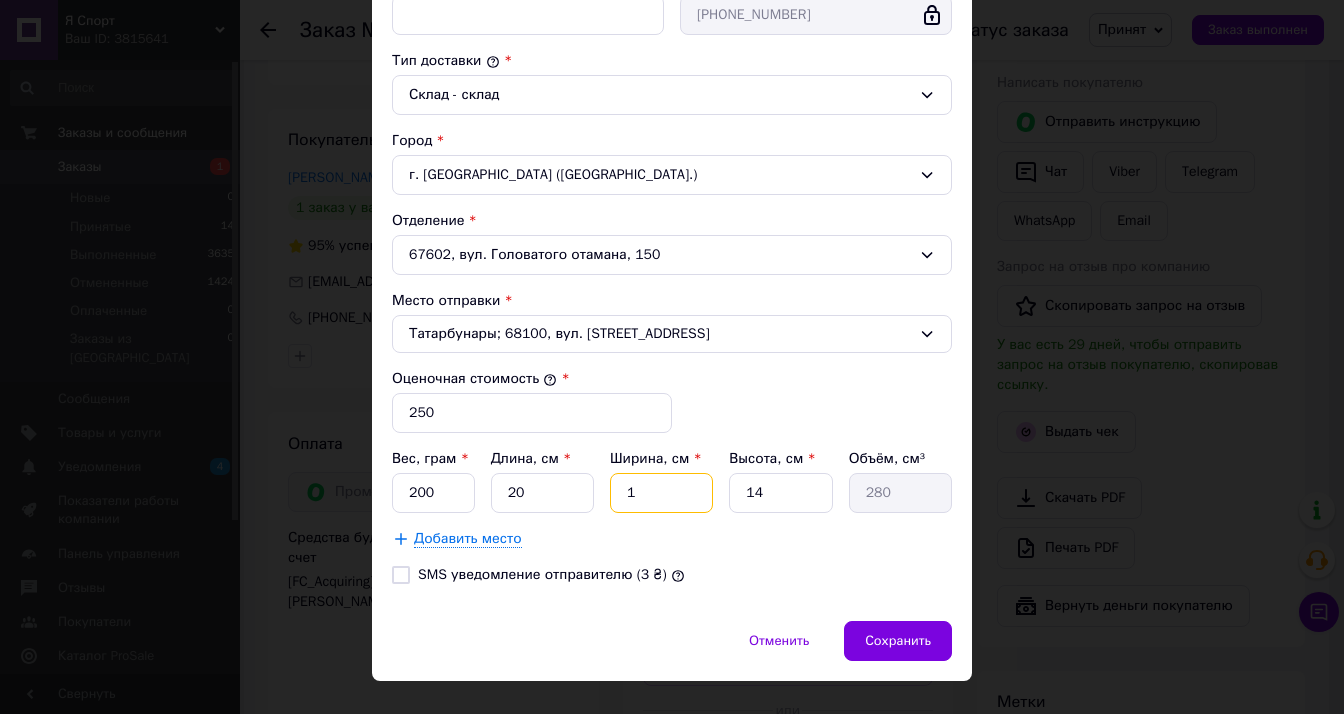 type on "10" 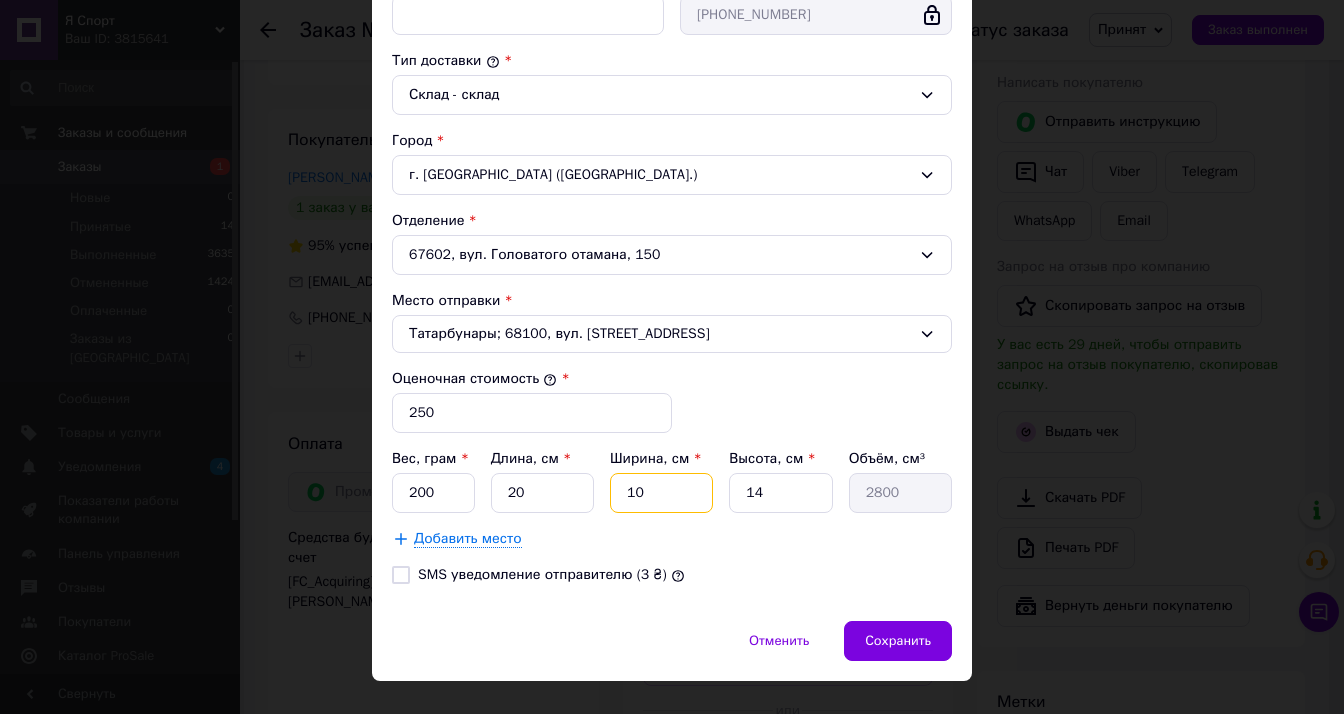 type on "10" 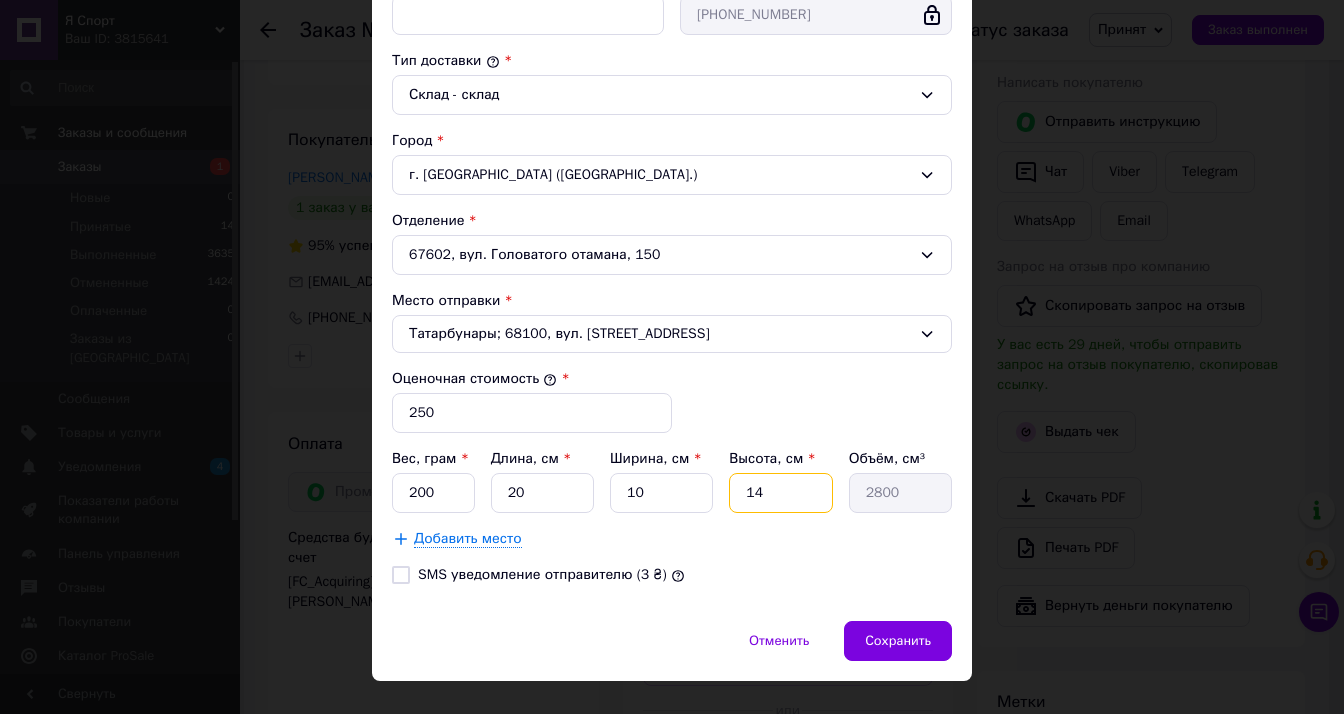 drag, startPoint x: 756, startPoint y: 494, endPoint x: 674, endPoint y: 485, distance: 82.492424 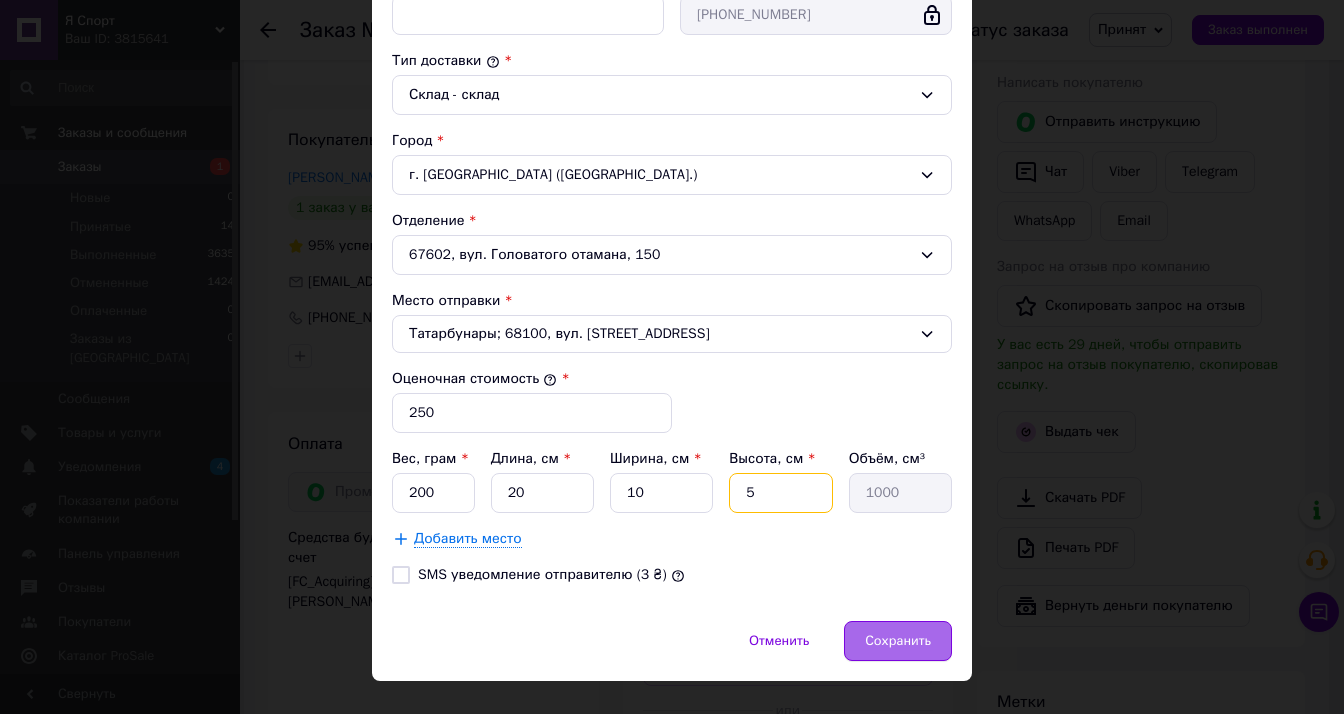 type on "5" 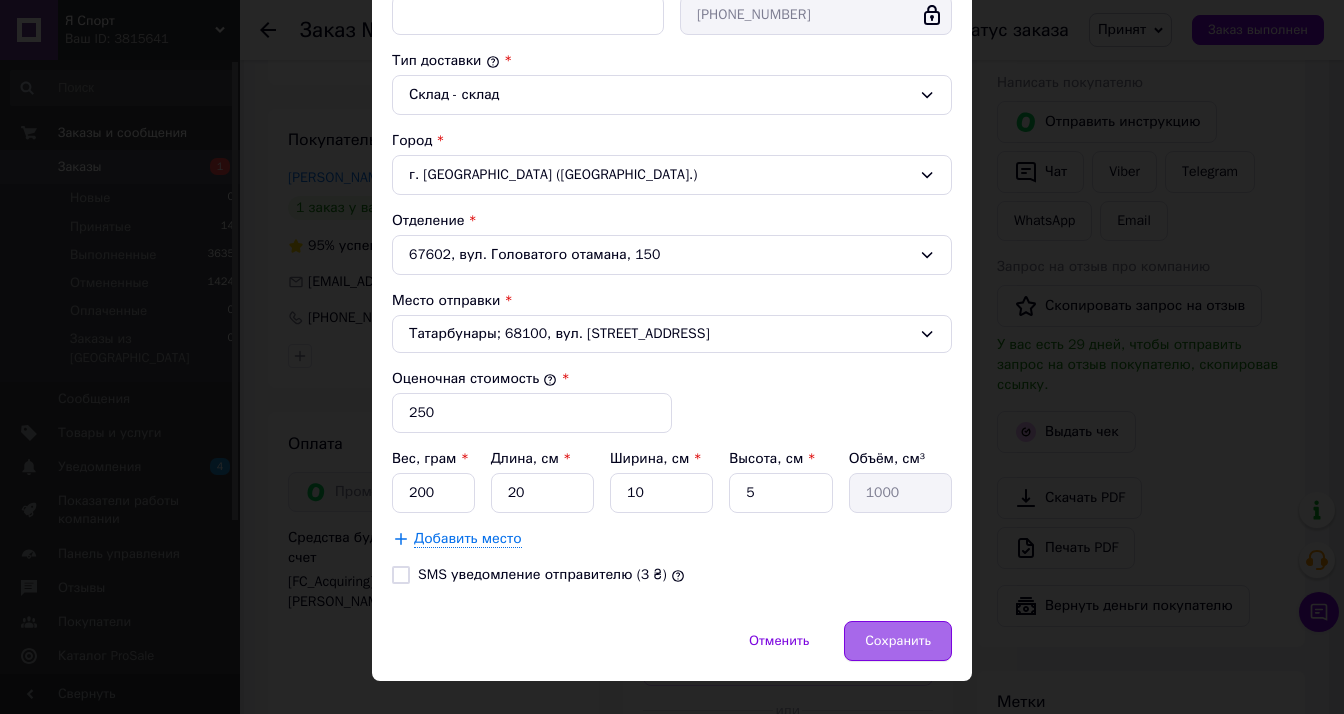 click on "Сохранить" at bounding box center (898, 641) 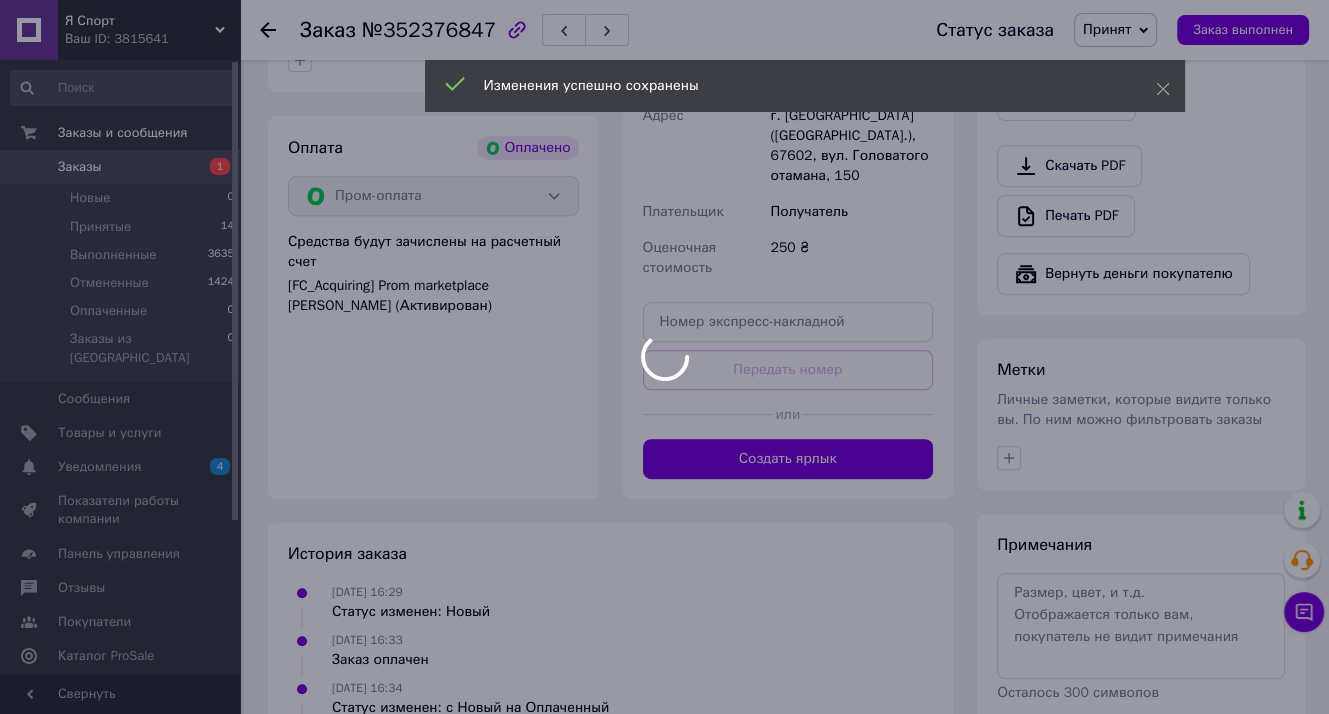 scroll, scrollTop: 785, scrollLeft: 0, axis: vertical 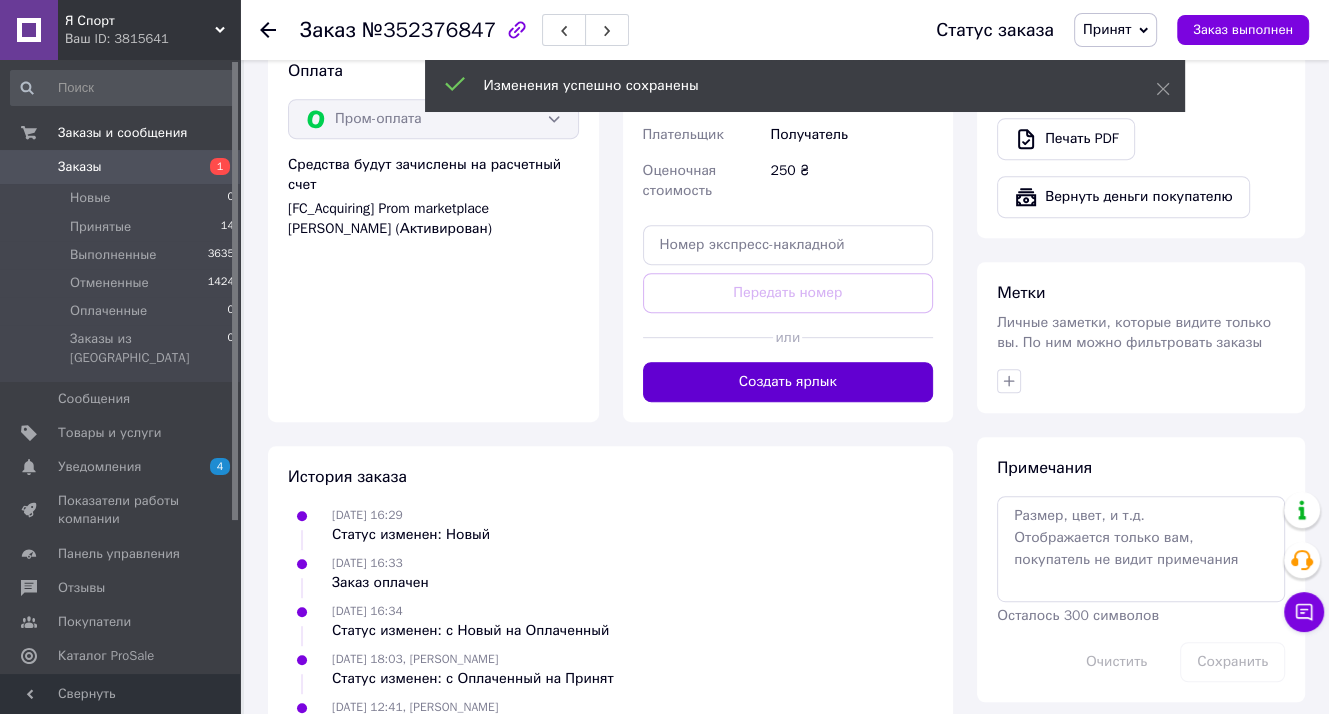 click on "Создать ярлык" at bounding box center [788, 382] 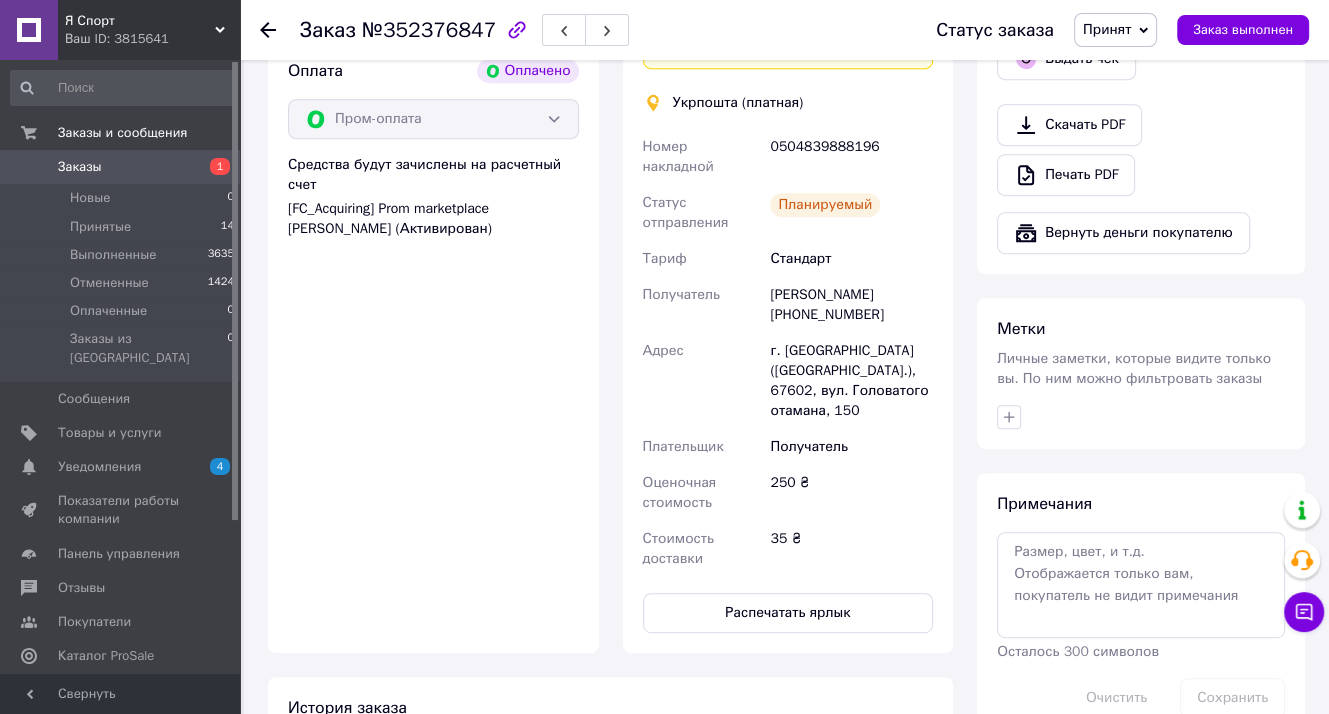 click on "Заказы 1" at bounding box center (123, 167) 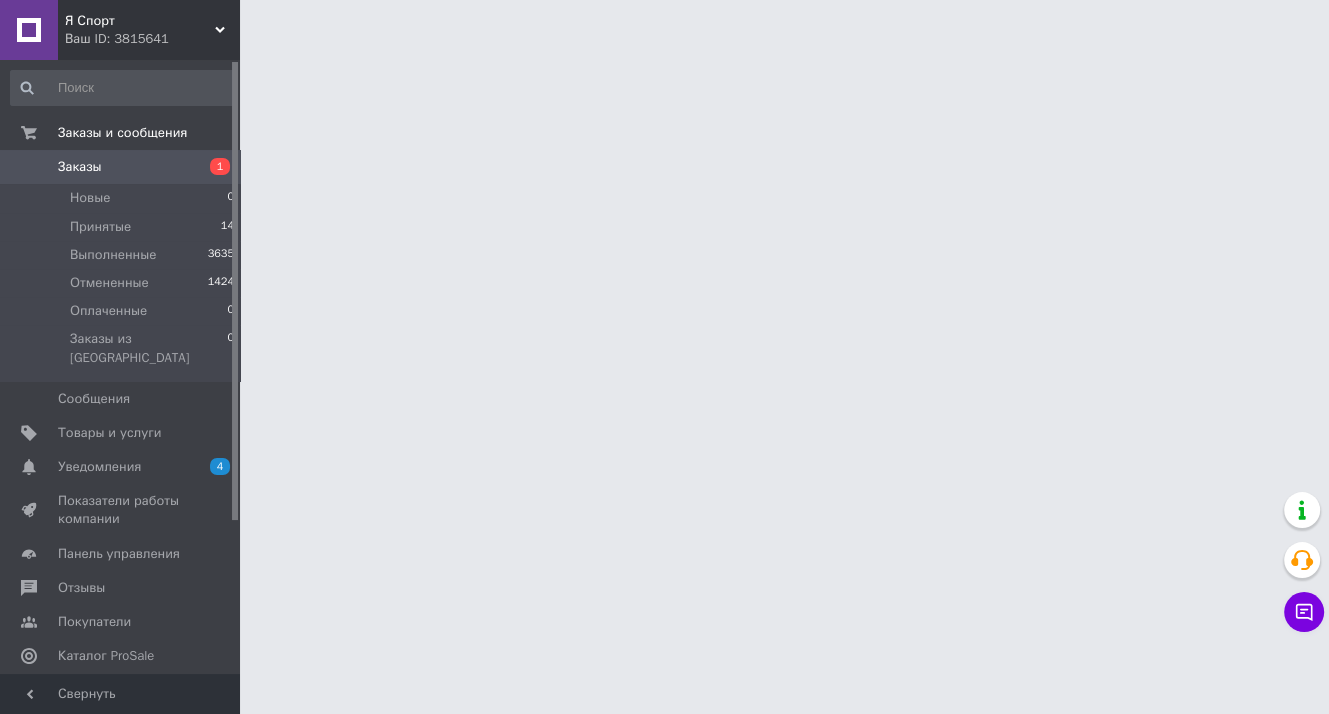 scroll, scrollTop: 0, scrollLeft: 0, axis: both 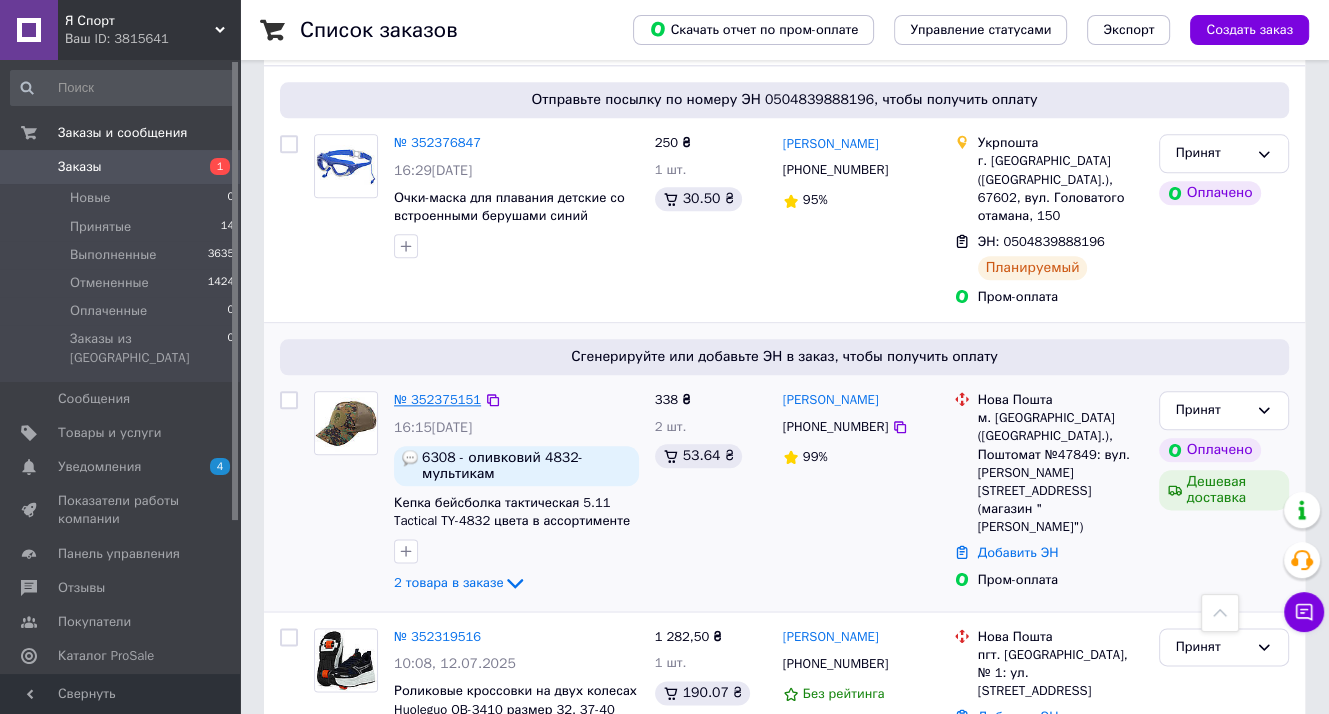 click on "№ 352375151" at bounding box center [437, 399] 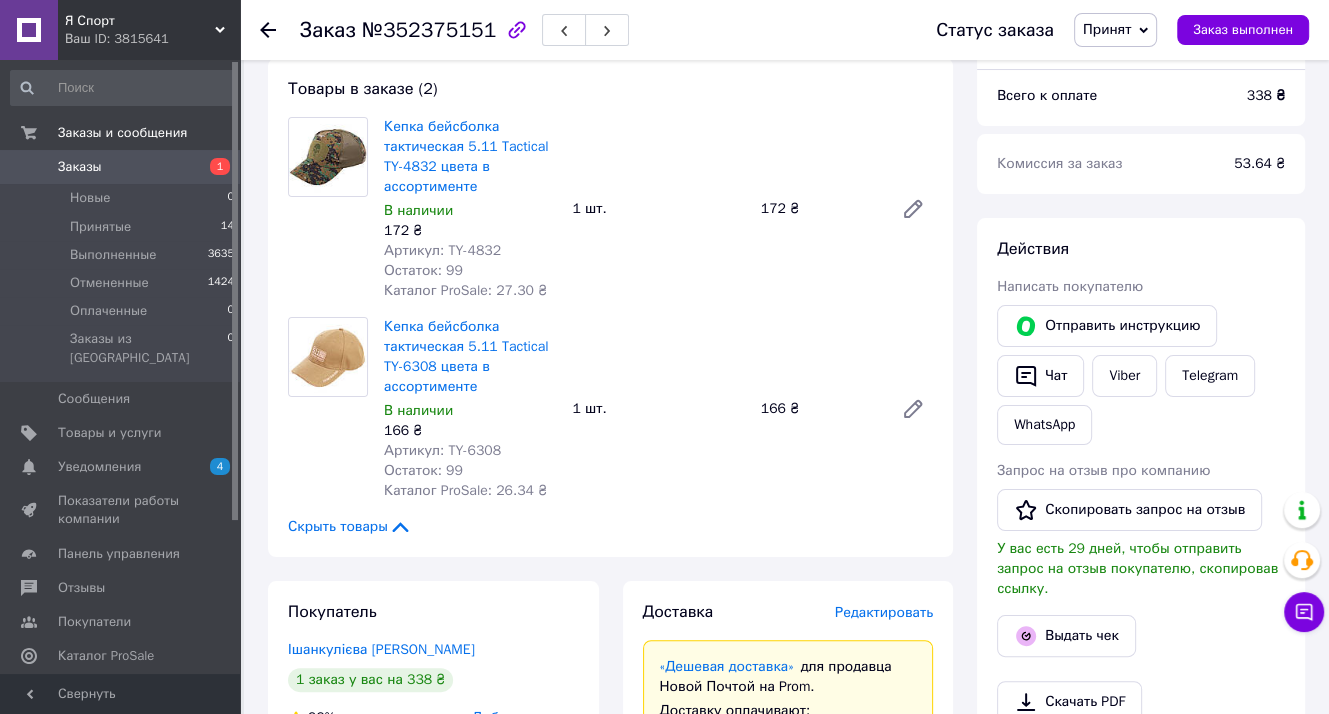 scroll, scrollTop: 126, scrollLeft: 0, axis: vertical 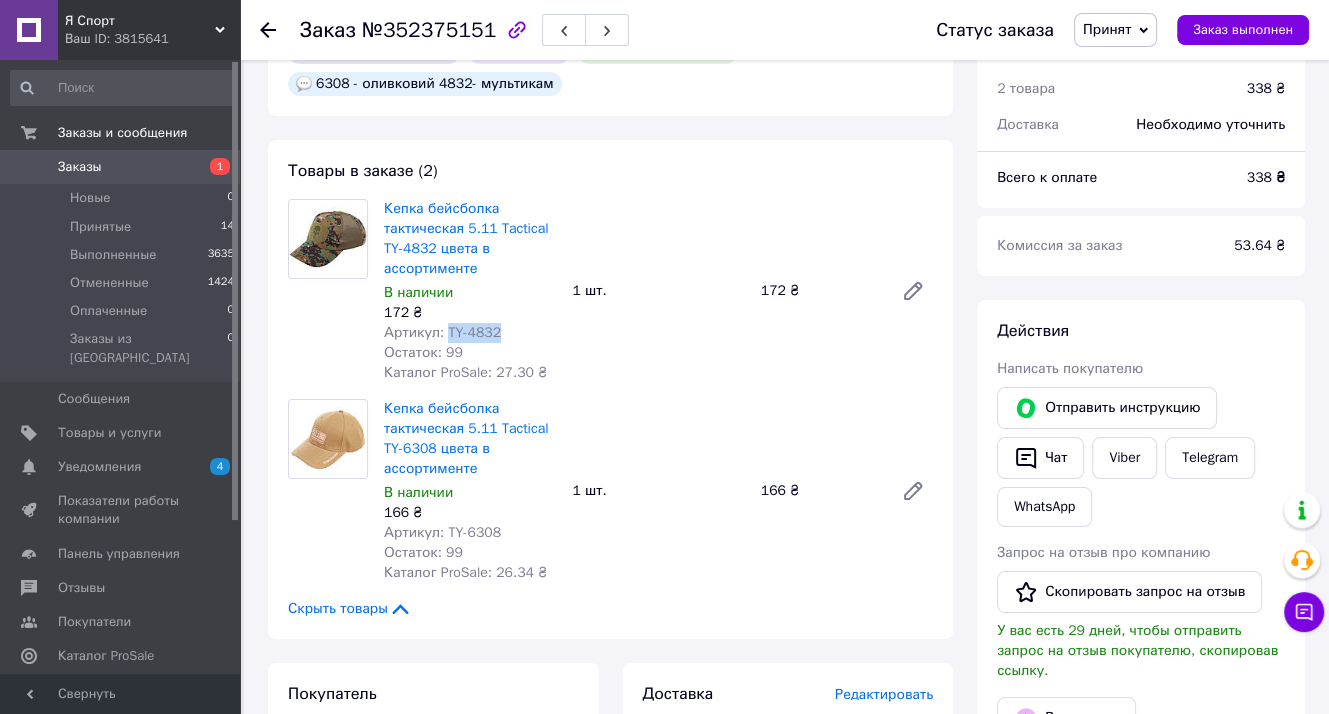 drag, startPoint x: 491, startPoint y: 334, endPoint x: 444, endPoint y: 333, distance: 47.010635 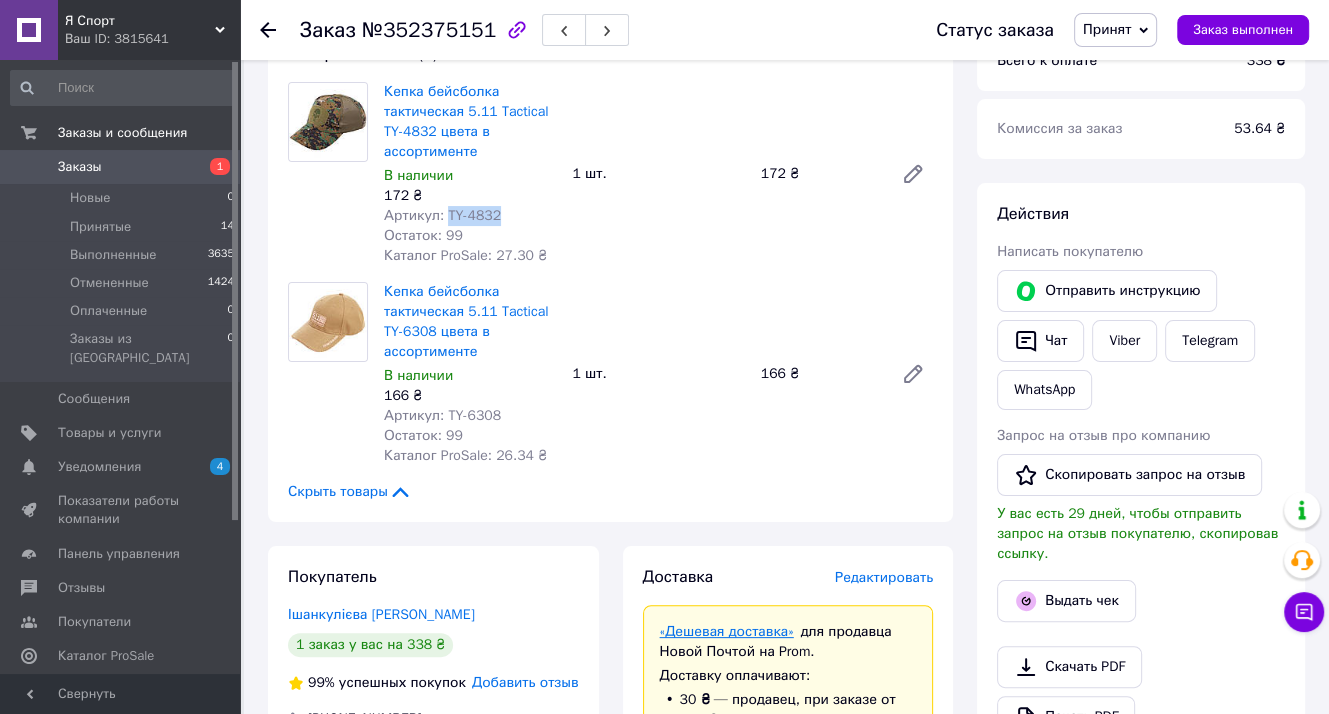 scroll, scrollTop: 0, scrollLeft: 0, axis: both 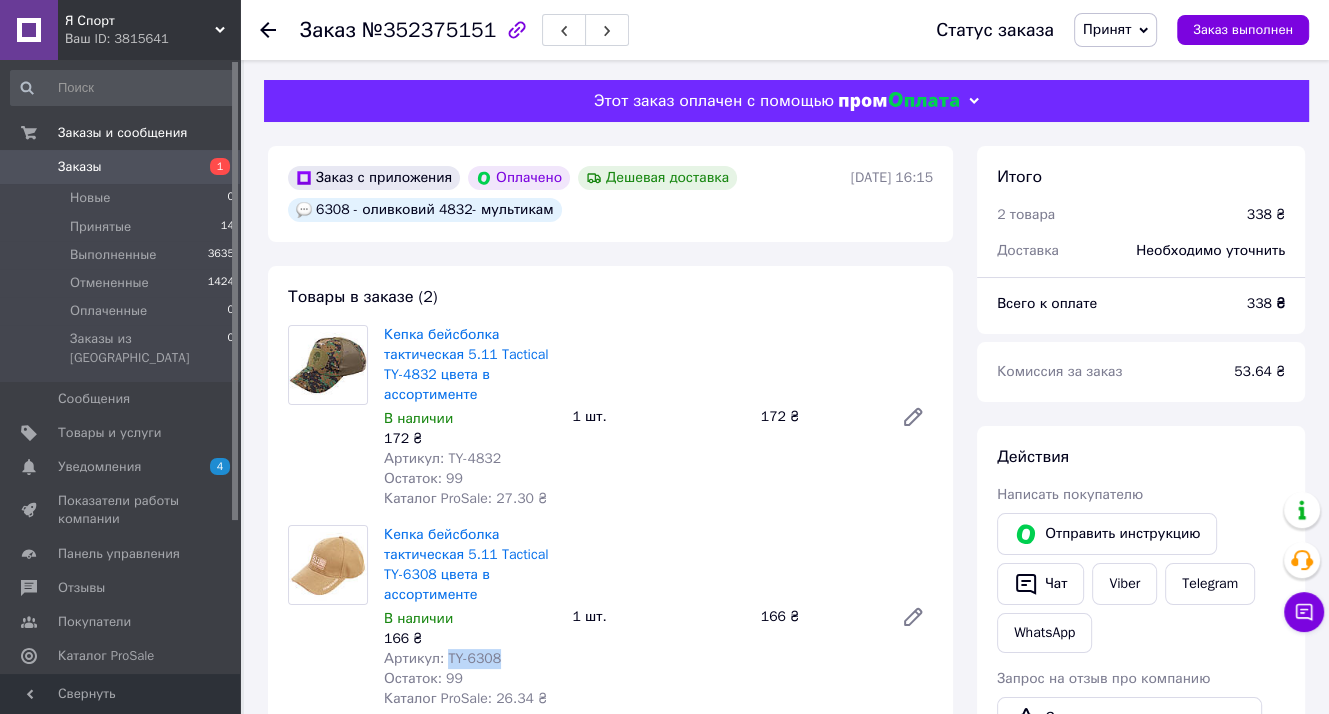drag, startPoint x: 494, startPoint y: 665, endPoint x: 443, endPoint y: 665, distance: 51 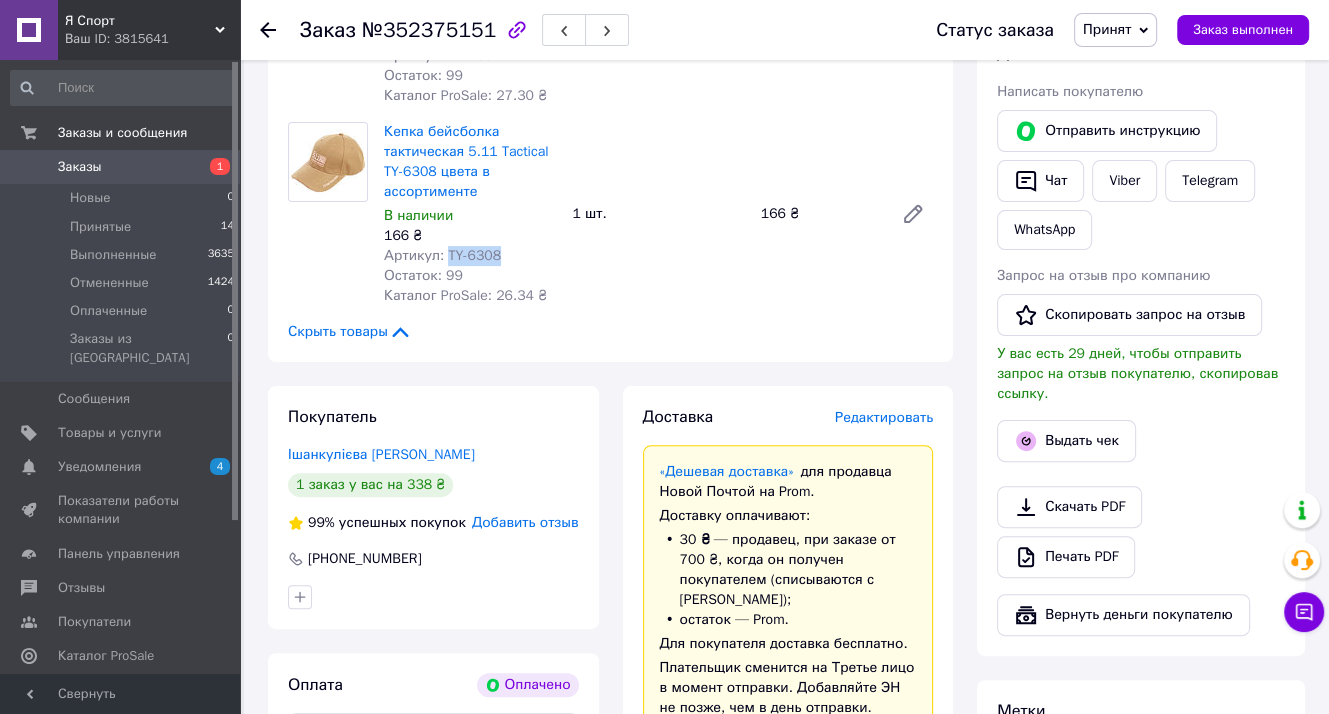 scroll, scrollTop: 700, scrollLeft: 0, axis: vertical 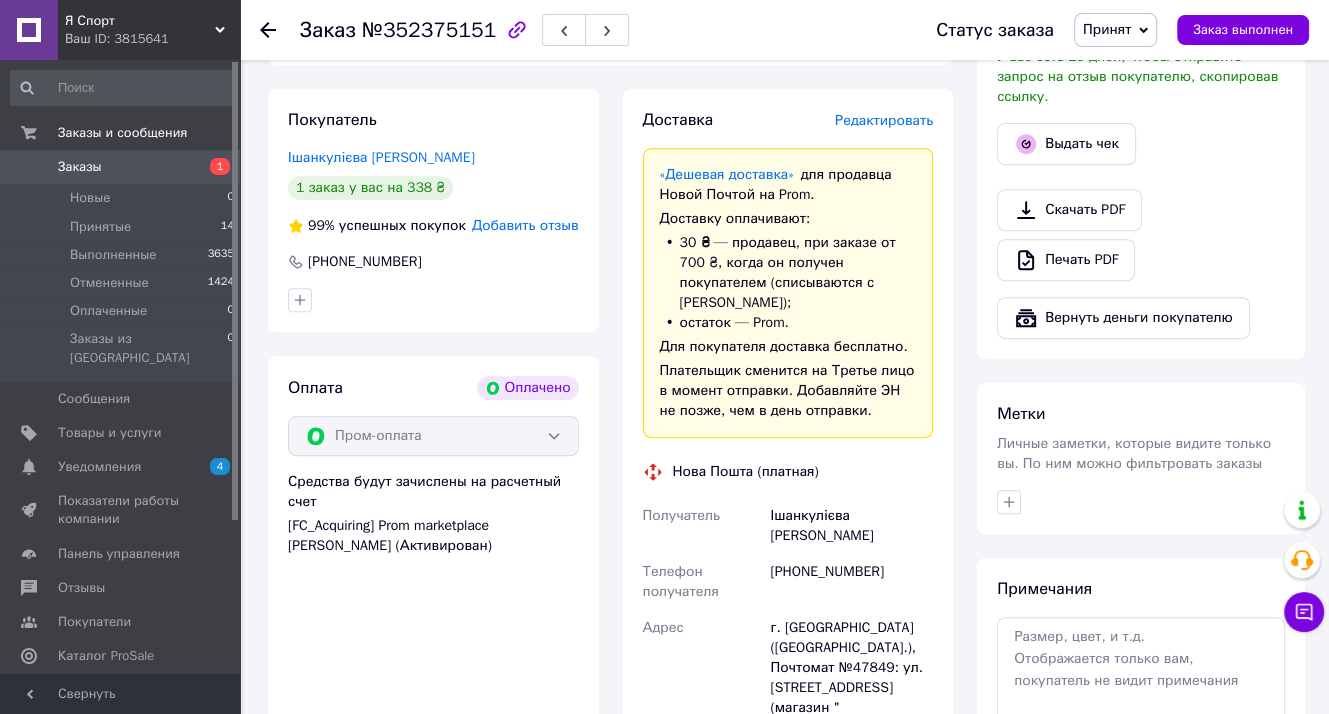 click 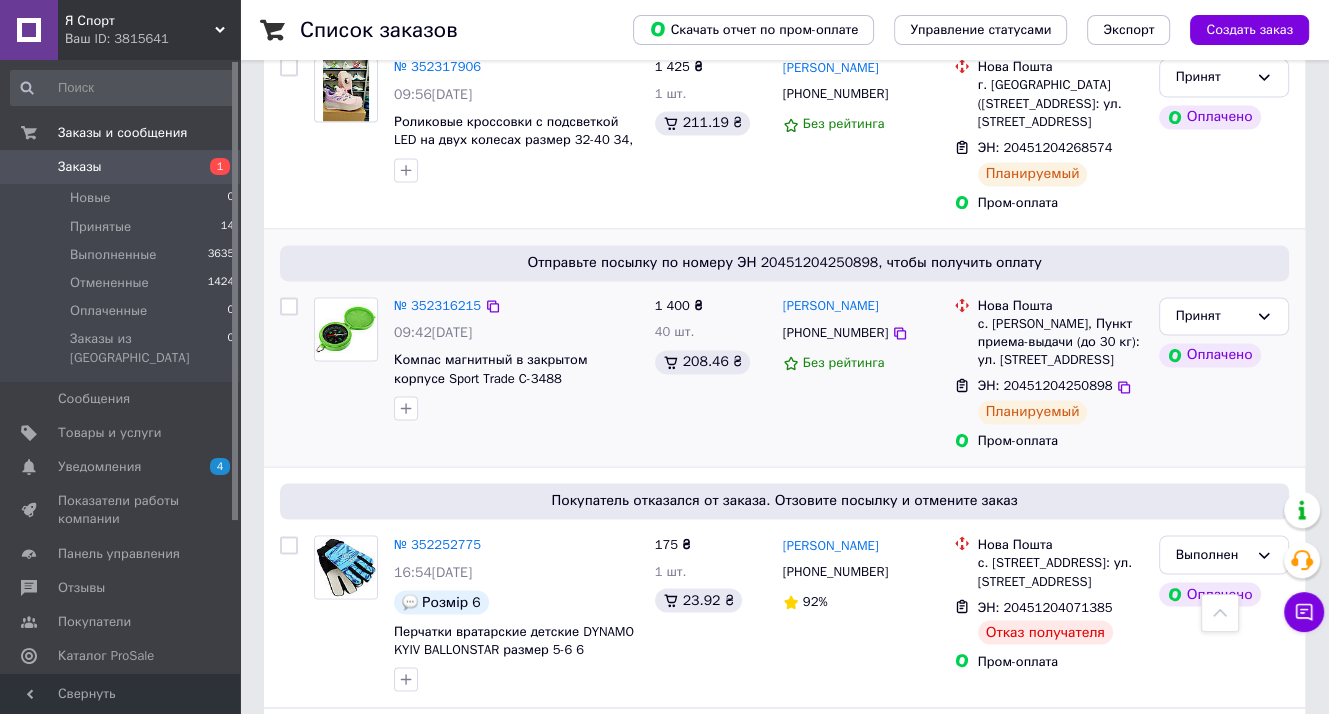 scroll, scrollTop: 2800, scrollLeft: 0, axis: vertical 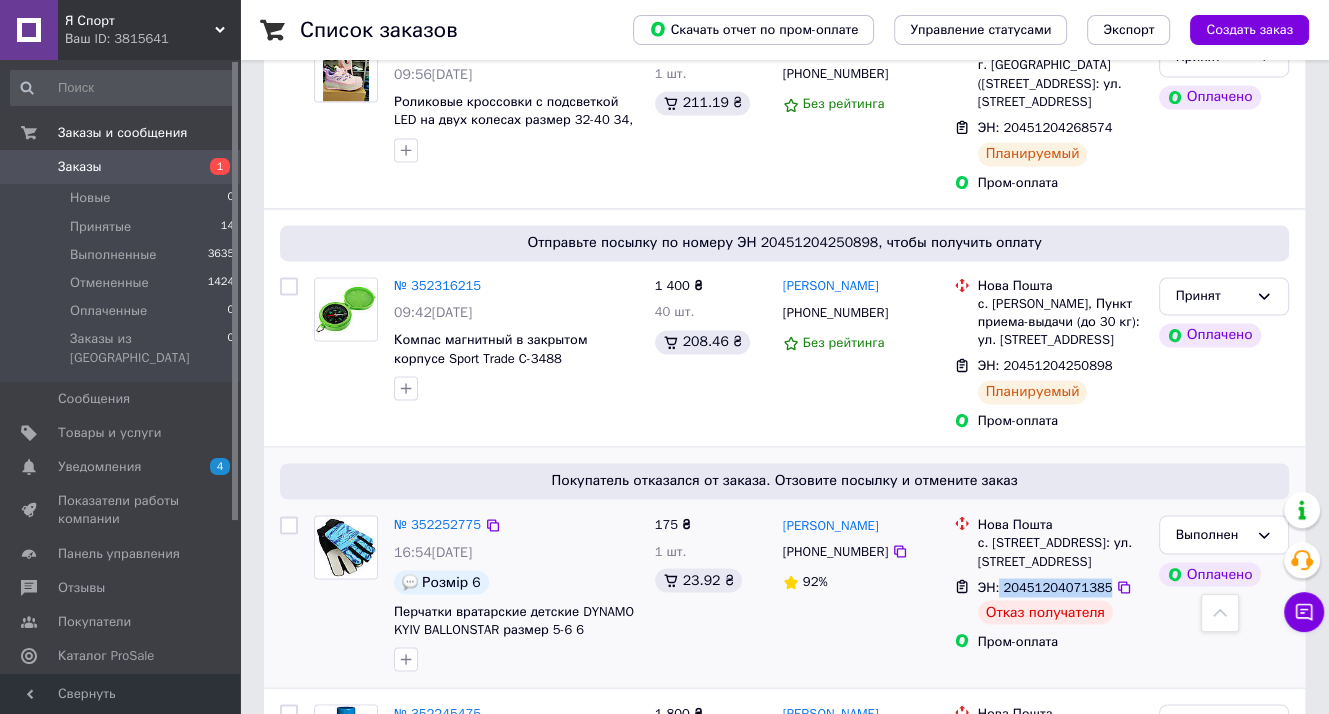 drag, startPoint x: 999, startPoint y: 411, endPoint x: 1096, endPoint y: 405, distance: 97.18539 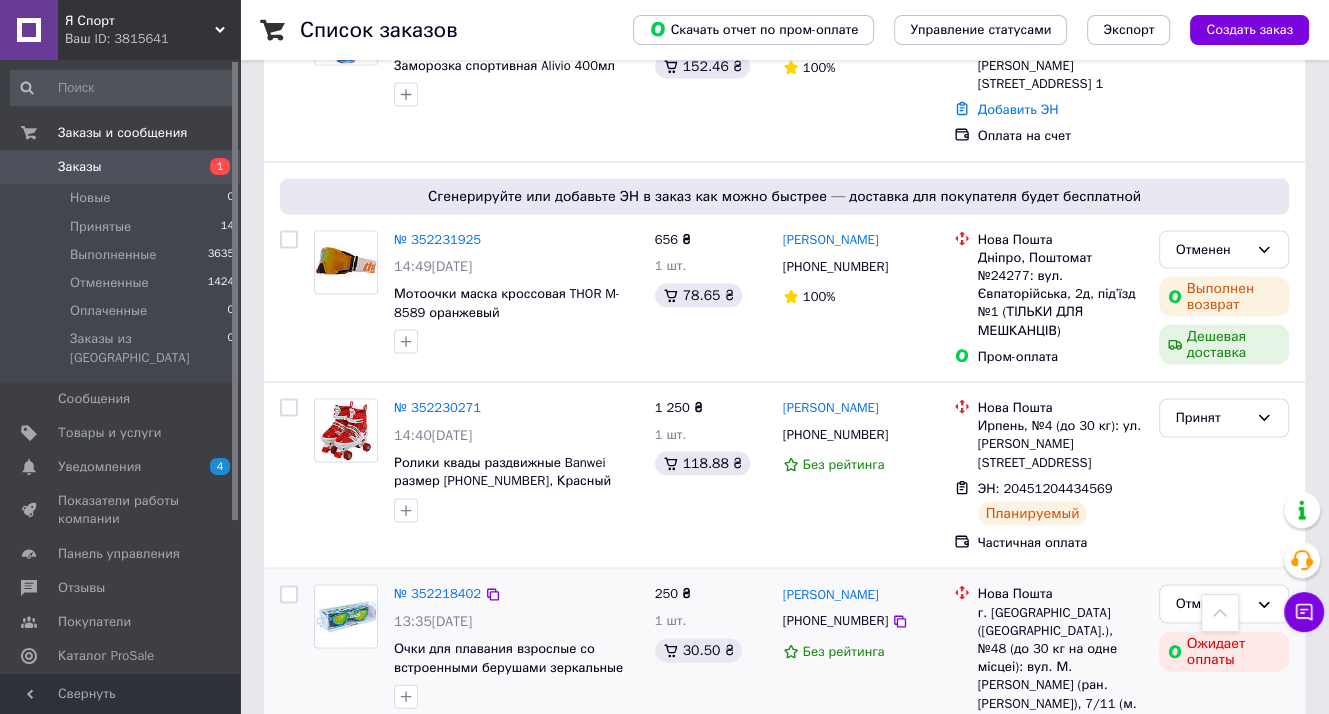 scroll, scrollTop: 3654, scrollLeft: 0, axis: vertical 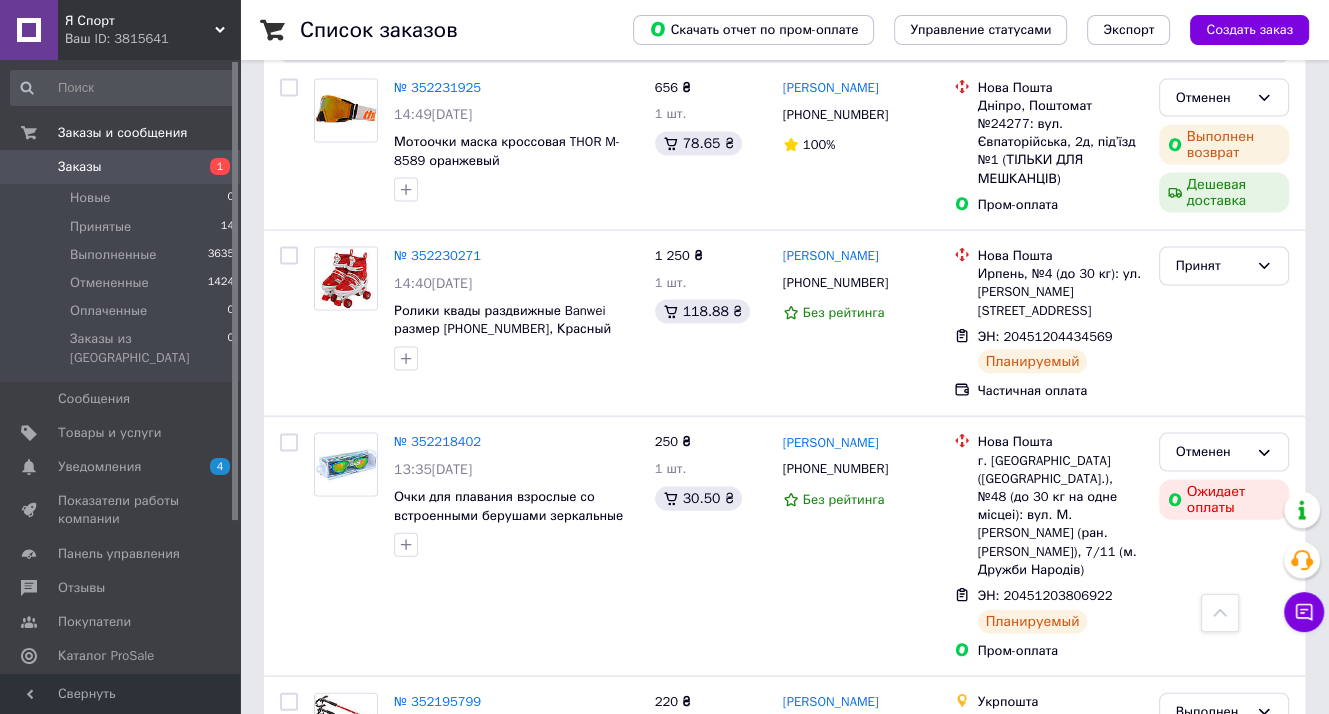 click on "2" at bounding box center (327, 962) 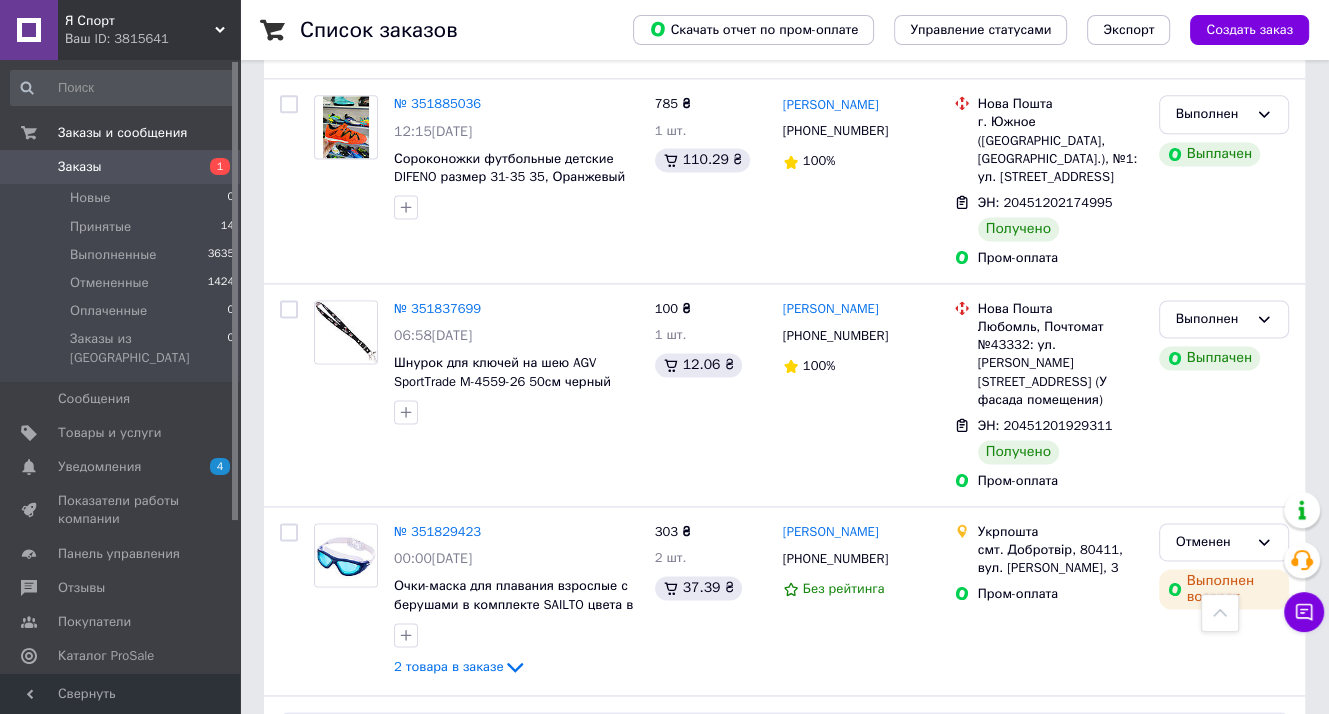 scroll, scrollTop: 2400, scrollLeft: 0, axis: vertical 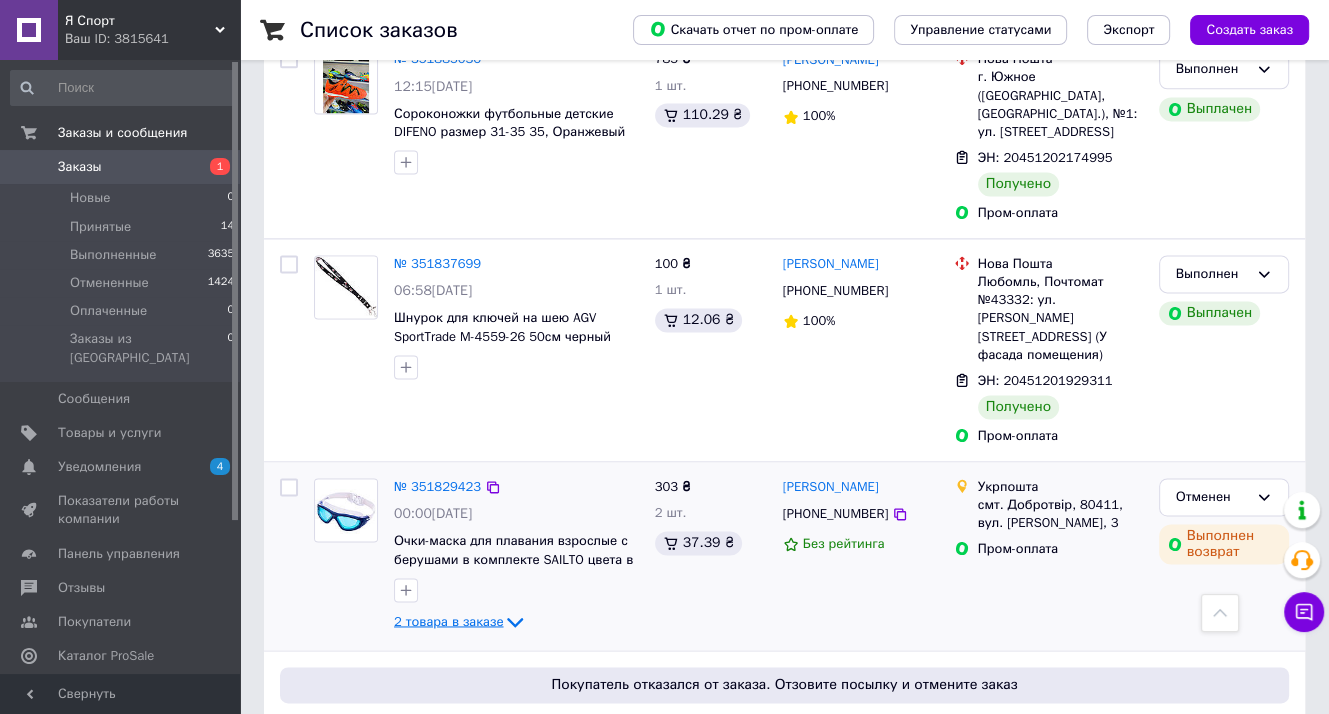 click 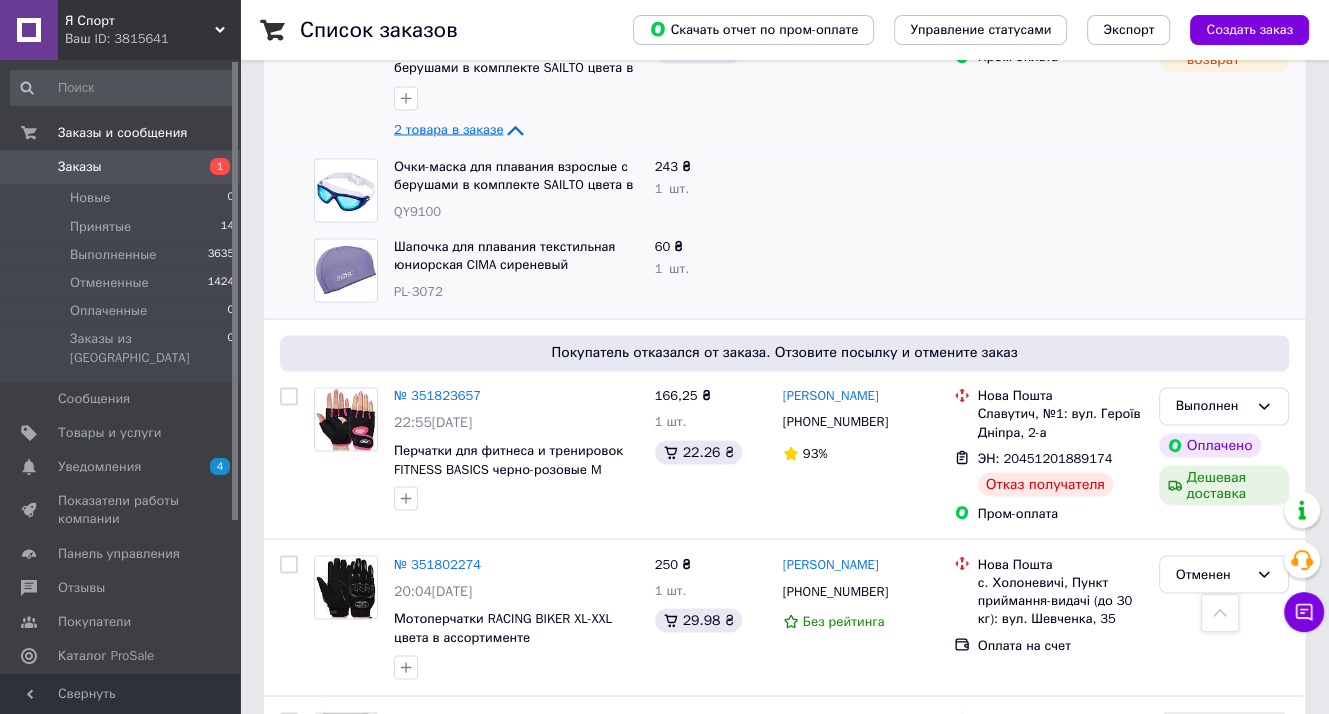 scroll, scrollTop: 2900, scrollLeft: 0, axis: vertical 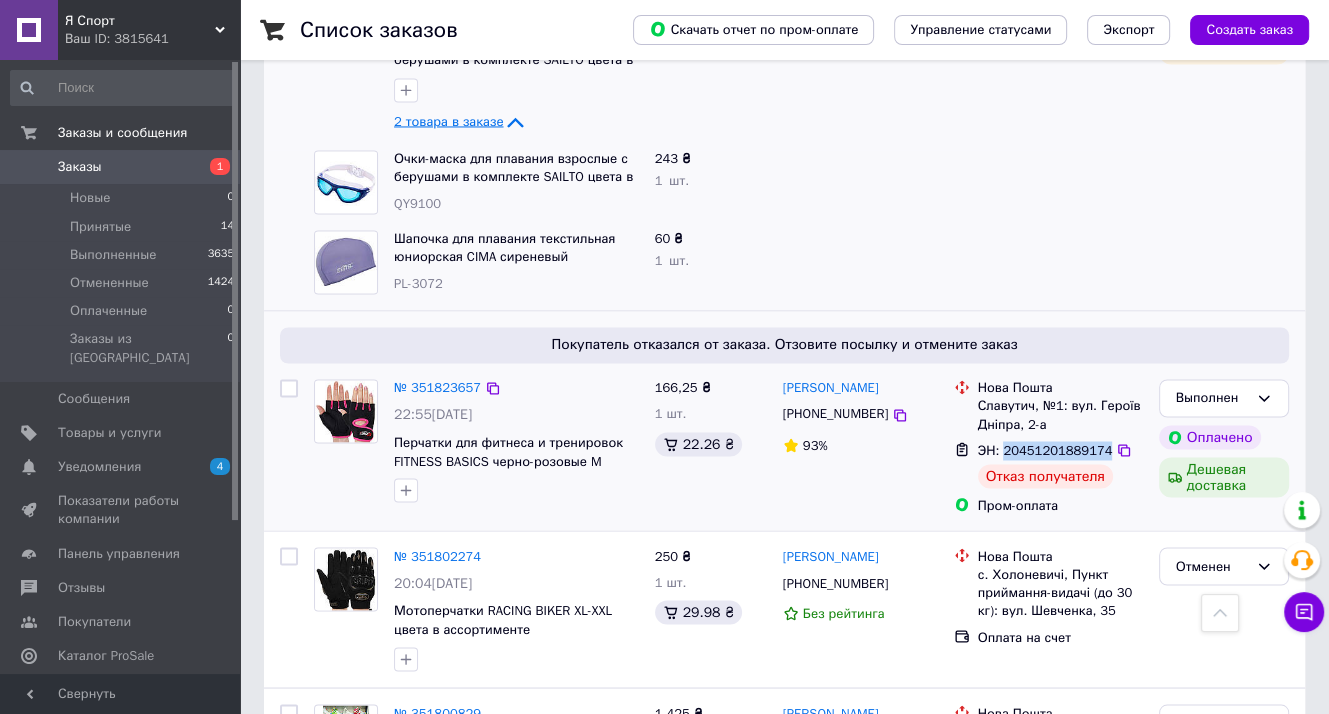 drag, startPoint x: 1002, startPoint y: 251, endPoint x: 1099, endPoint y: 243, distance: 97.32934 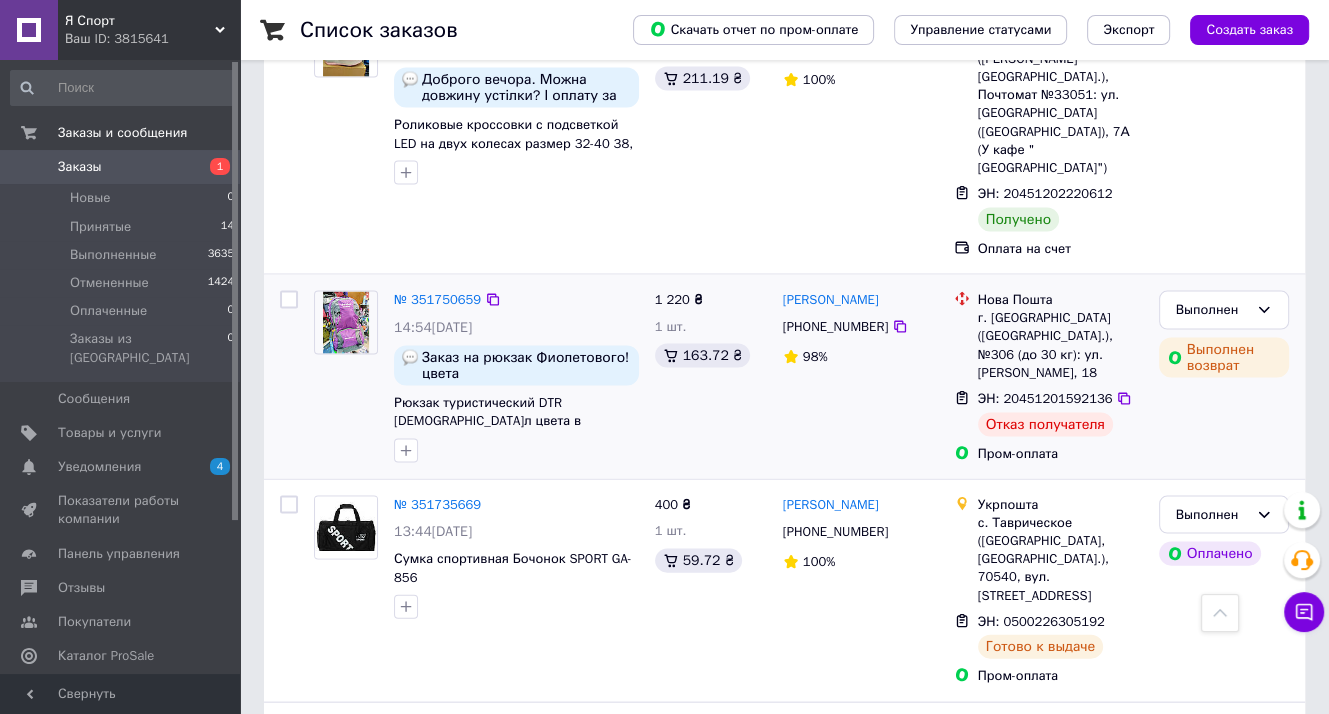 scroll, scrollTop: 3592, scrollLeft: 0, axis: vertical 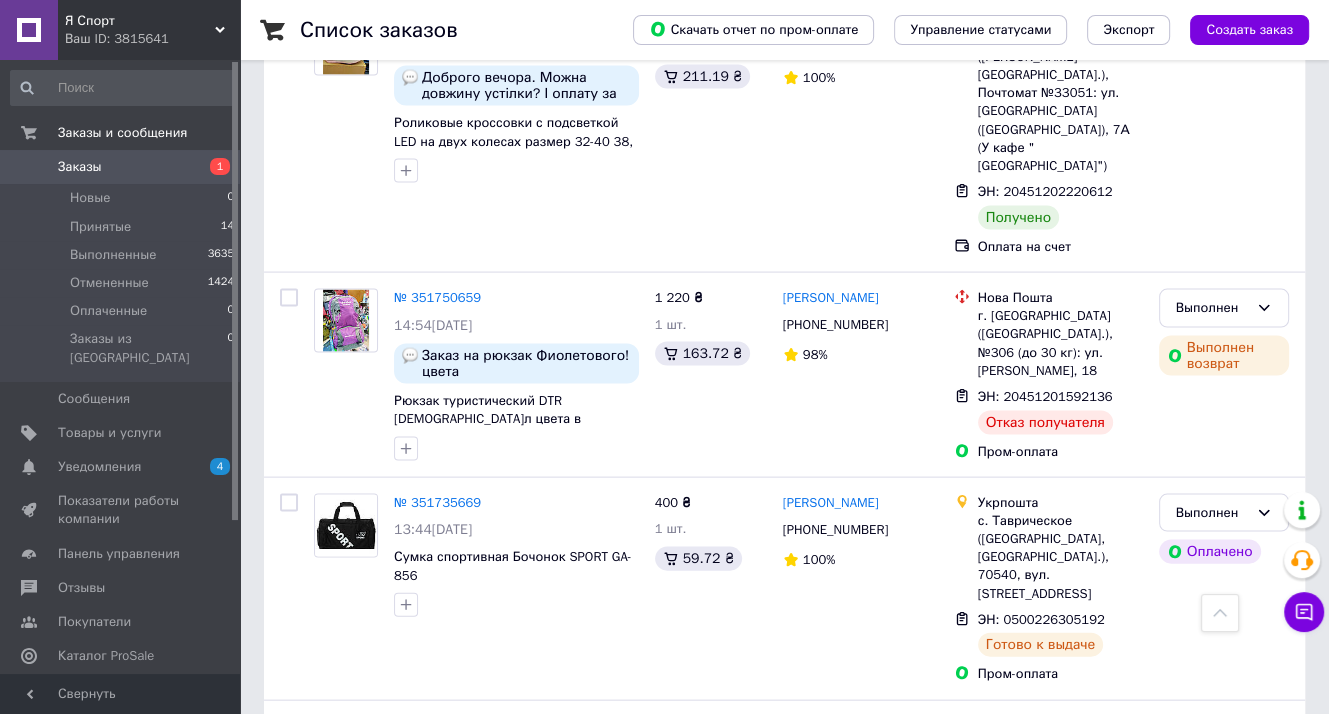 click on "3" at bounding box center [505, 949] 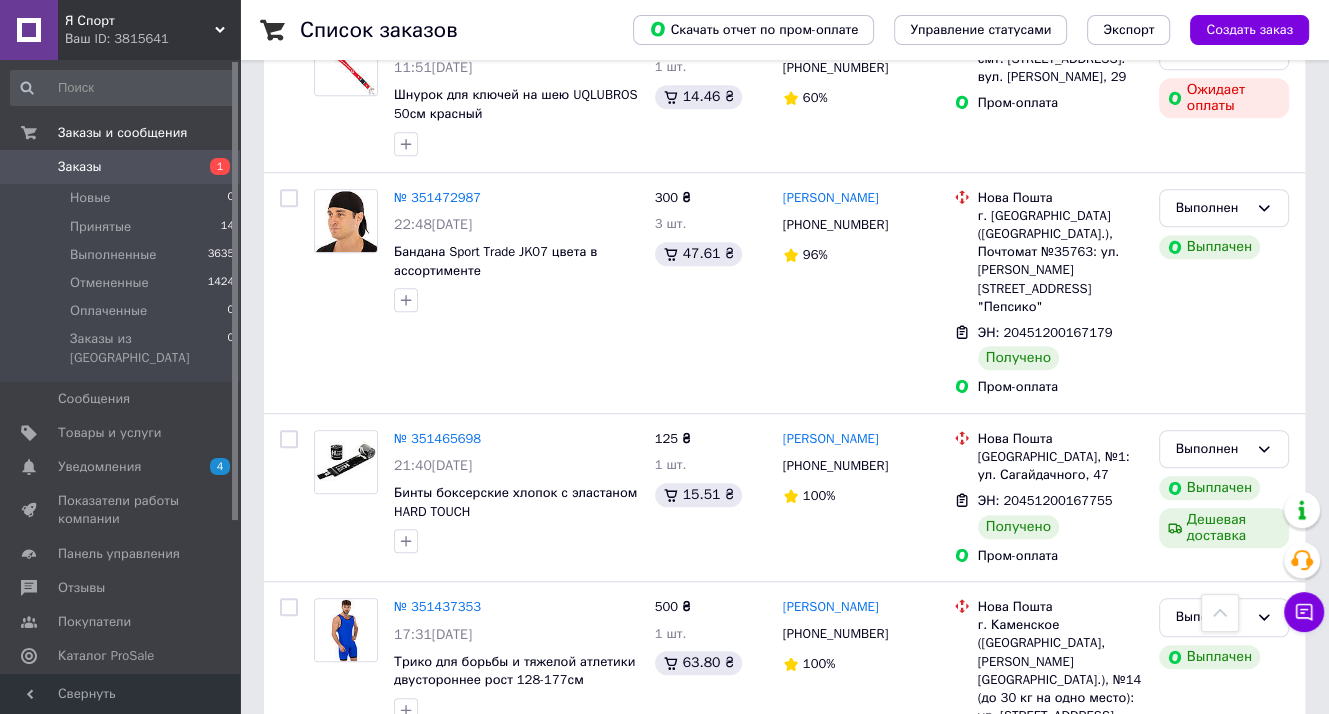 scroll, scrollTop: 1300, scrollLeft: 0, axis: vertical 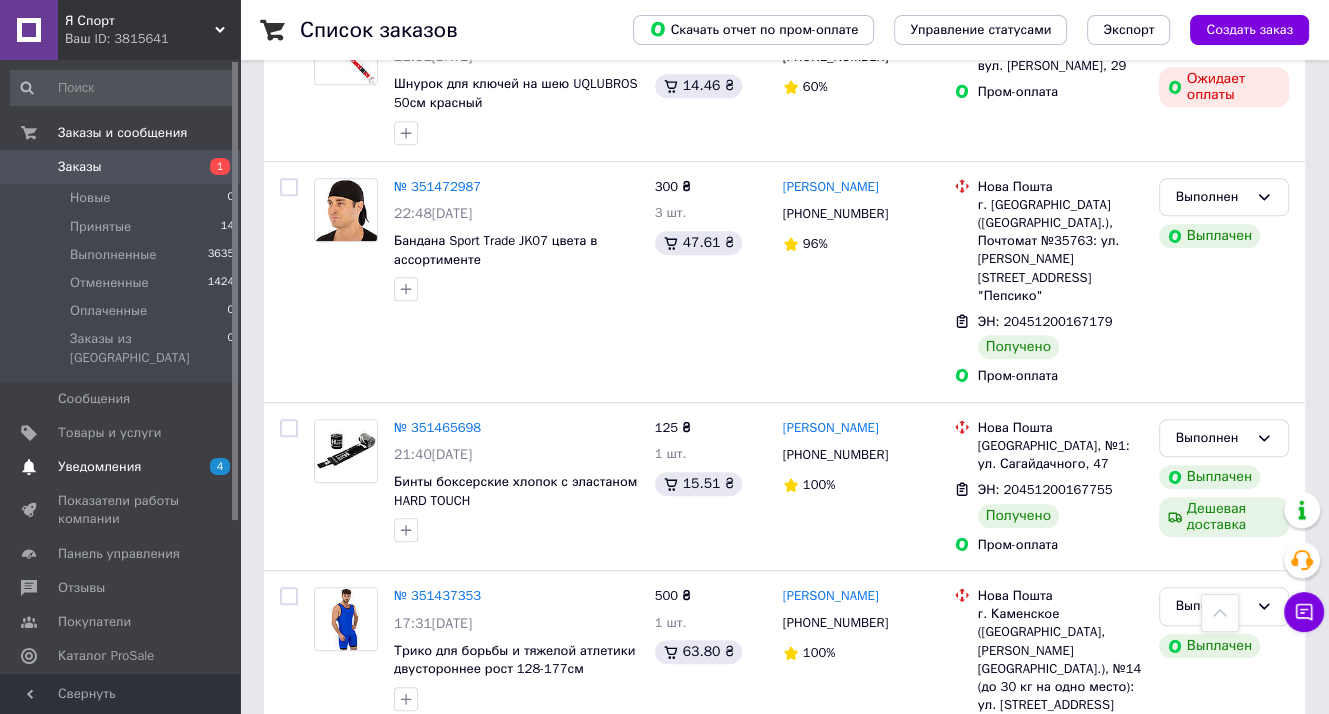 click on "Уведомления" at bounding box center (99, 467) 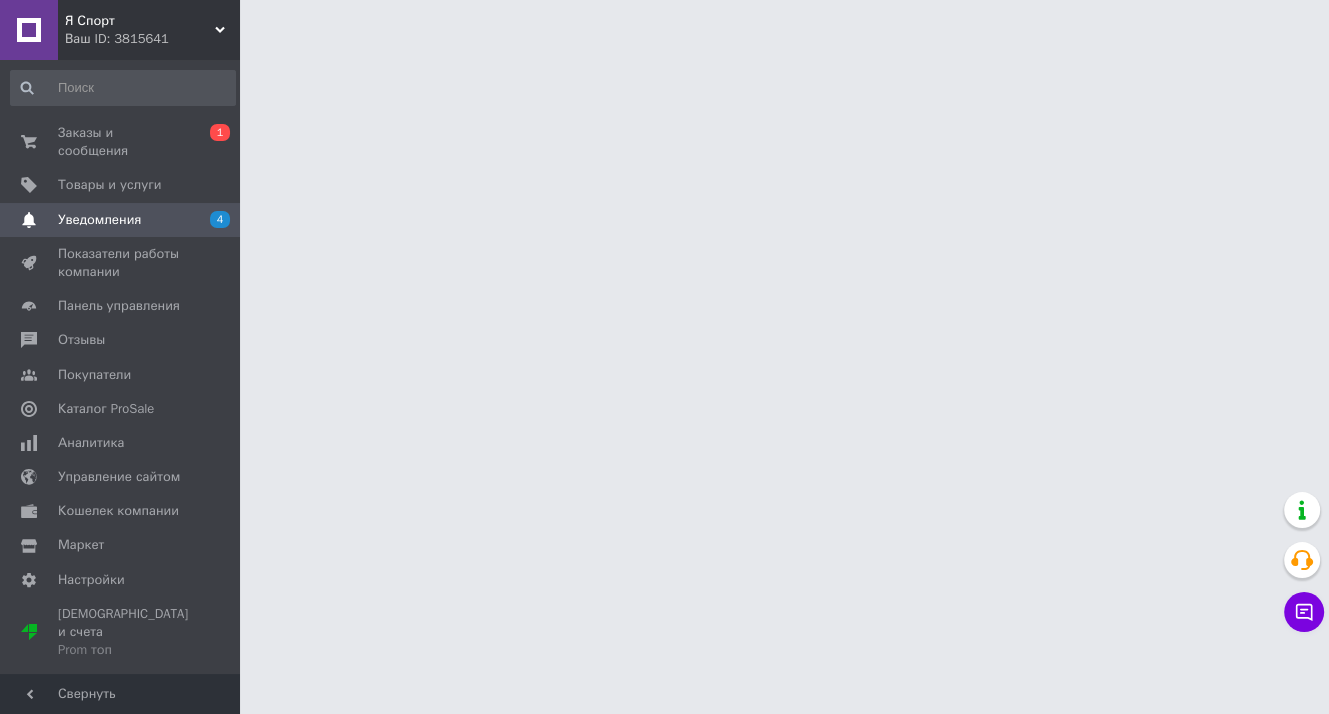 scroll, scrollTop: 0, scrollLeft: 0, axis: both 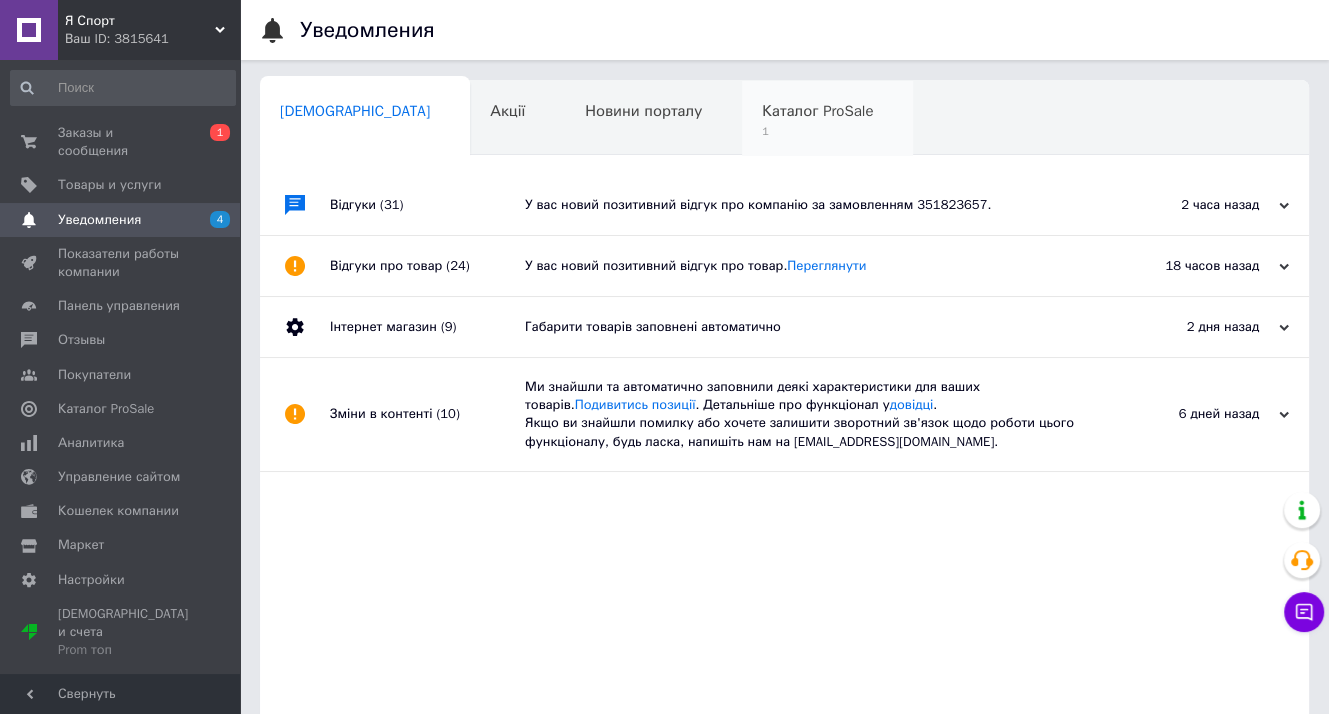 click on "Каталог ProSale" at bounding box center (817, 111) 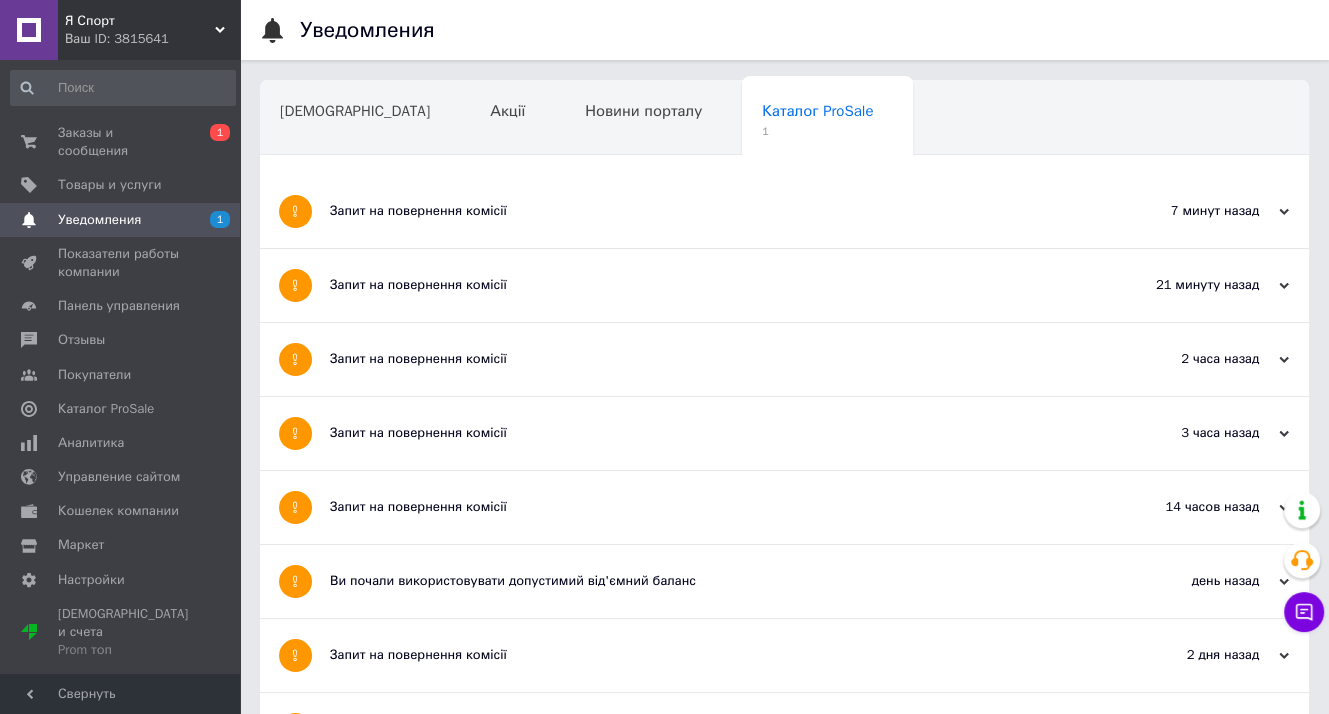 click on "Запит на повернення комісії" at bounding box center [709, 211] 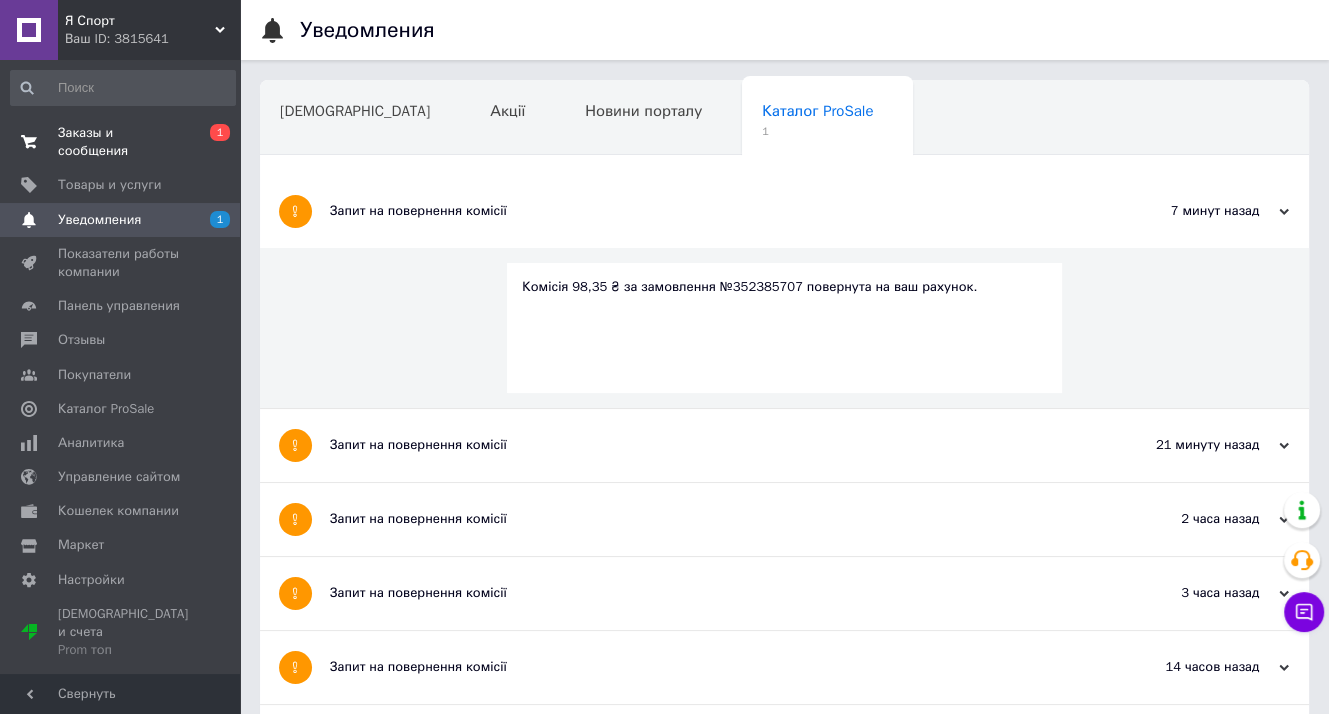 click on "Заказы и сообщения" at bounding box center [121, 142] 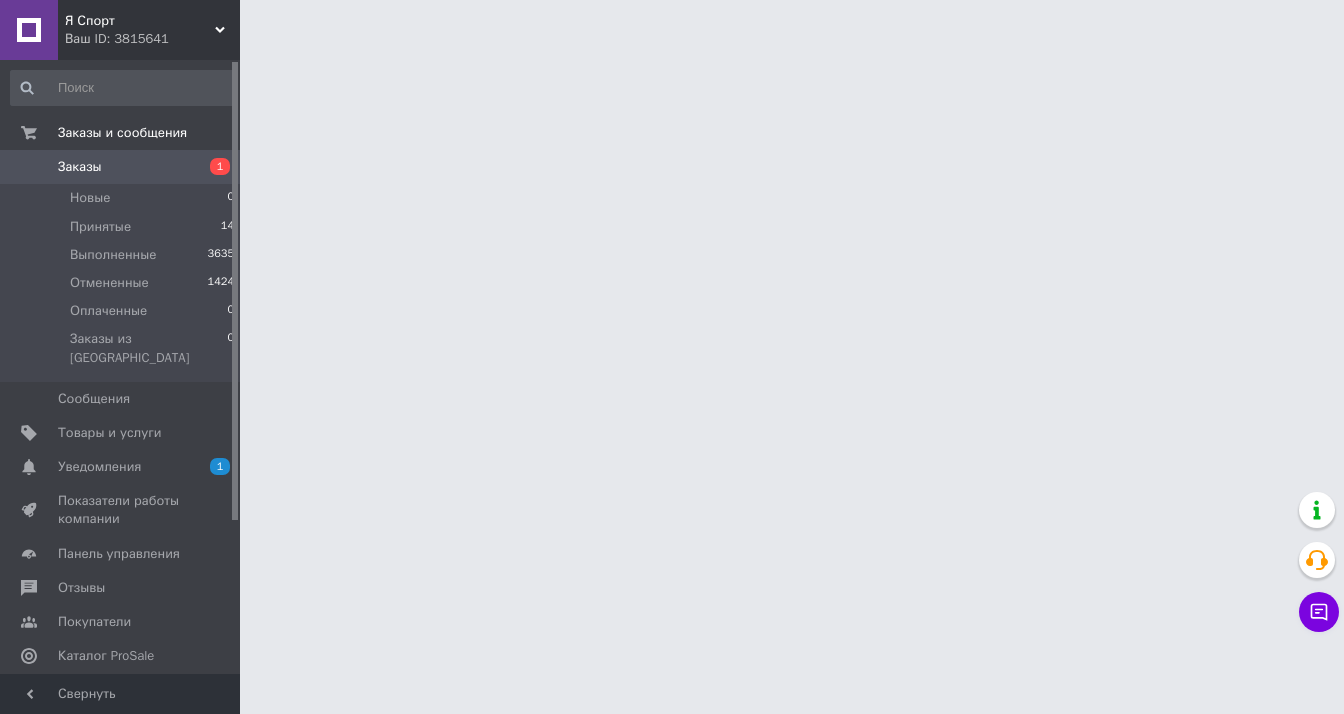 click on "Заказы" at bounding box center [121, 167] 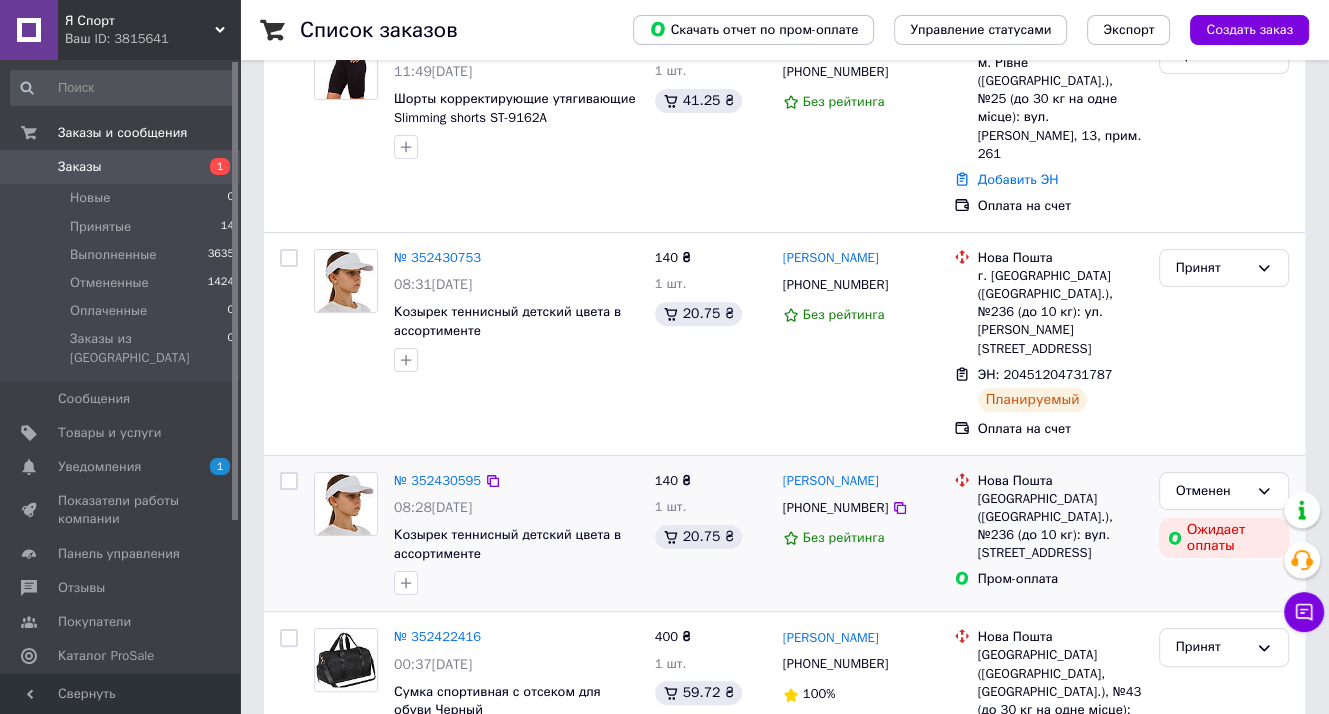 scroll, scrollTop: 200, scrollLeft: 0, axis: vertical 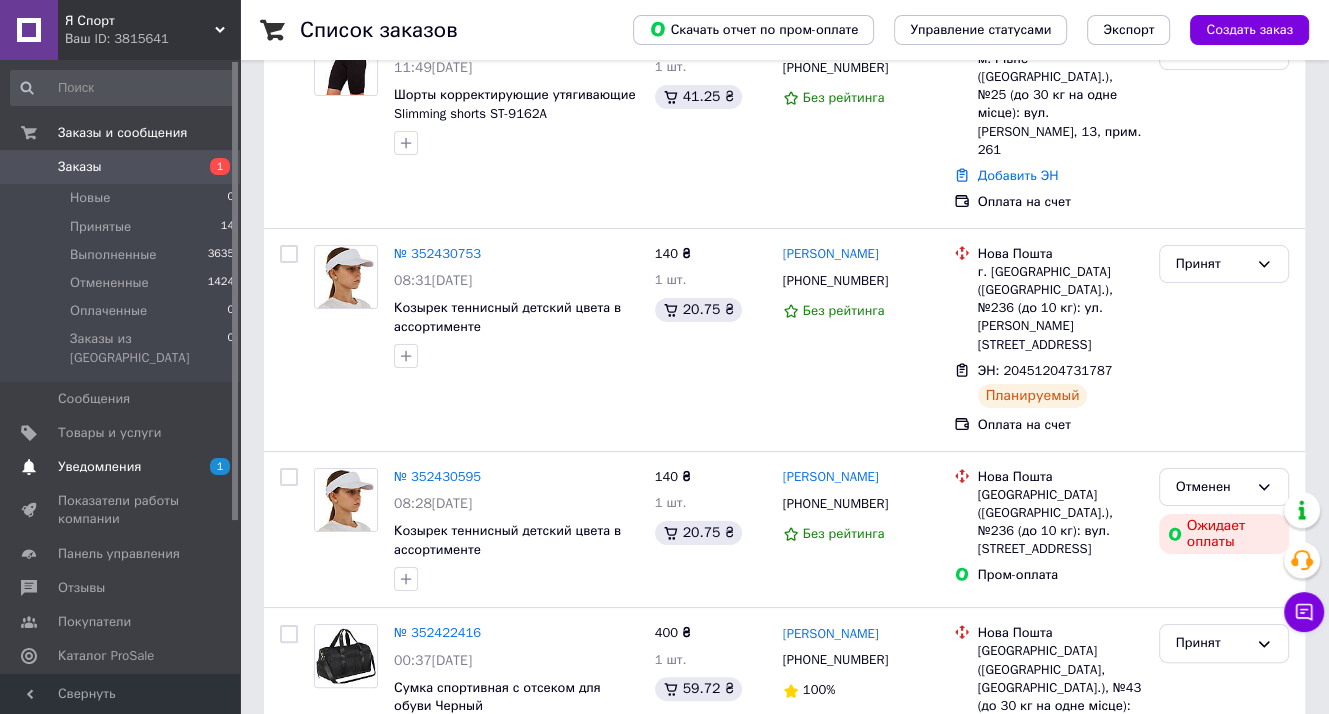 click on "Уведомления" at bounding box center [99, 467] 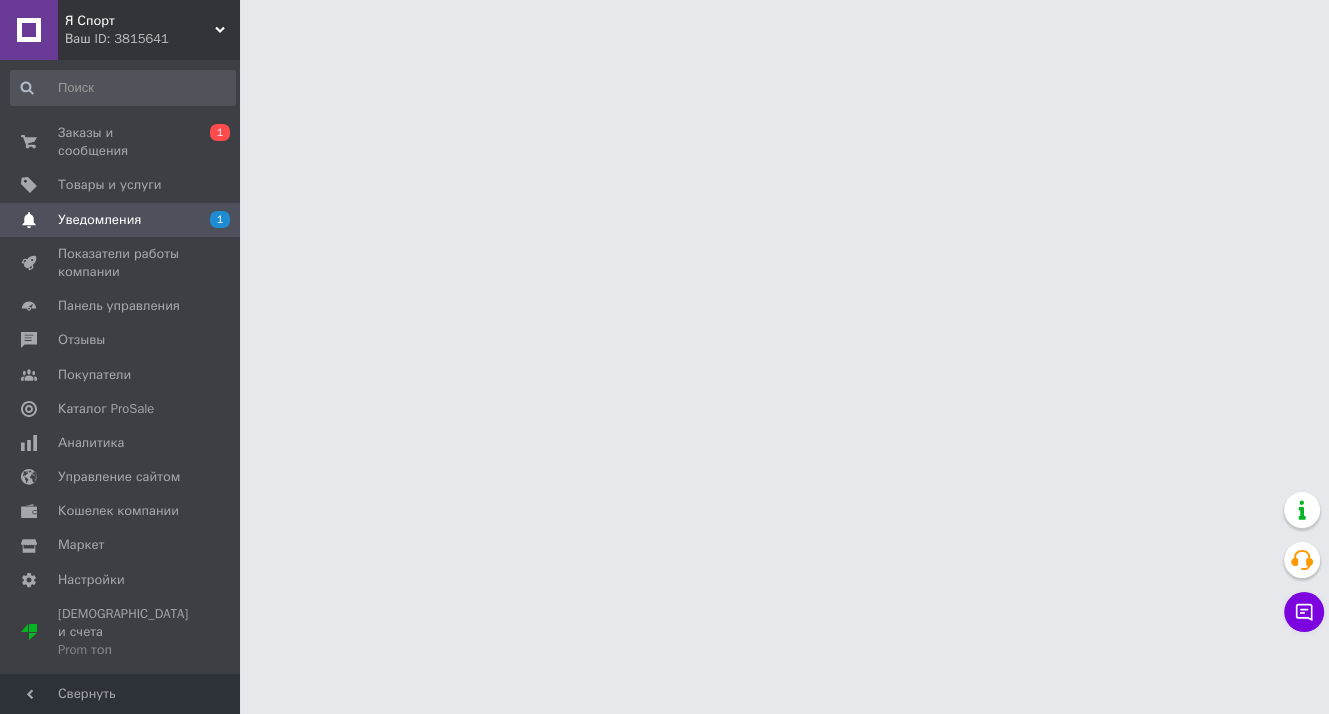 scroll, scrollTop: 0, scrollLeft: 0, axis: both 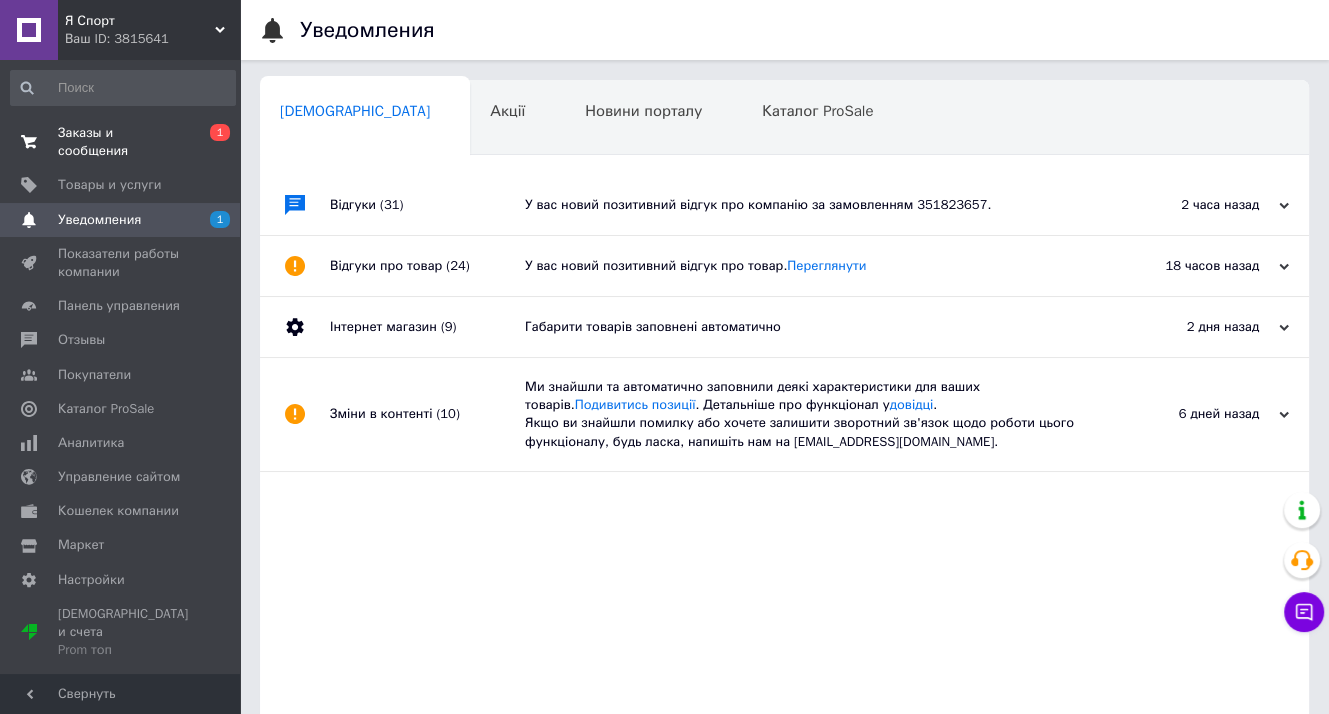 click on "Заказы и сообщения 0 1" at bounding box center [123, 142] 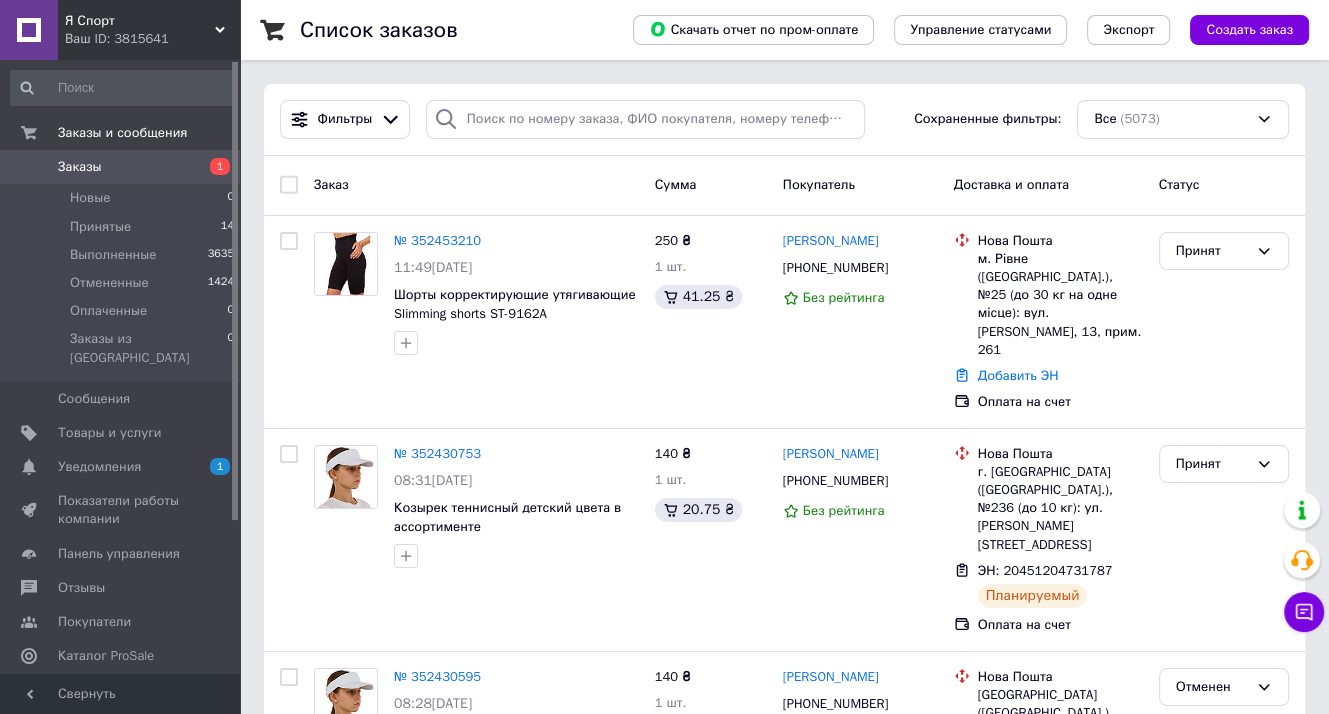 click on "Заказы" at bounding box center (80, 167) 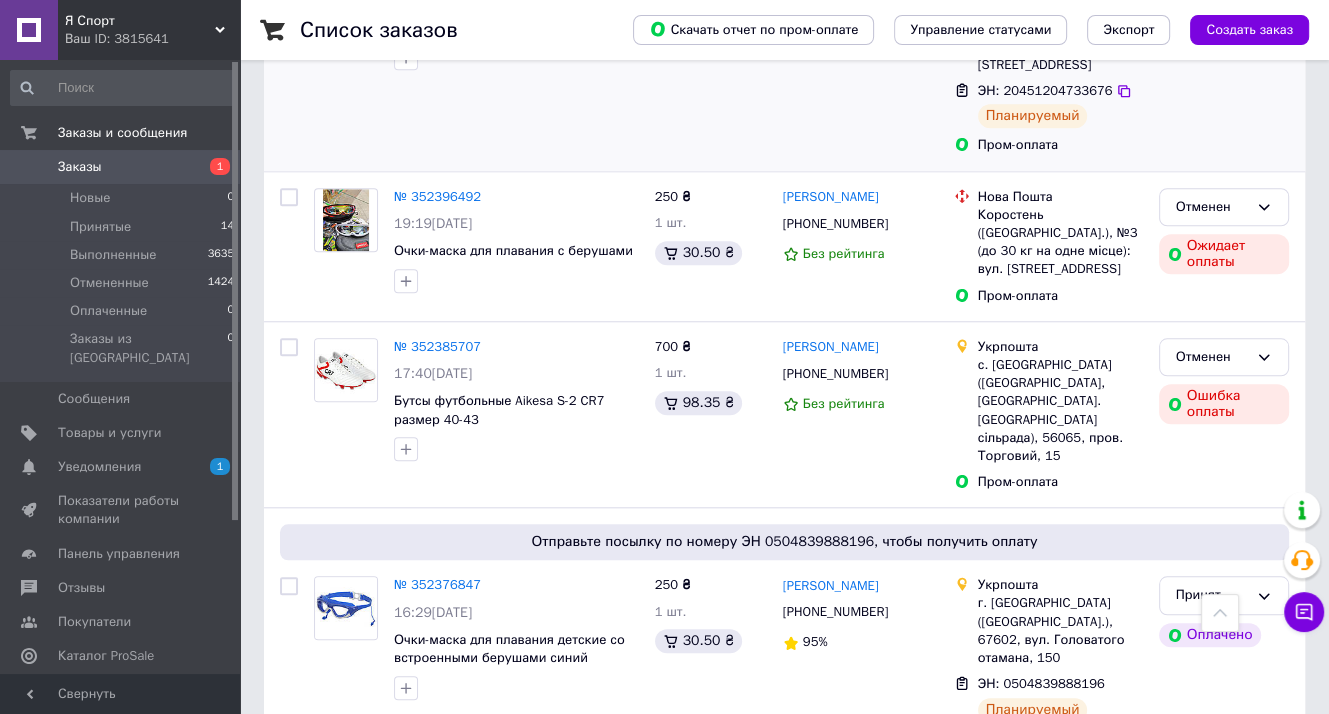 scroll, scrollTop: 1600, scrollLeft: 0, axis: vertical 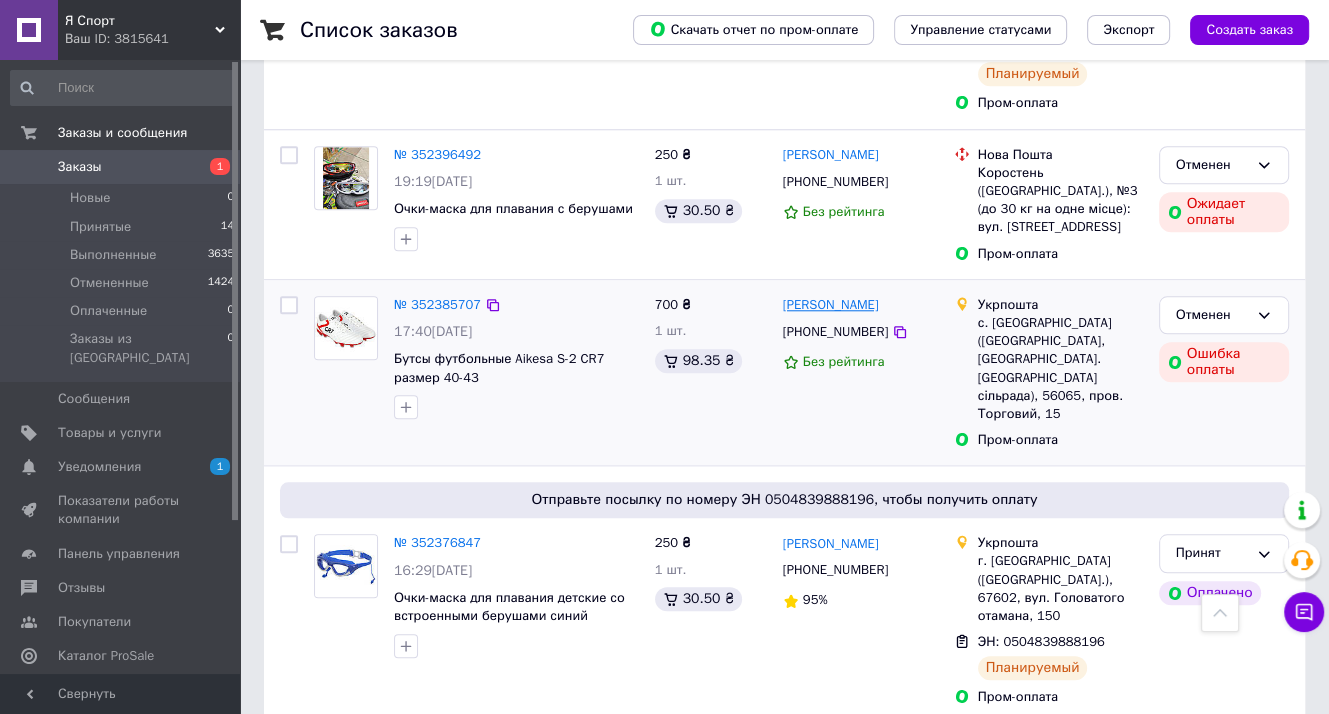 click on "[PERSON_NAME]" at bounding box center [831, 305] 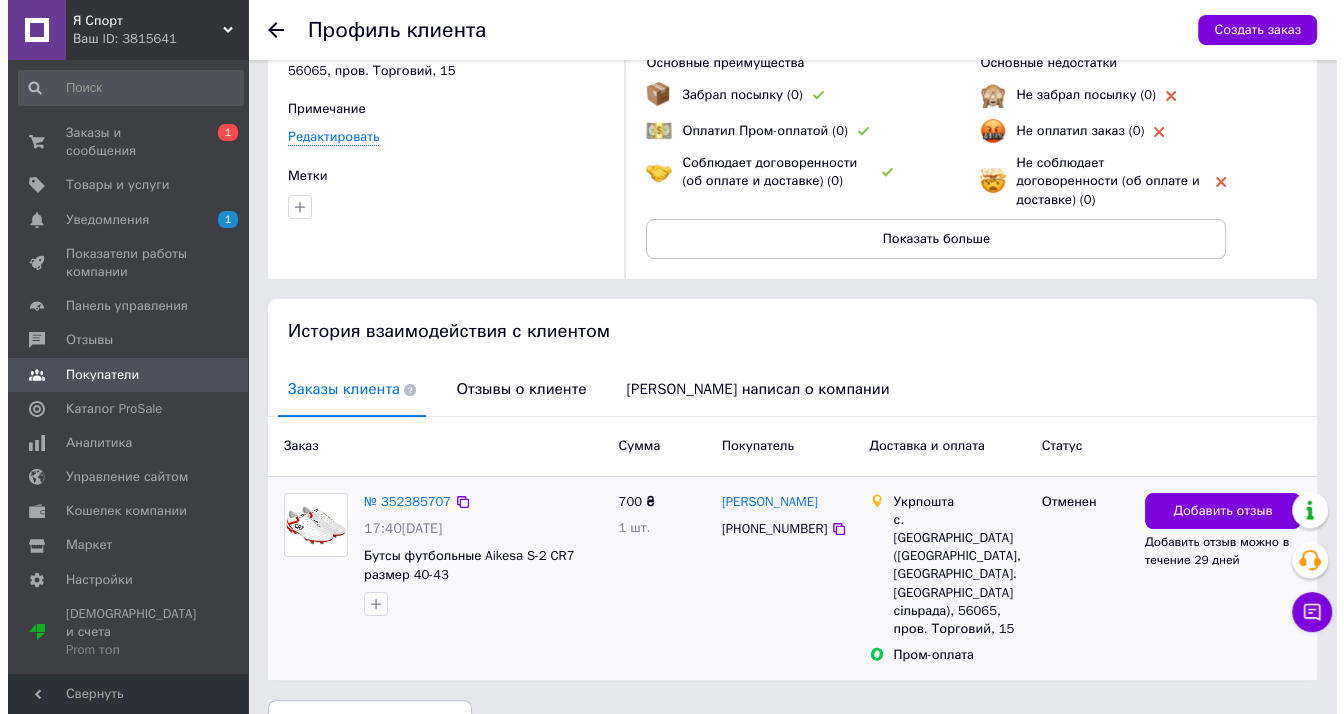 scroll, scrollTop: 165, scrollLeft: 0, axis: vertical 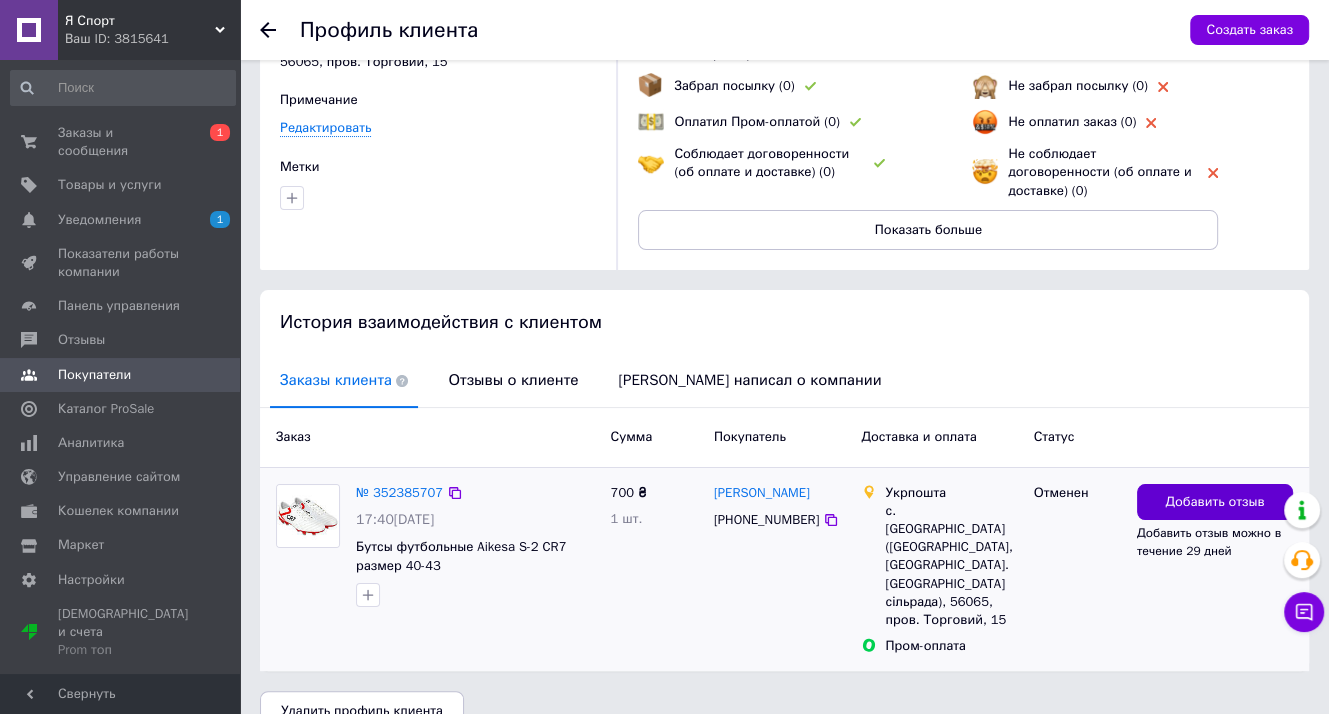 click on "Добавить отзыв" at bounding box center [1214, 502] 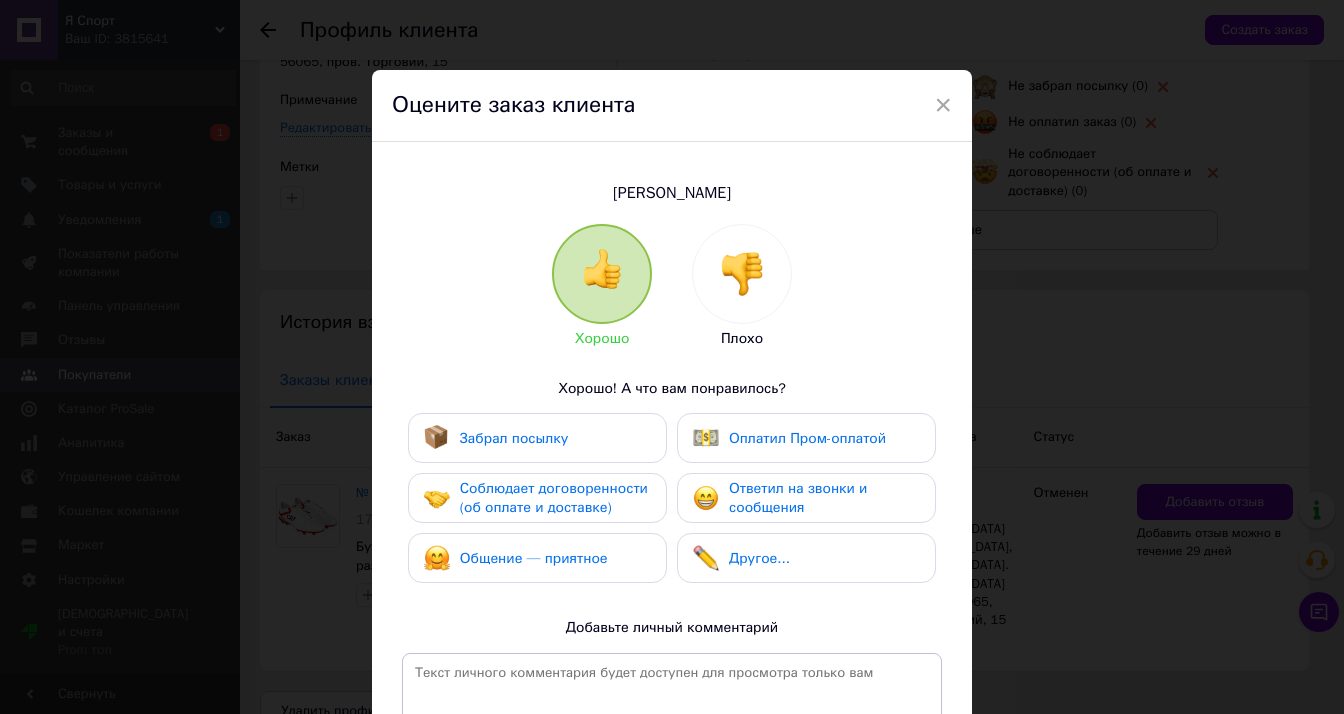 click at bounding box center (742, 274) 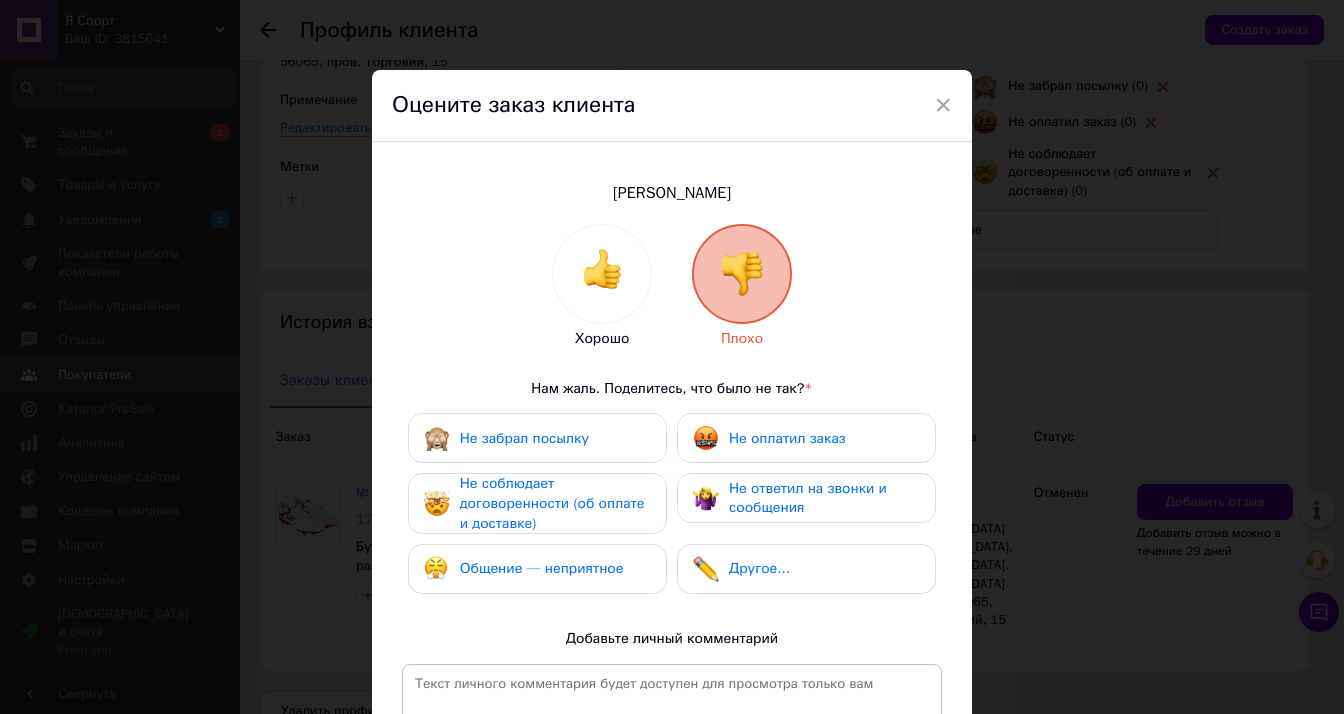 click on "Не оплатил заказ" at bounding box center (787, 438) 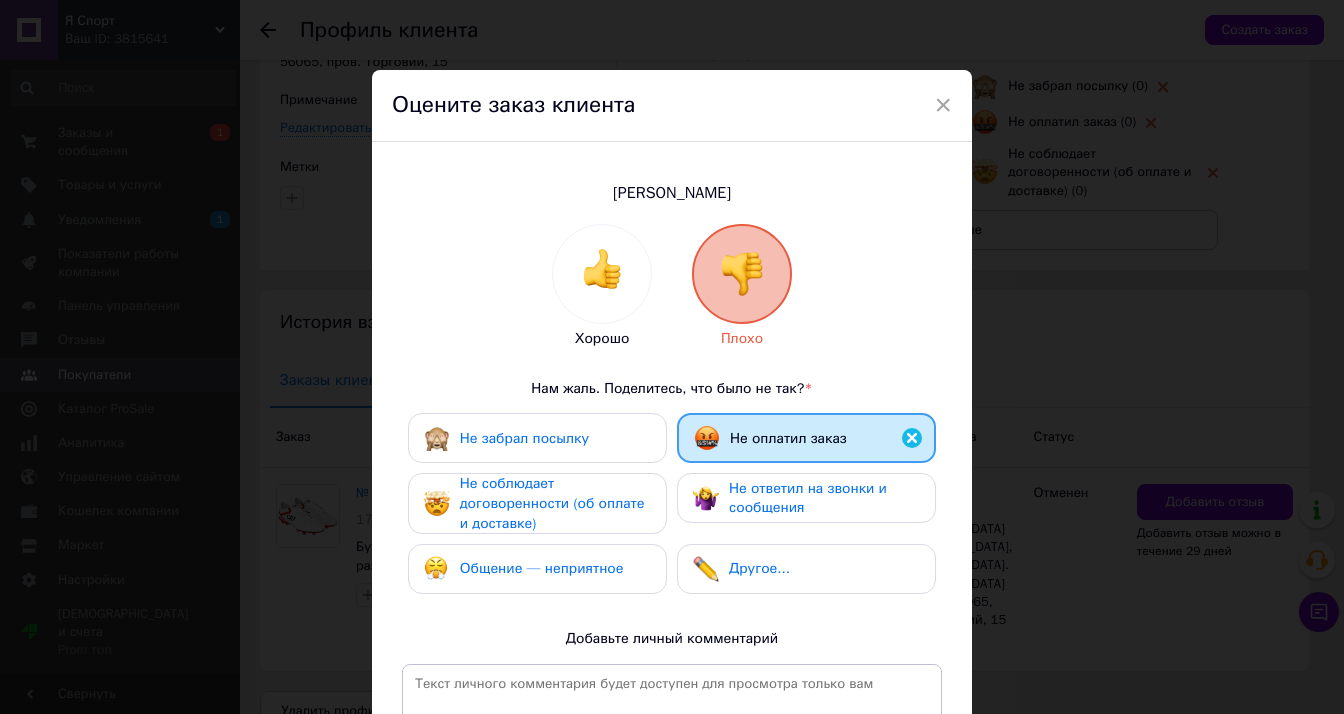 click on "Не соблюдает договоренности (об оплате и доставке)" at bounding box center (552, 503) 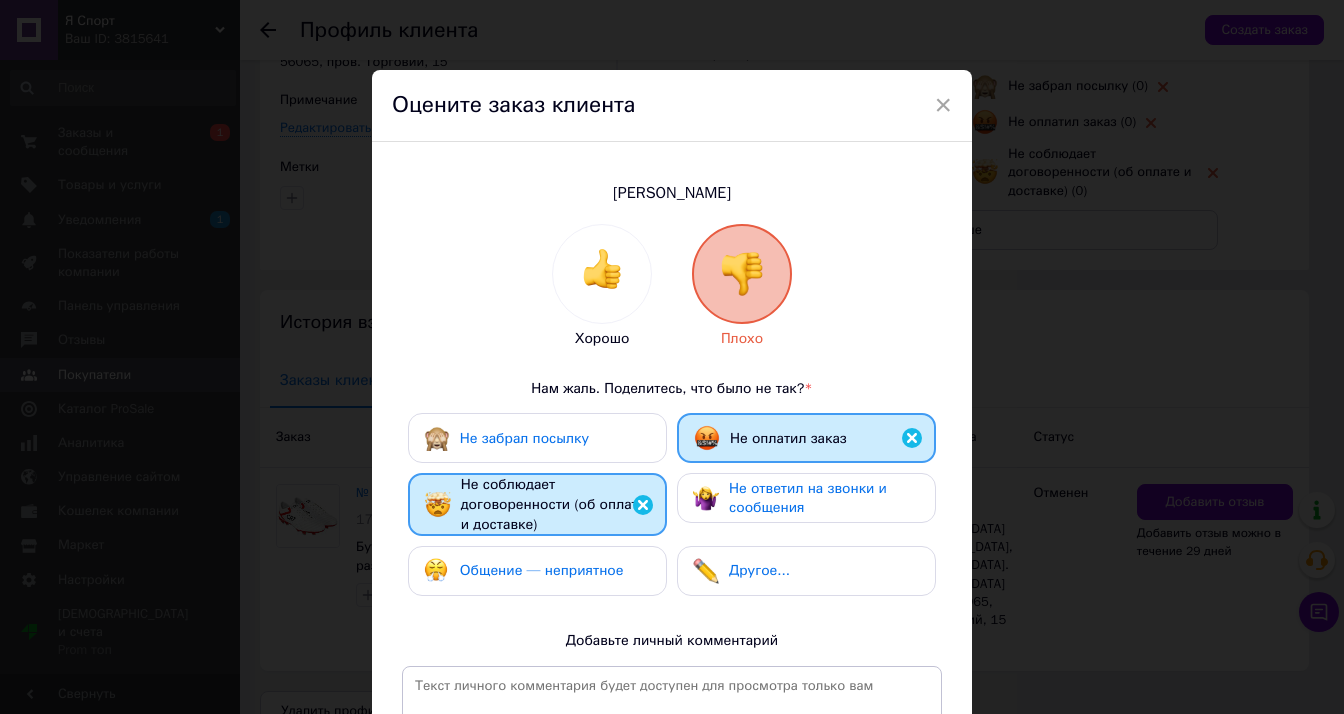 click on "Не ответил на звонки и сообщения" at bounding box center [824, 498] 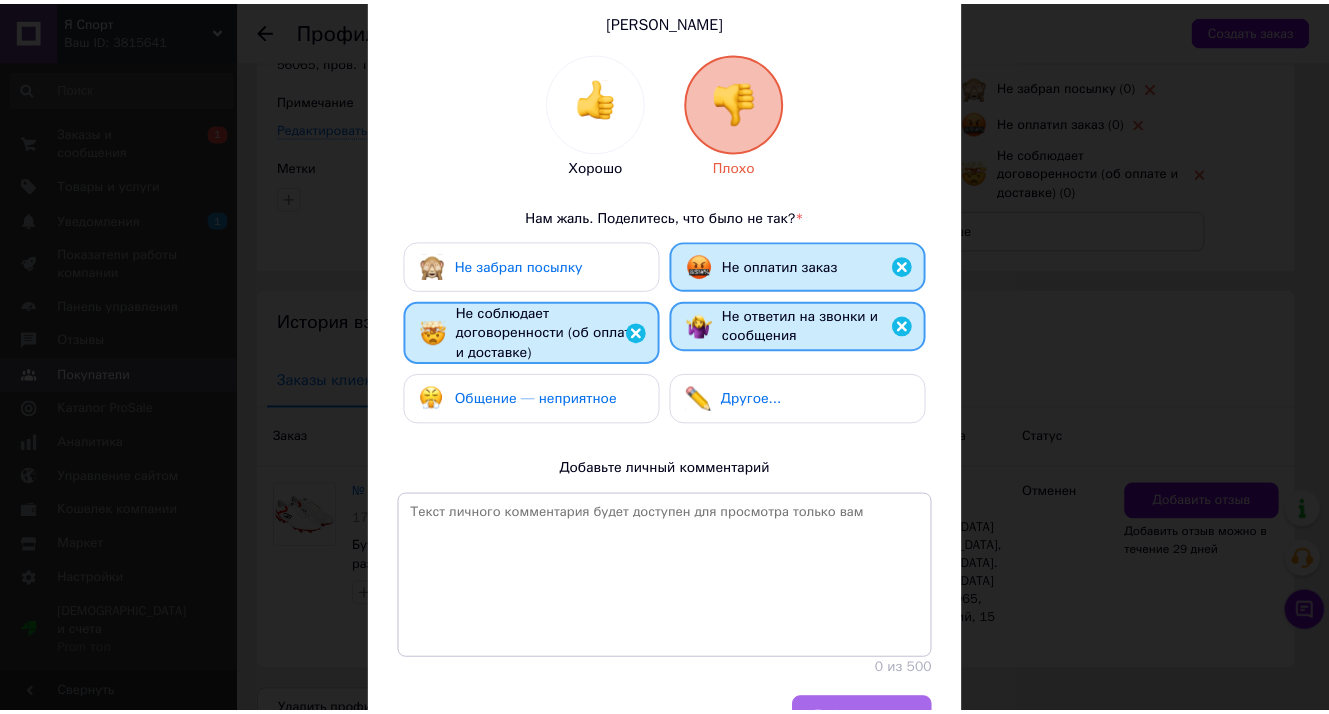scroll, scrollTop: 283, scrollLeft: 0, axis: vertical 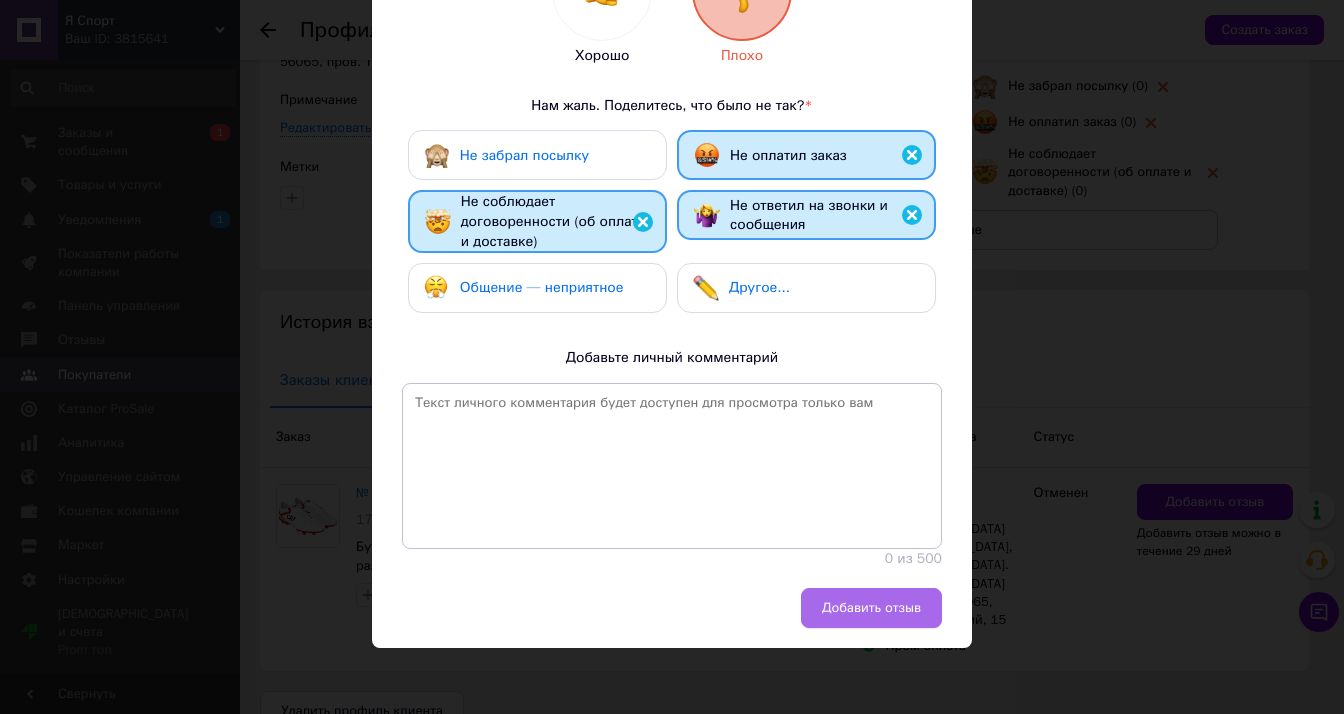 click on "Добавить отзыв" at bounding box center (871, 608) 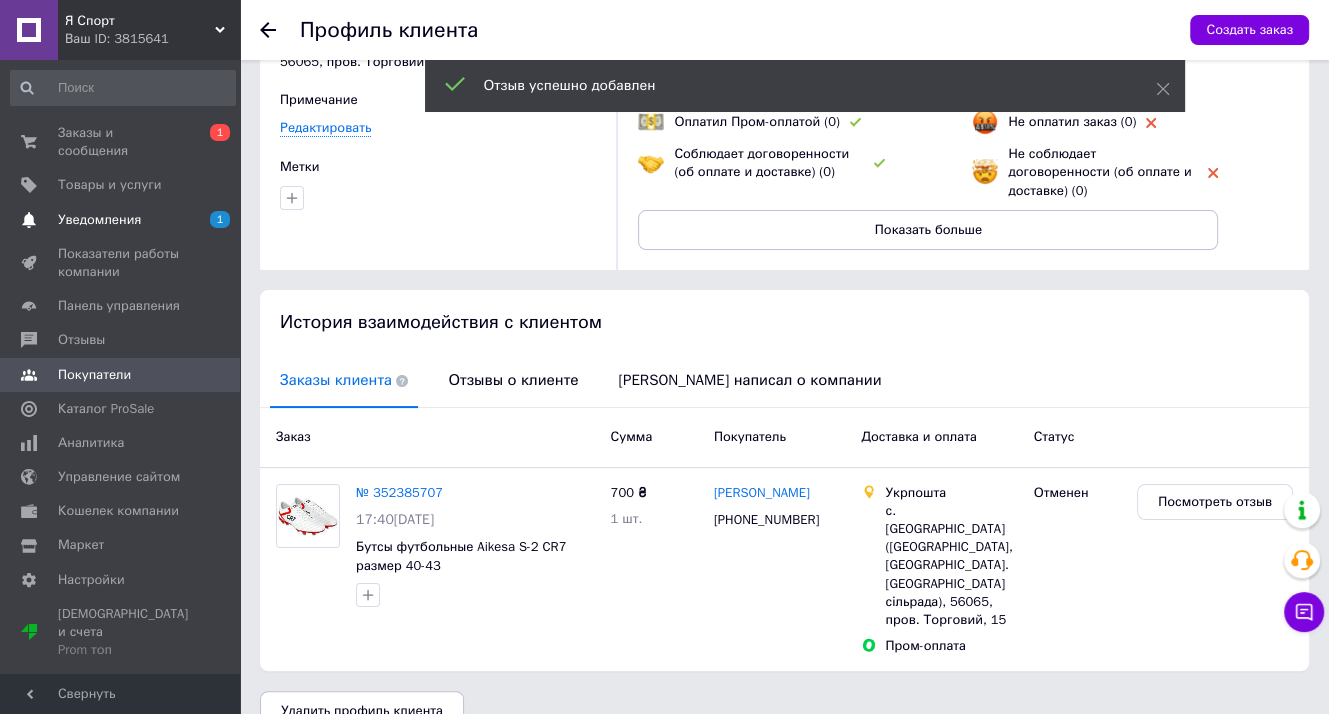 click on "Уведомления" at bounding box center (99, 220) 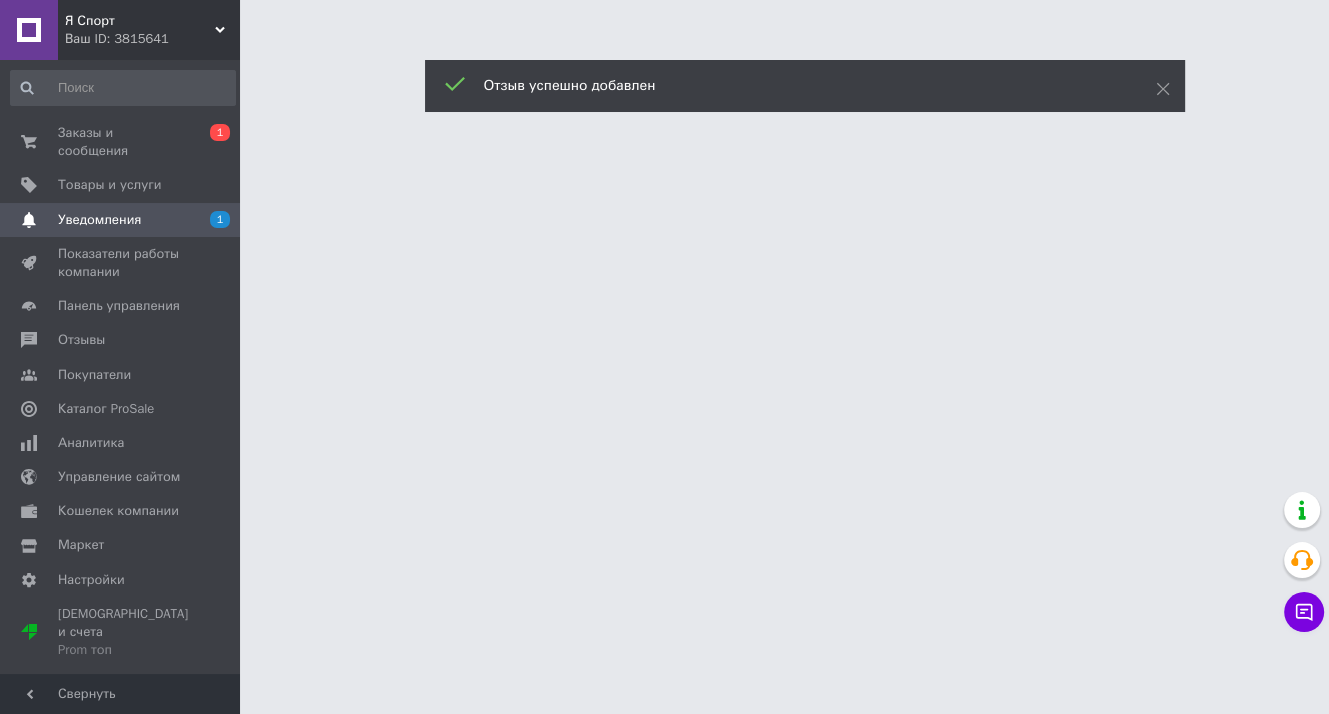 scroll, scrollTop: 0, scrollLeft: 0, axis: both 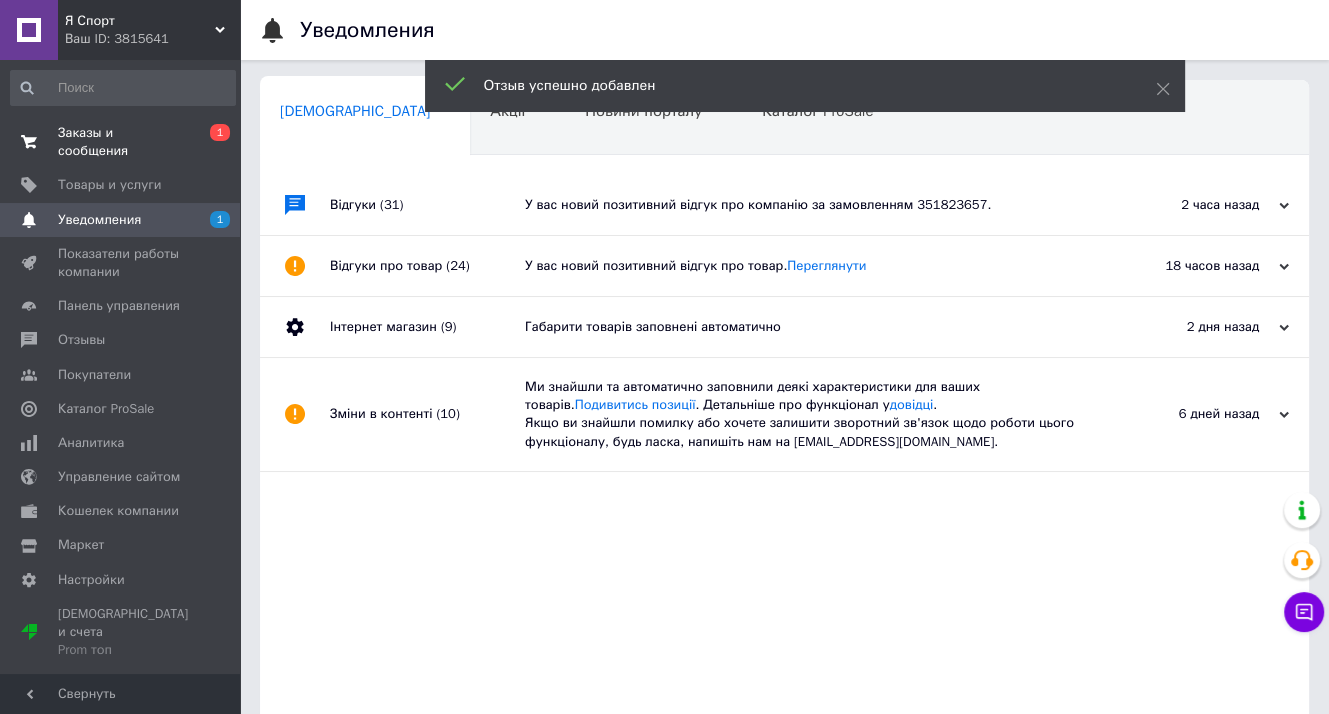 click on "Заказы и сообщения" at bounding box center [121, 142] 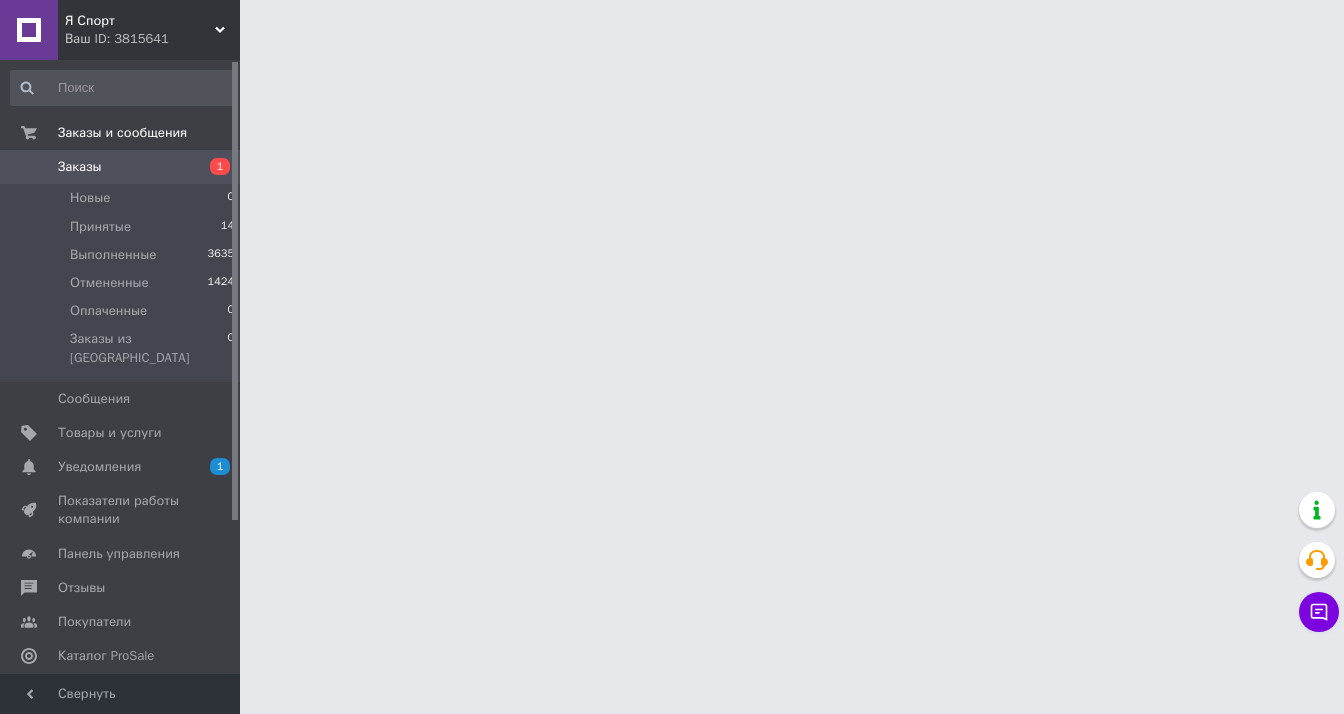 click on "Заказы" at bounding box center (80, 167) 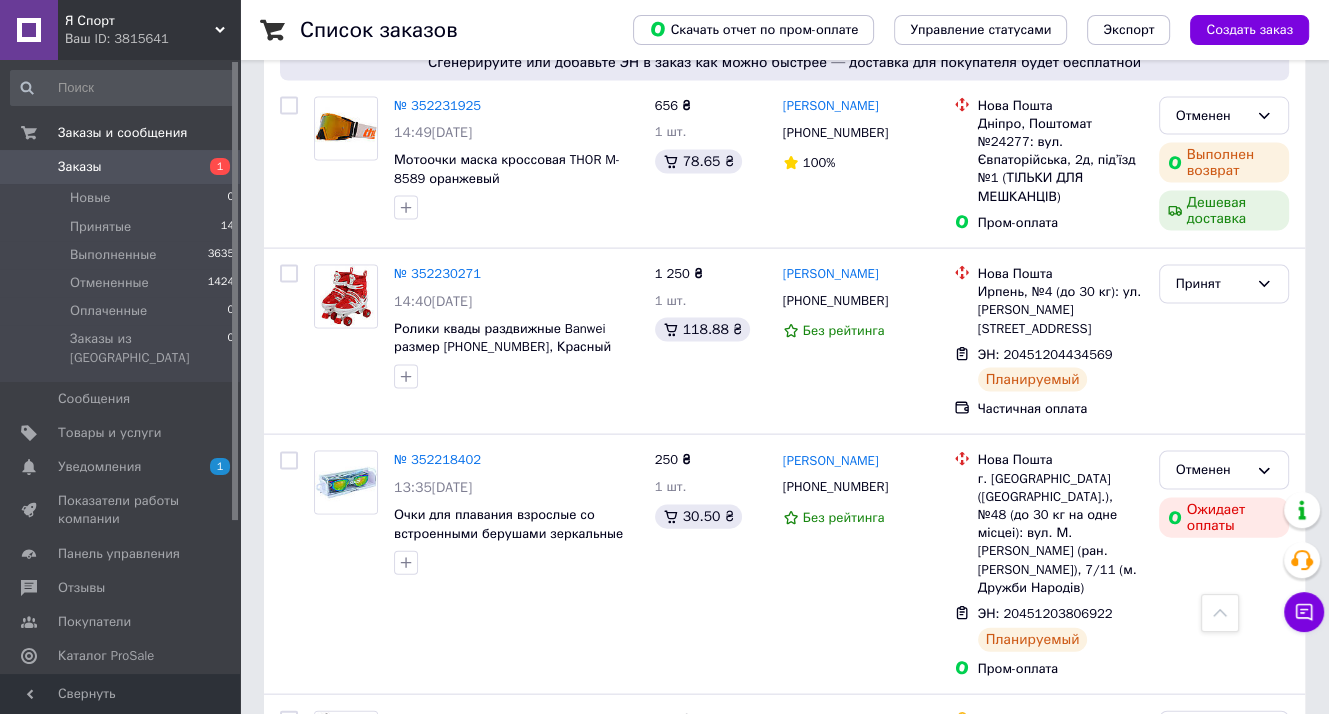 scroll, scrollTop: 3654, scrollLeft: 0, axis: vertical 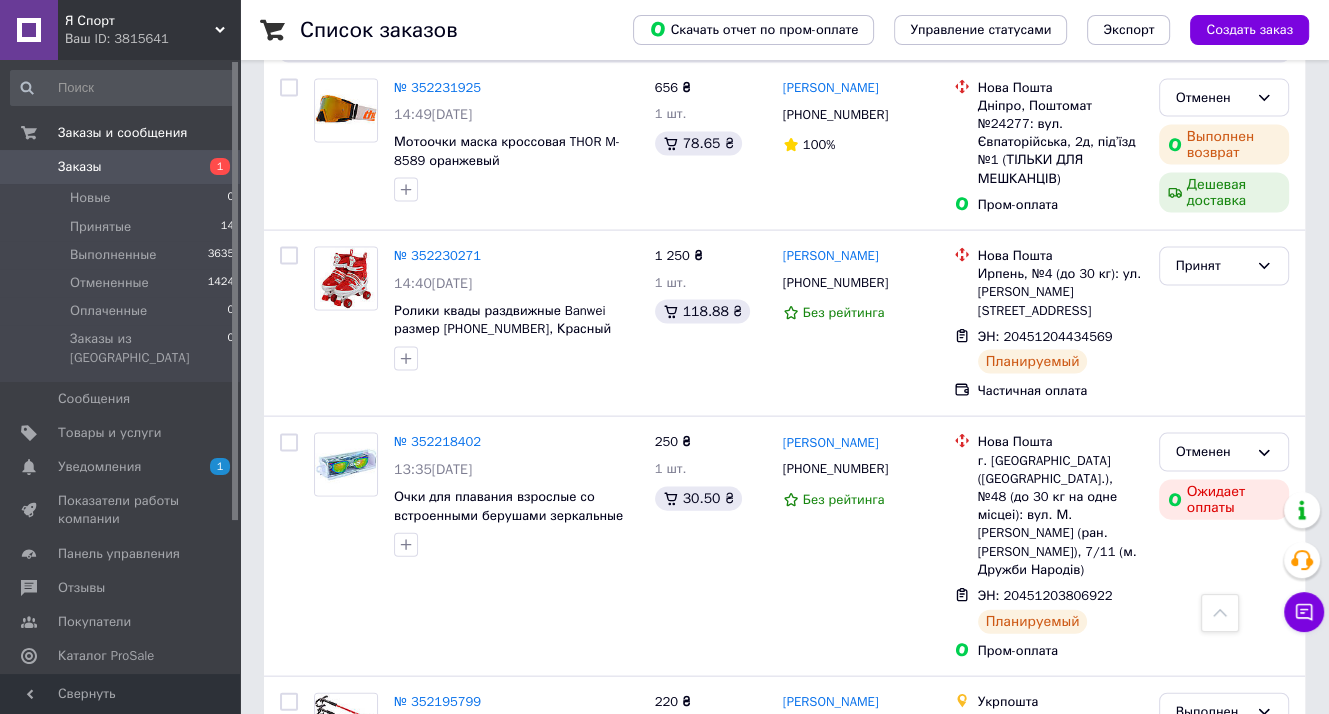 click on "Заказы 1" at bounding box center [123, 167] 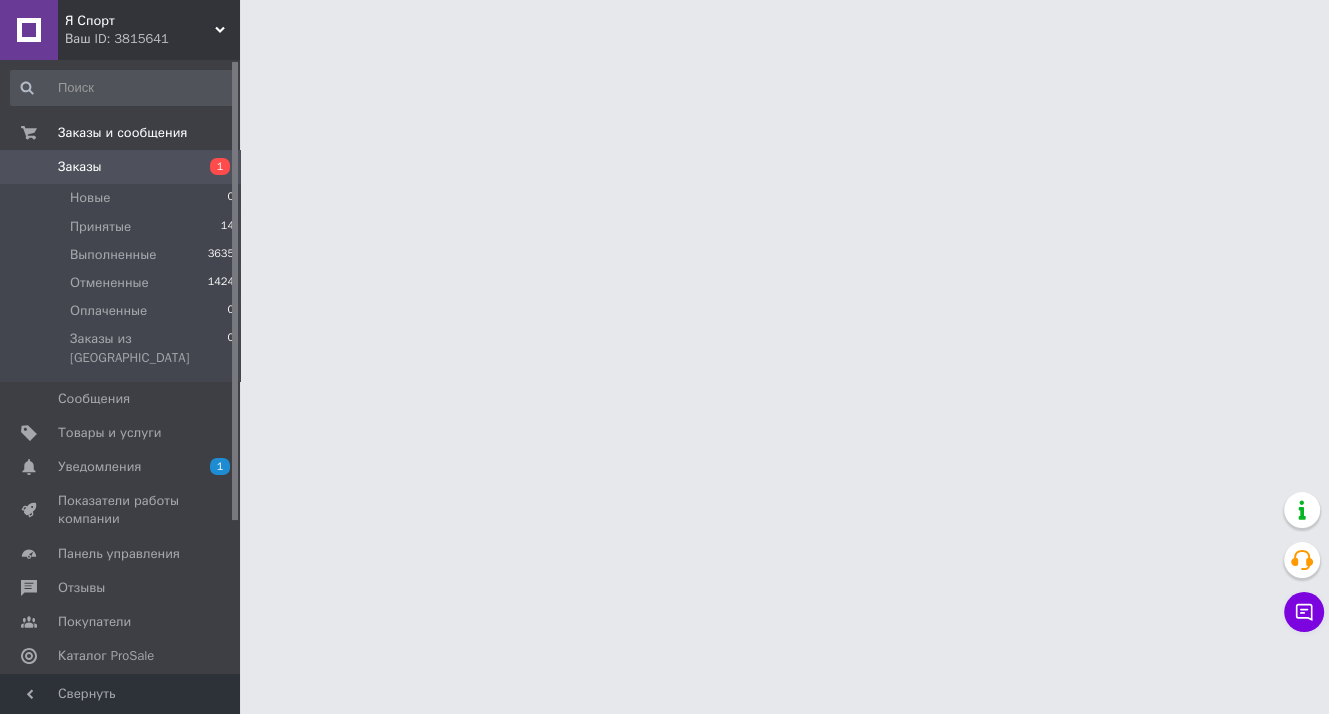 scroll, scrollTop: 0, scrollLeft: 0, axis: both 